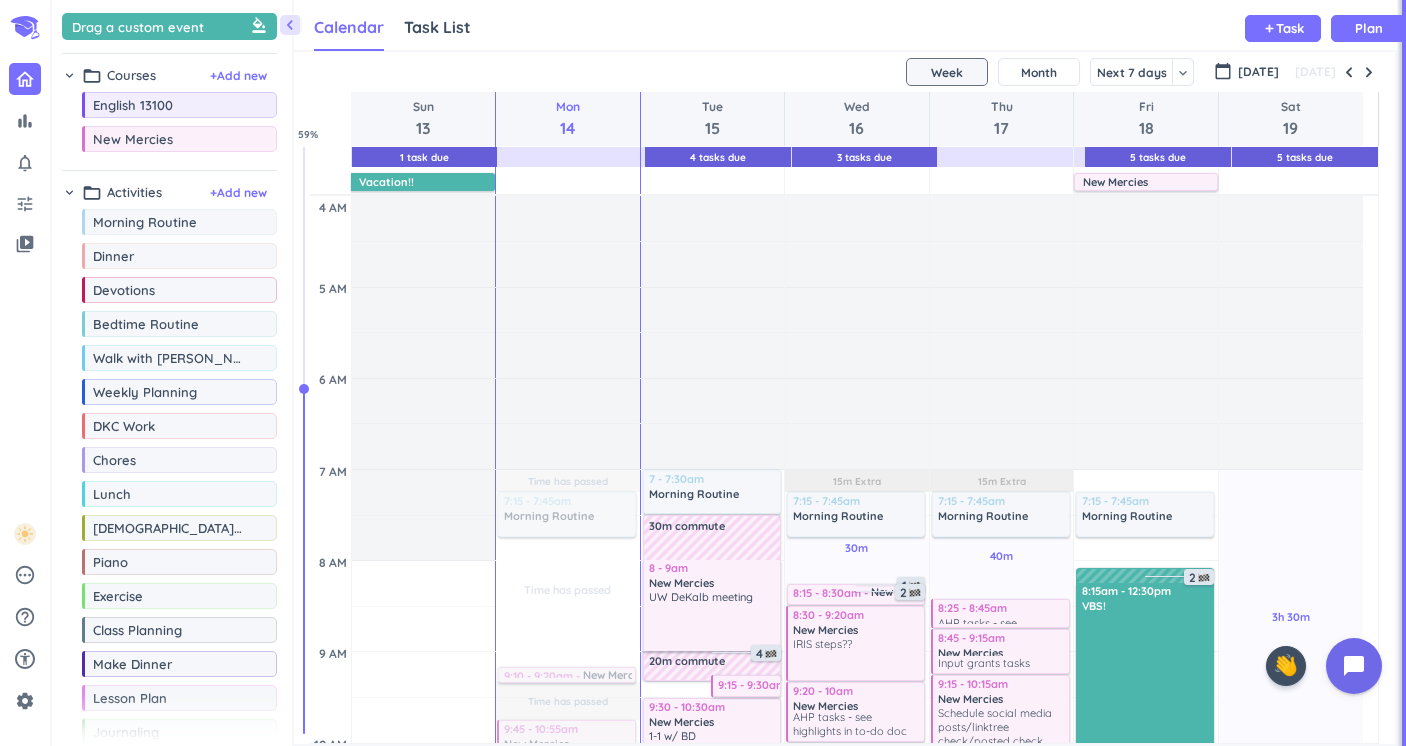 scroll, scrollTop: 0, scrollLeft: 0, axis: both 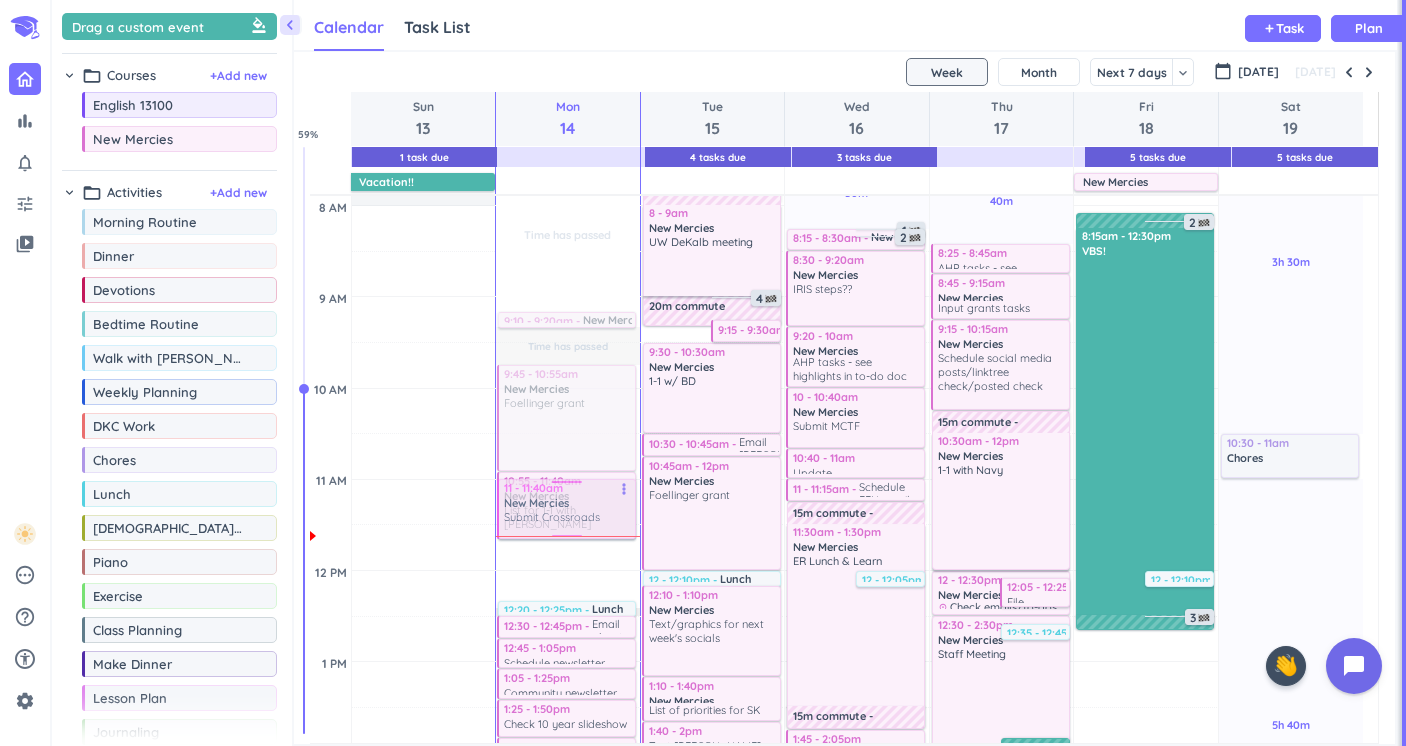 click on "Time has passed Past due Plan 2h 20m Past due Plan Time has passed Time has passed 05m Extra Adjust Awake Time Adjust Awake Time 7:15 - 7:45am Morning Routine delete_outline 9:10 - 9:20am New Mercies delete_outline Emails/to-dos 9:45 - 10:55am New Mercies Foellinger grant  more_vert 10:55 - 11:40am New Mercies List for 1-1 with [PERSON_NAME] more_vert 11:40am - 12:20pm New Mercies Submit Crossroads  more_vert 12:20 - 12:25pm Lunch delete_outline 12:30 - 12:45pm Email about leaving early from staff meeting  more_vert 12:45 - 1:05pm Schedule newsletter  more_vert 1:05 - 1:25pm Community newsletter  more_vert 1:25 - 1:50pm Check 10 year slideshow for blurring faces - get back with BD  more_vert 1:50 - 2:35pm New Mercies Put FFN survey into Canva  more_vert 2:35 - 3:05pm New Mercies Add Sept. garage sale to coms plan  more_vert 3:05 - 3:40pm New Mercies Signs for fam fun night  more_vert 3:40 - 4:05pm FFN contact info form  more_vert 4:05 - 5pm New Mercies FFN reminder email to hosted fams (include map) more_vert Dinner" at bounding box center (568, 935) 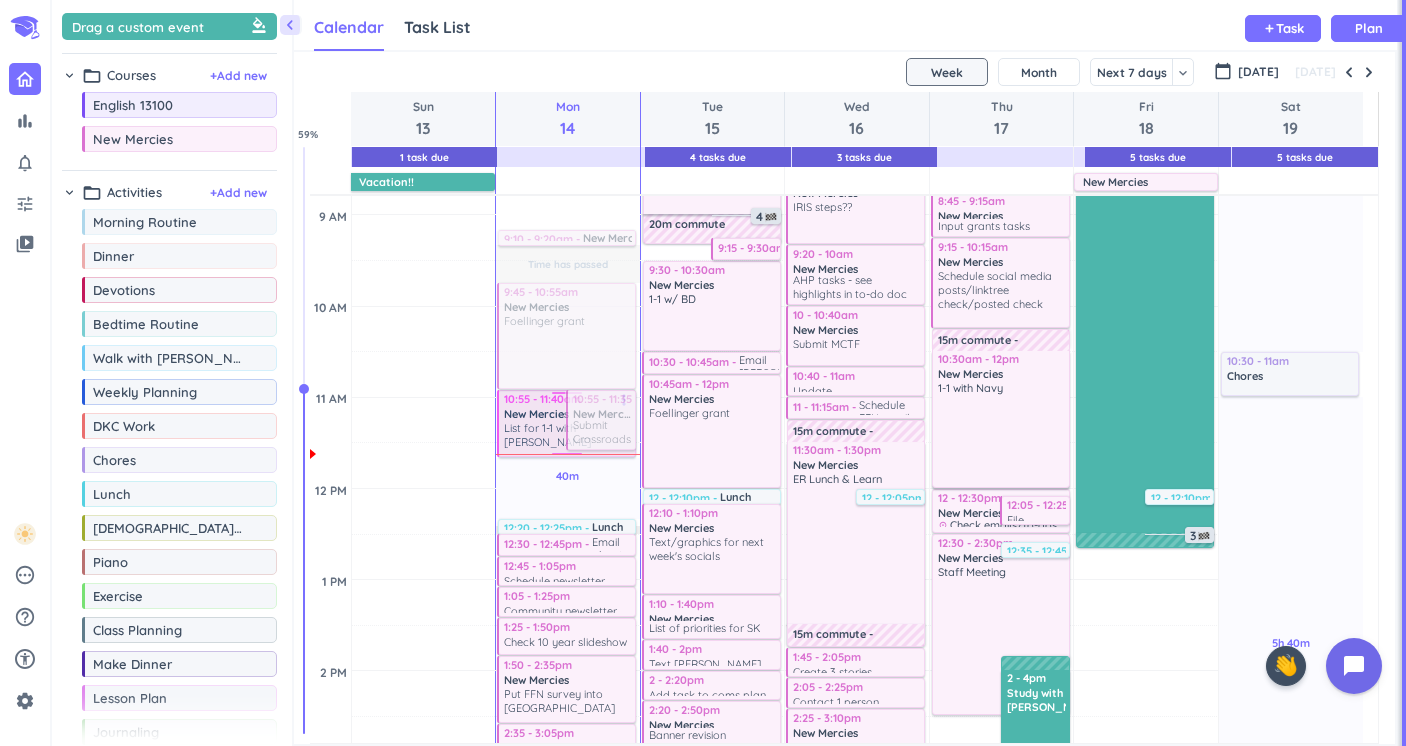 scroll, scrollTop: 450, scrollLeft: 0, axis: vertical 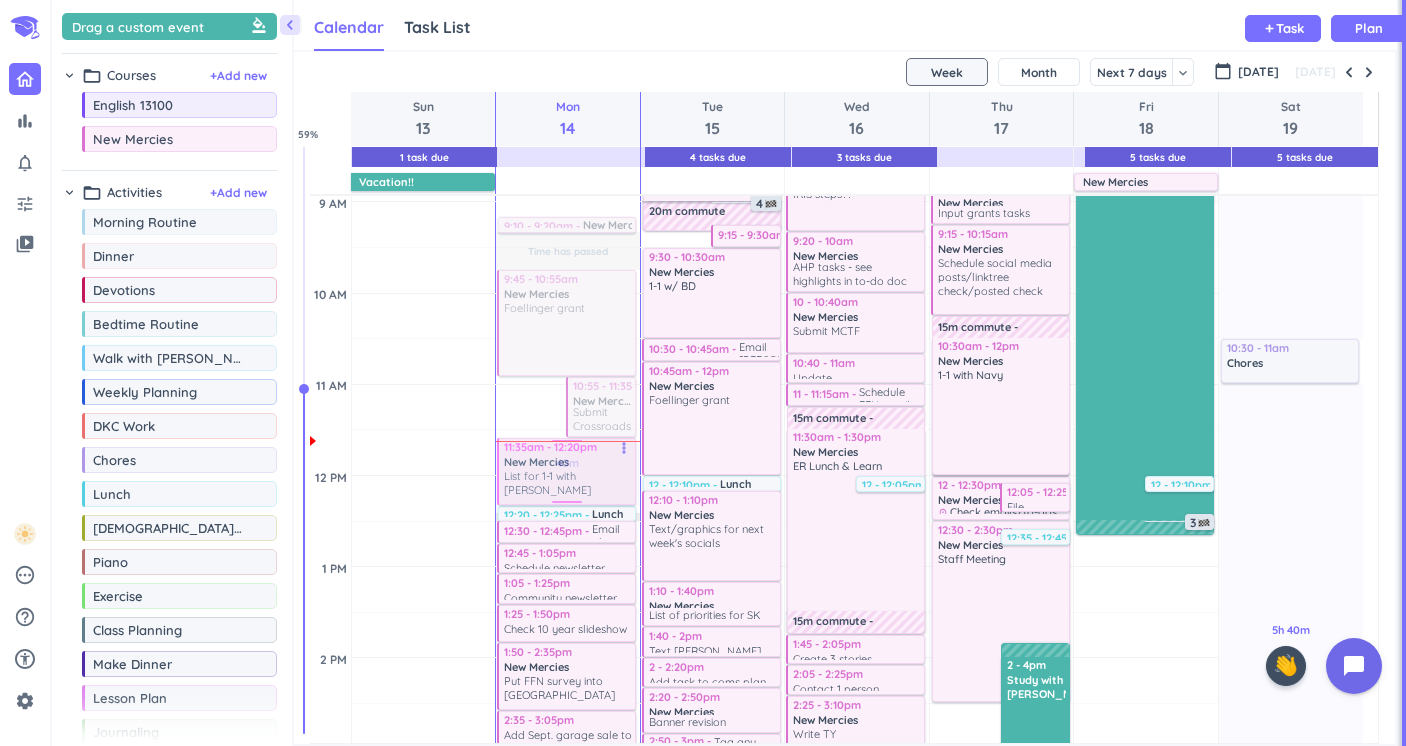 drag, startPoint x: 537, startPoint y: 402, endPoint x: 528, endPoint y: 456, distance: 54.74486 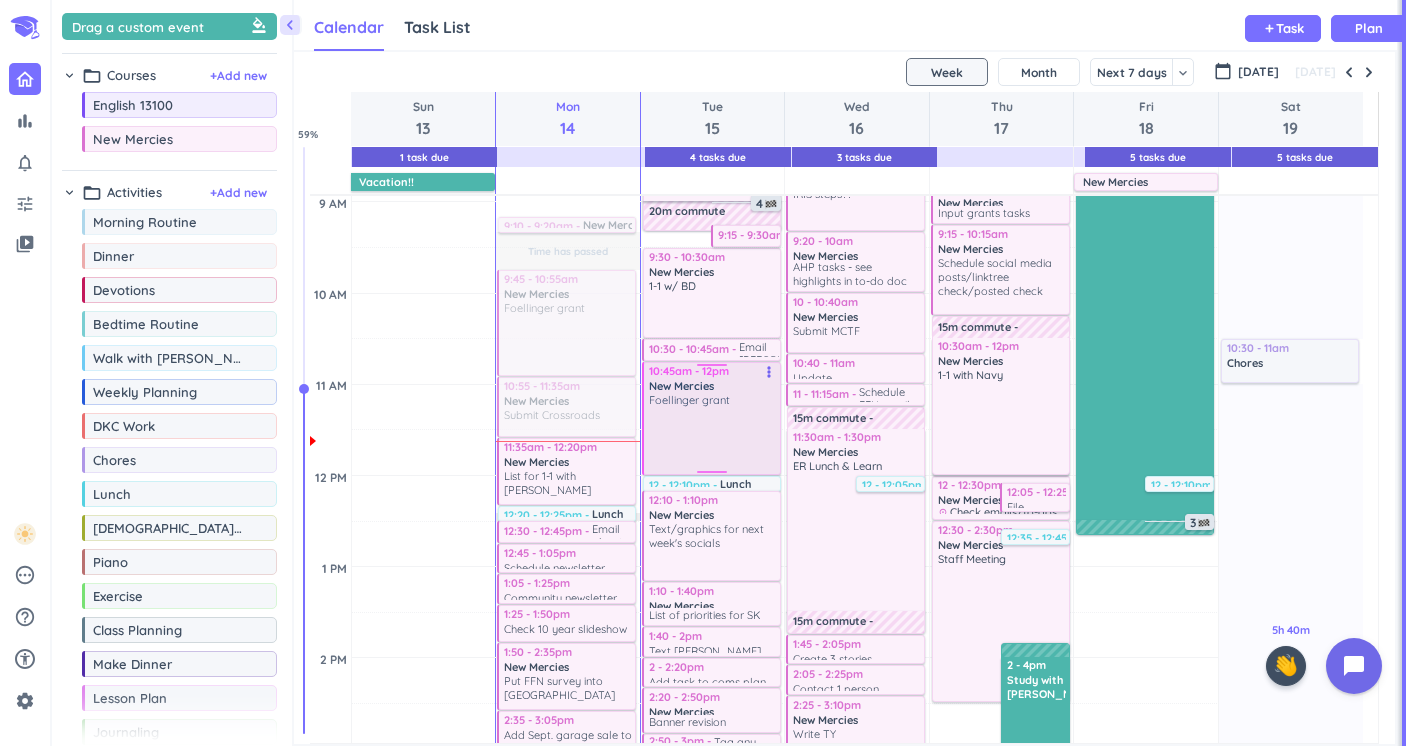 scroll, scrollTop: 449, scrollLeft: 0, axis: vertical 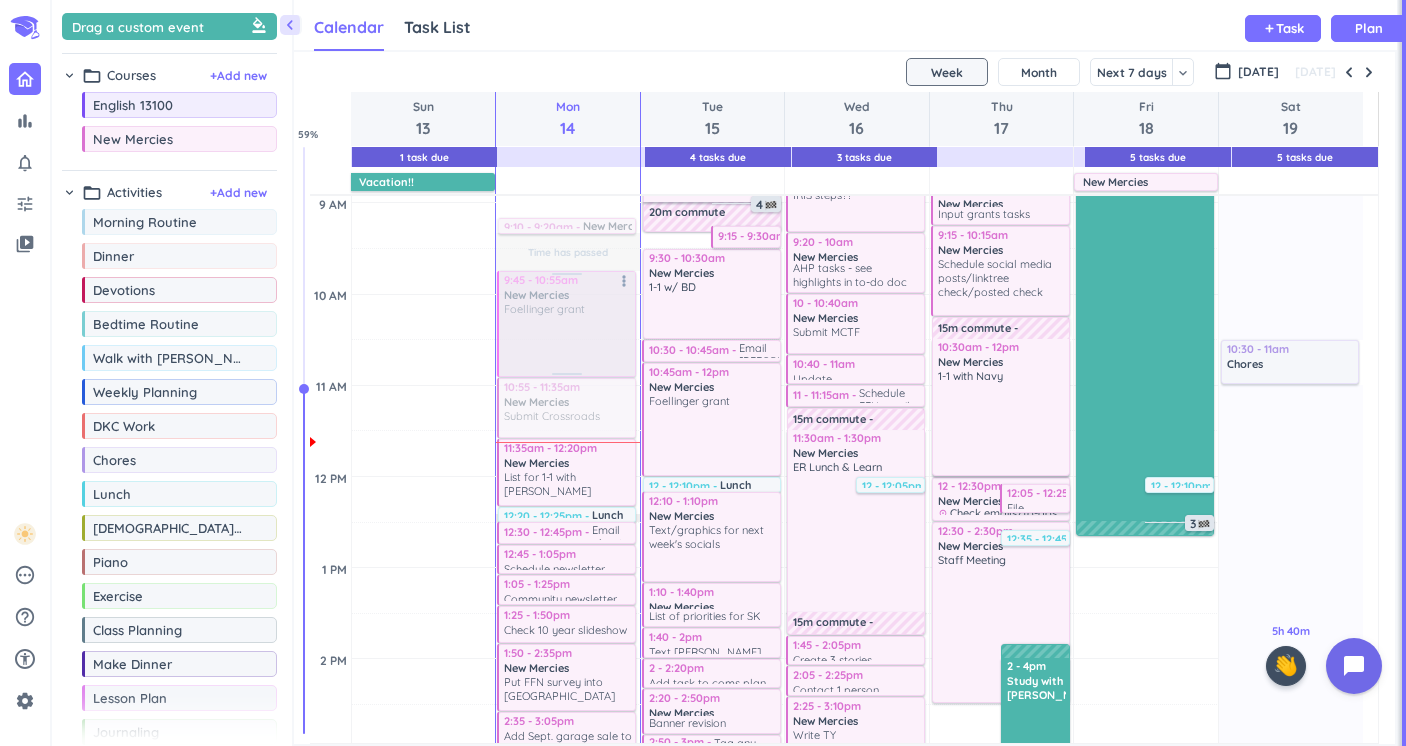 click at bounding box center [565, 324] 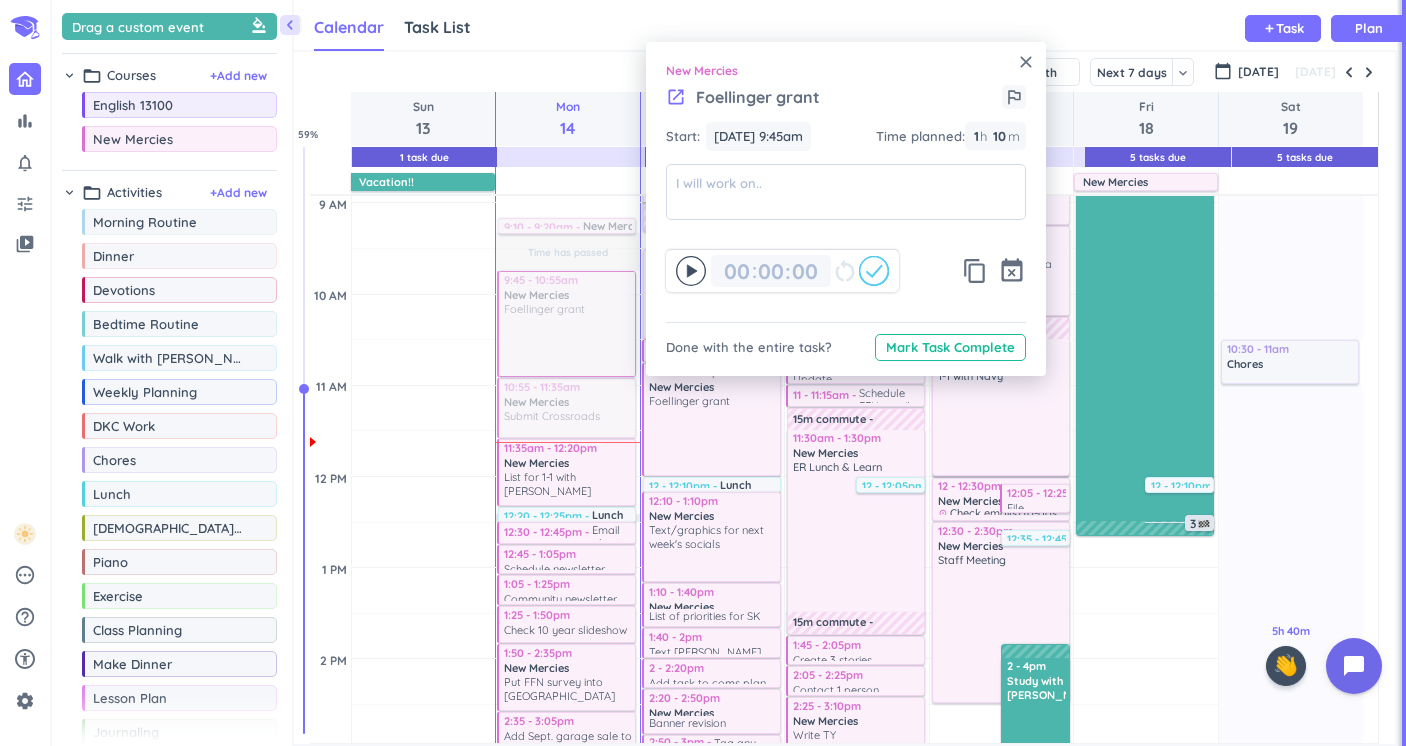 click on "close" at bounding box center (1026, 62) 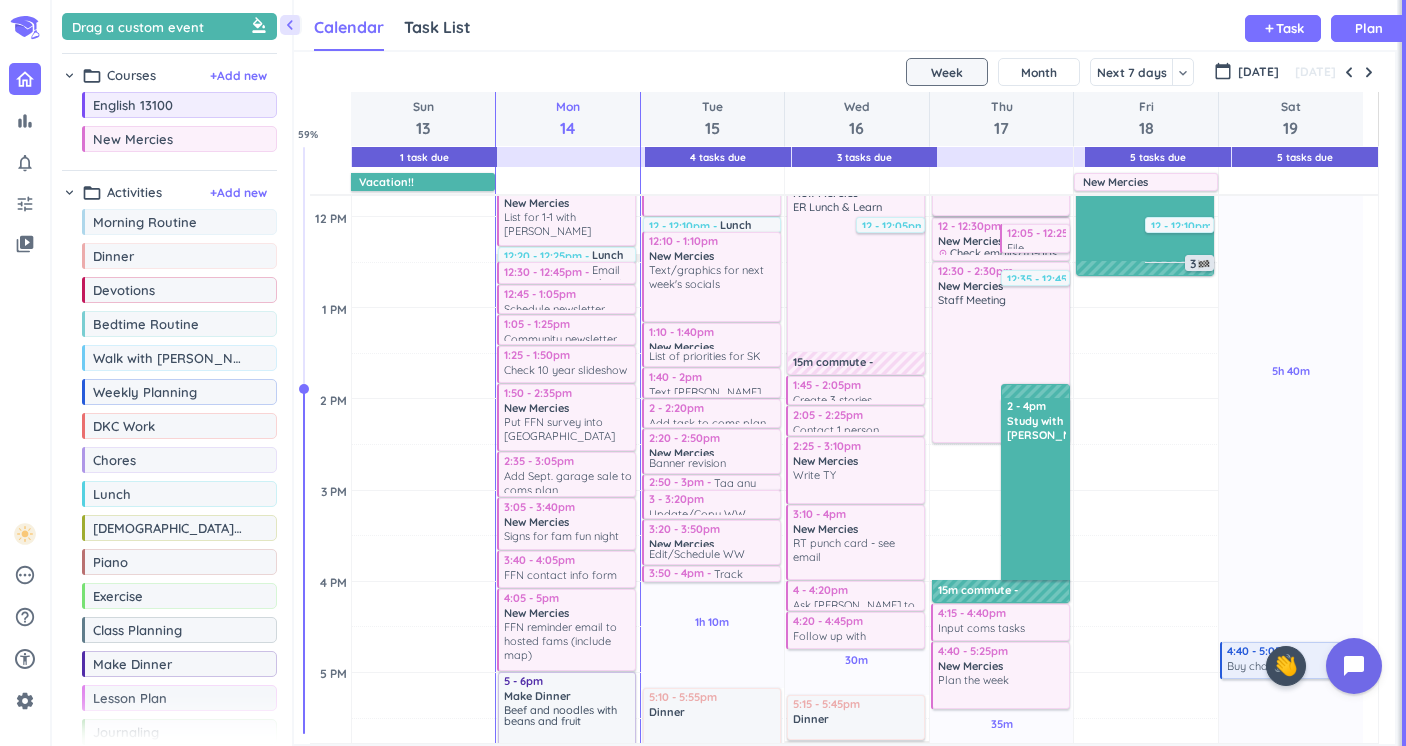 scroll, scrollTop: 694, scrollLeft: 0, axis: vertical 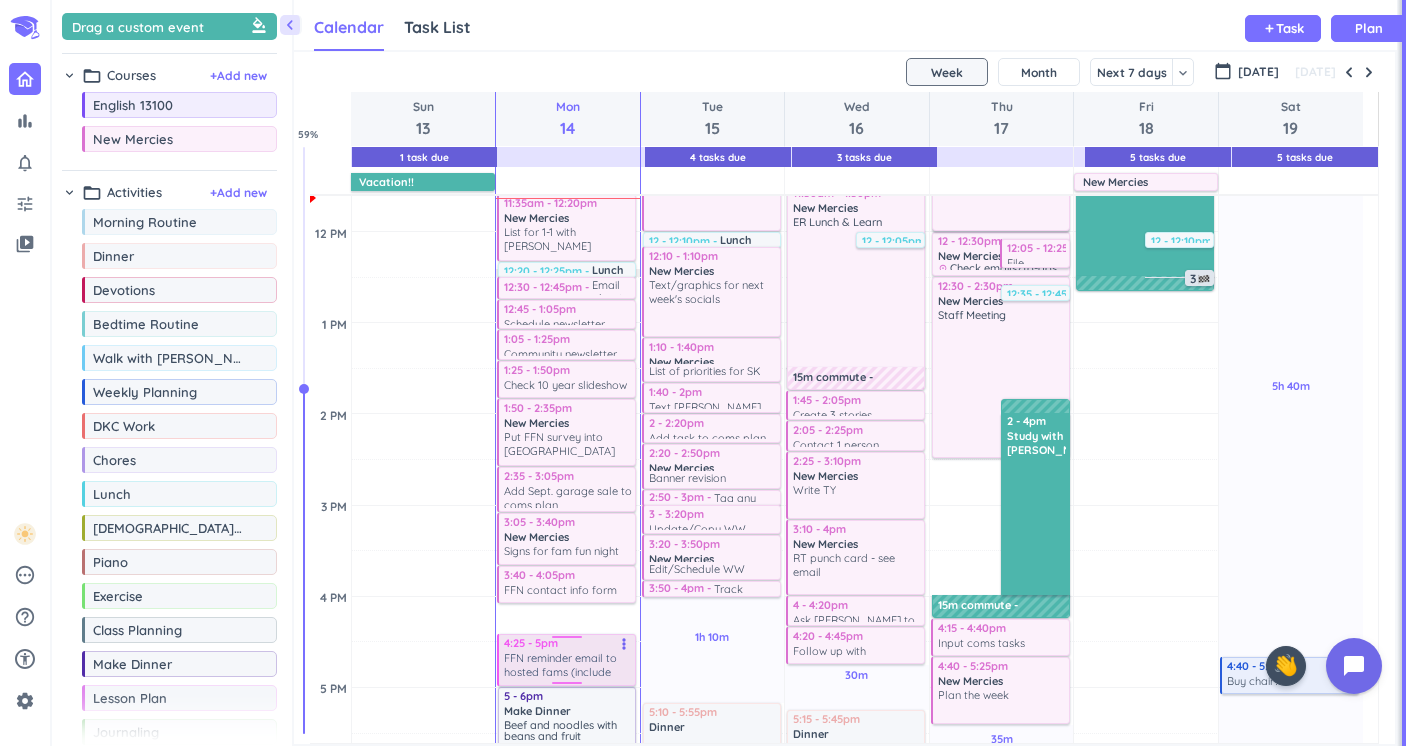 drag, startPoint x: 566, startPoint y: 611, endPoint x: 566, endPoint y: 639, distance: 28 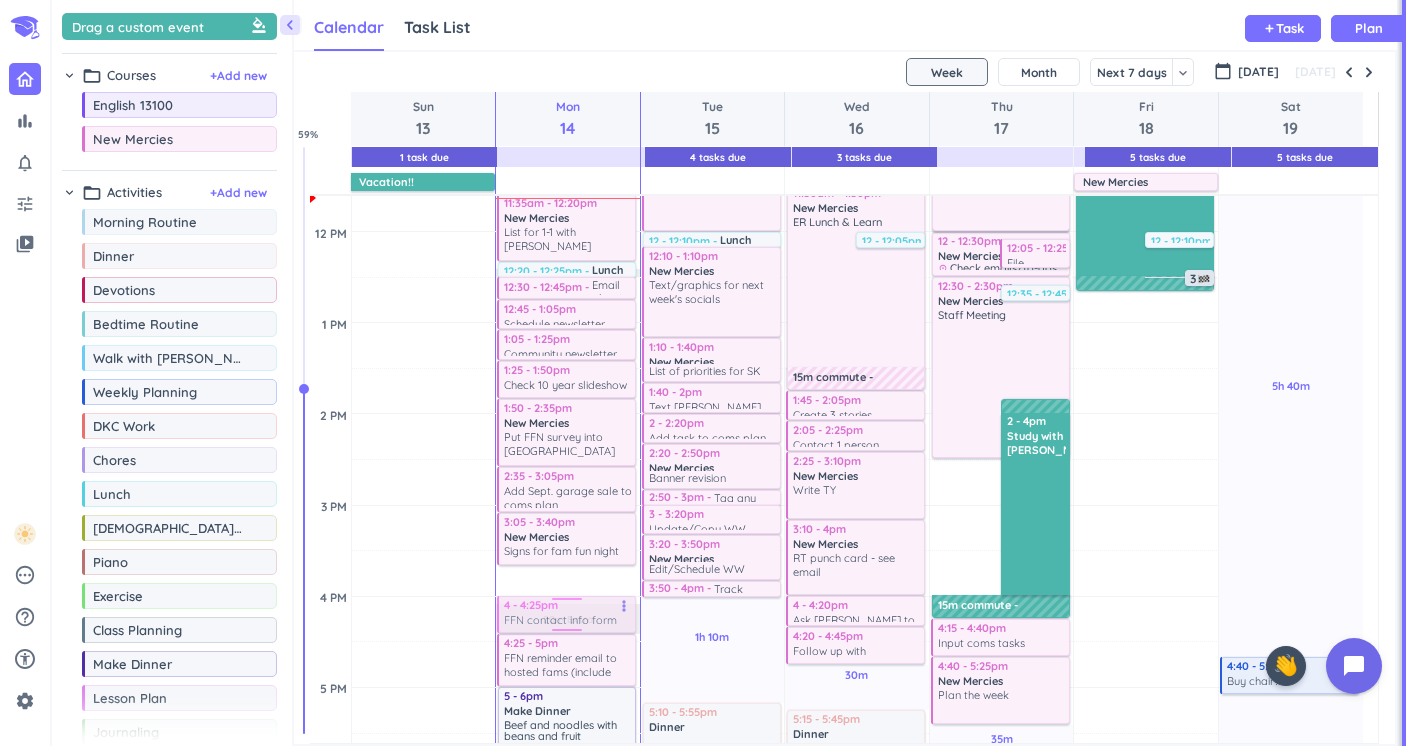drag, startPoint x: 573, startPoint y: 589, endPoint x: 573, endPoint y: 632, distance: 43 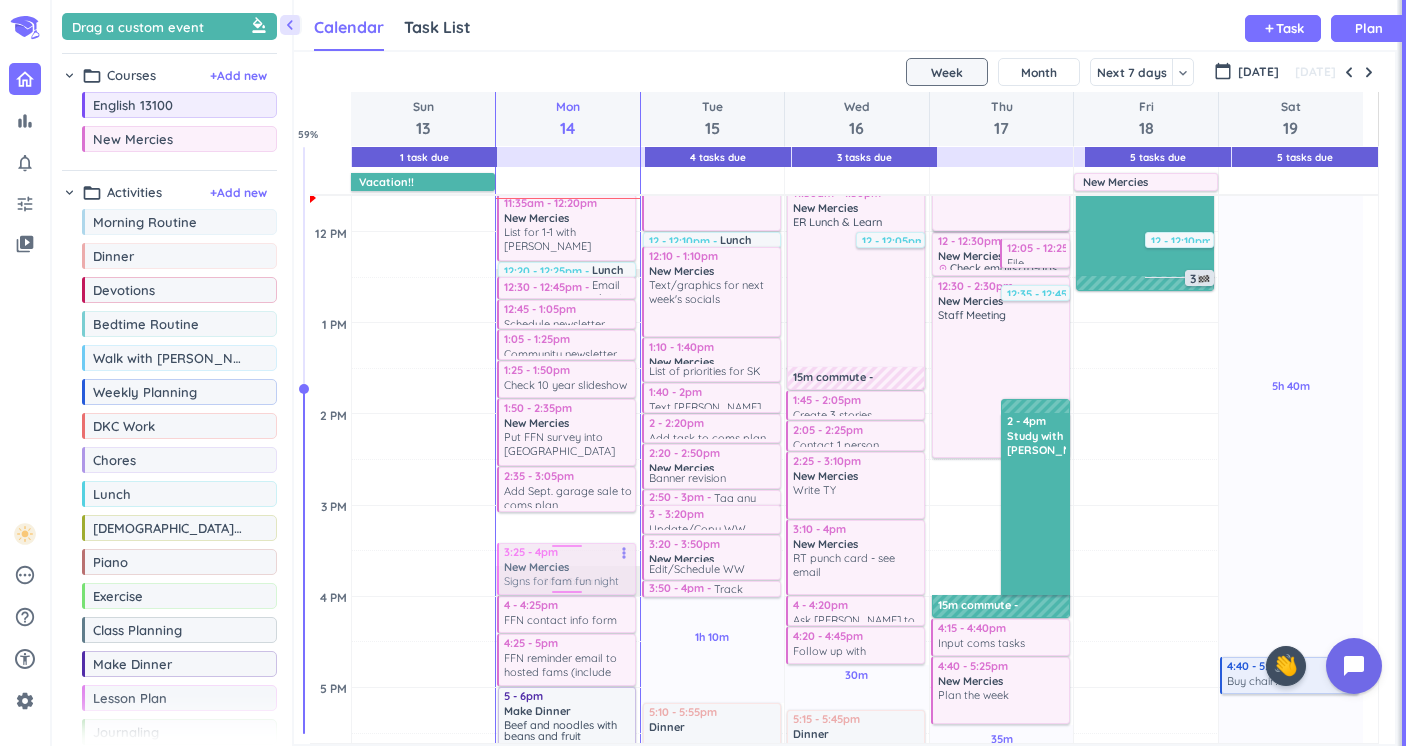 drag, startPoint x: 566, startPoint y: 545, endPoint x: 564, endPoint y: 589, distance: 44.04543 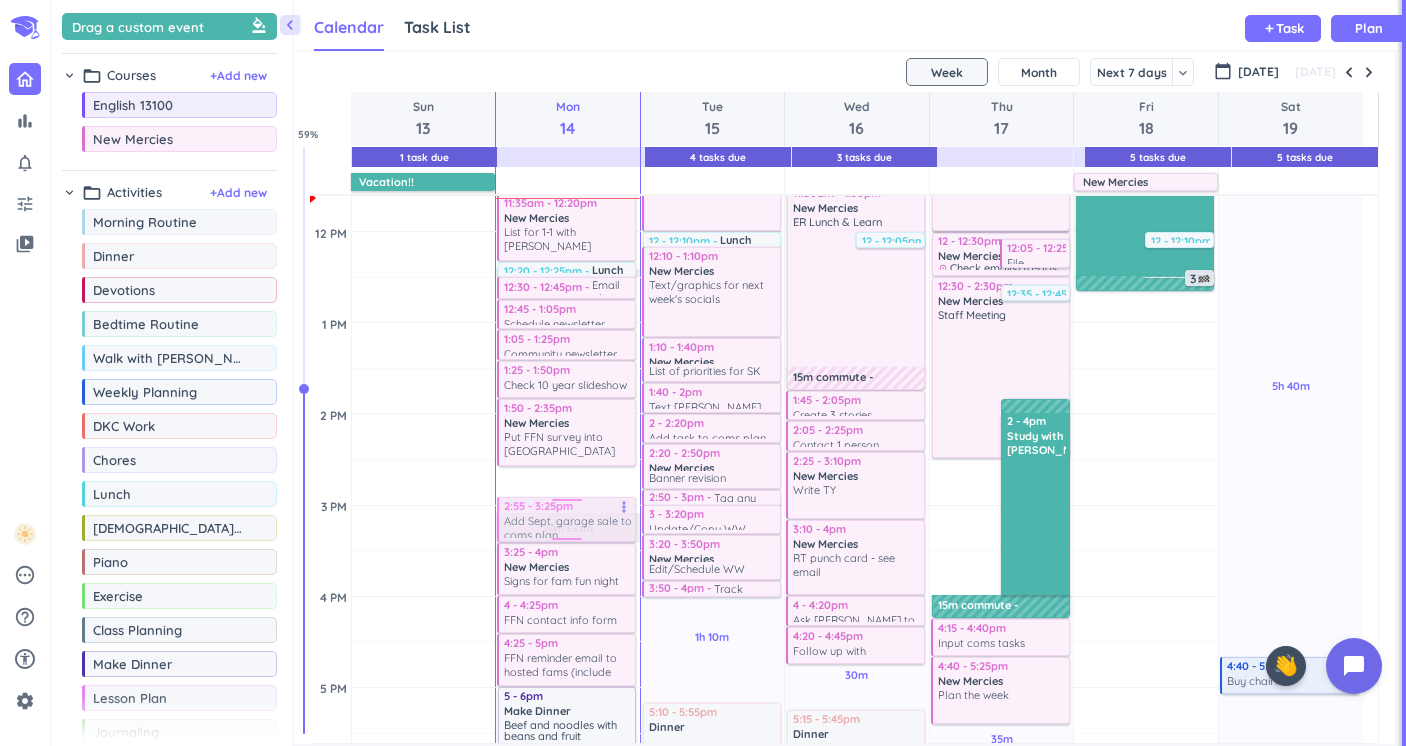drag, startPoint x: 555, startPoint y: 487, endPoint x: 555, endPoint y: 519, distance: 32 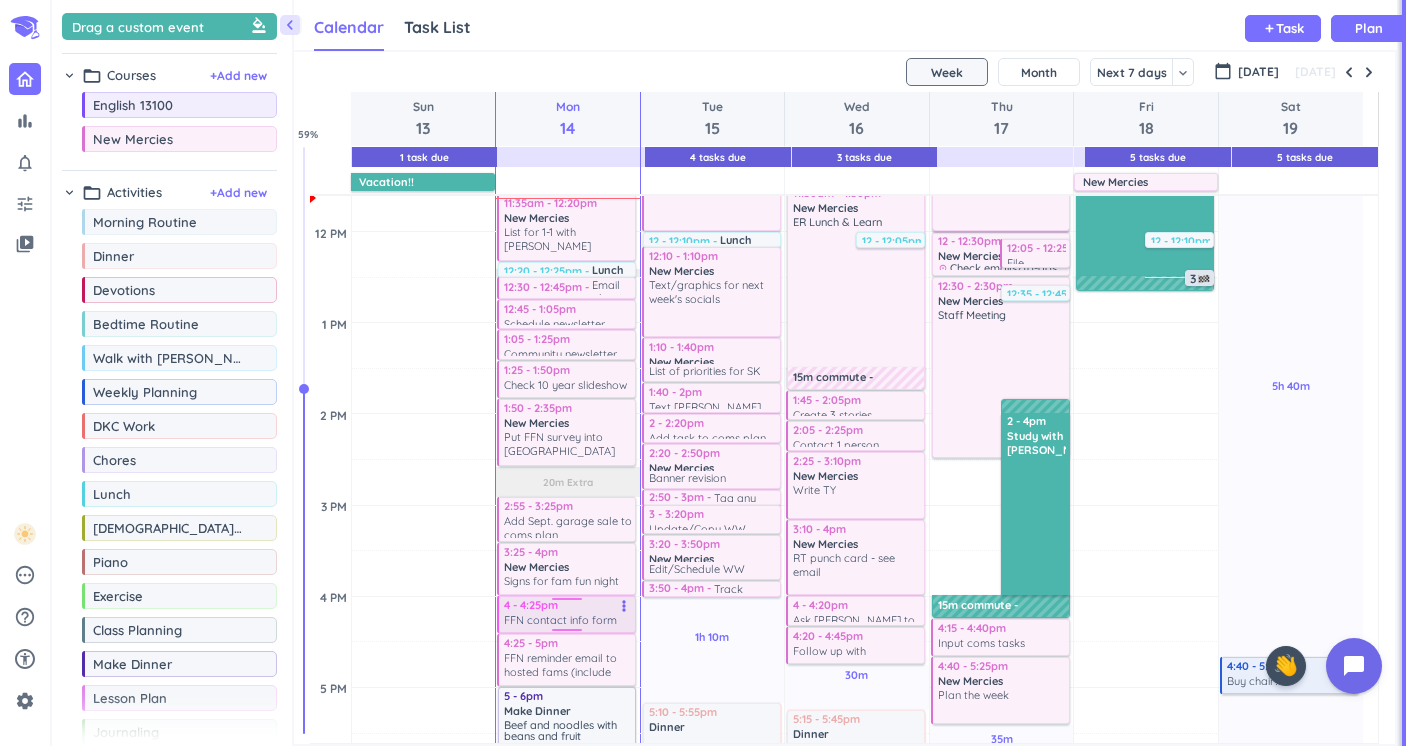 click on "4 - 4:25pm" at bounding box center [568, 605] 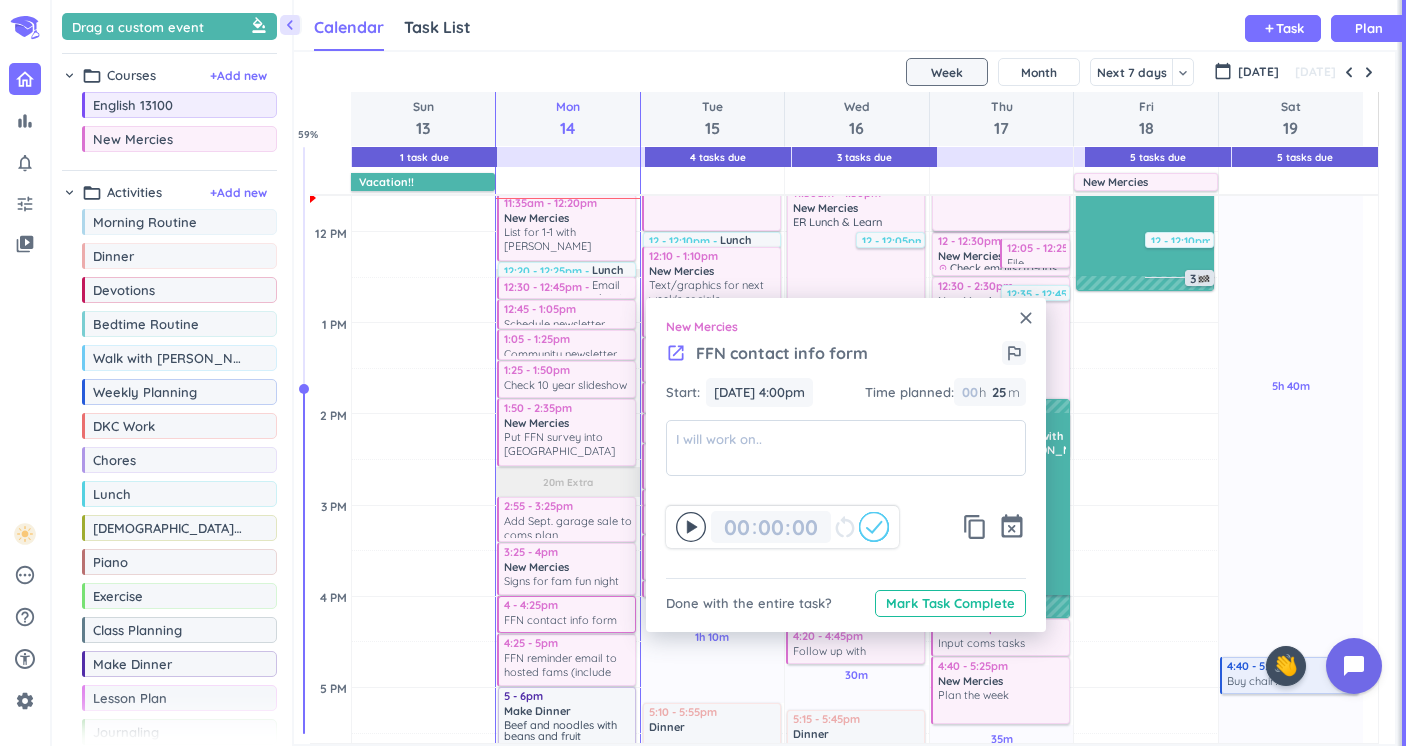 click on "close" at bounding box center [1026, 318] 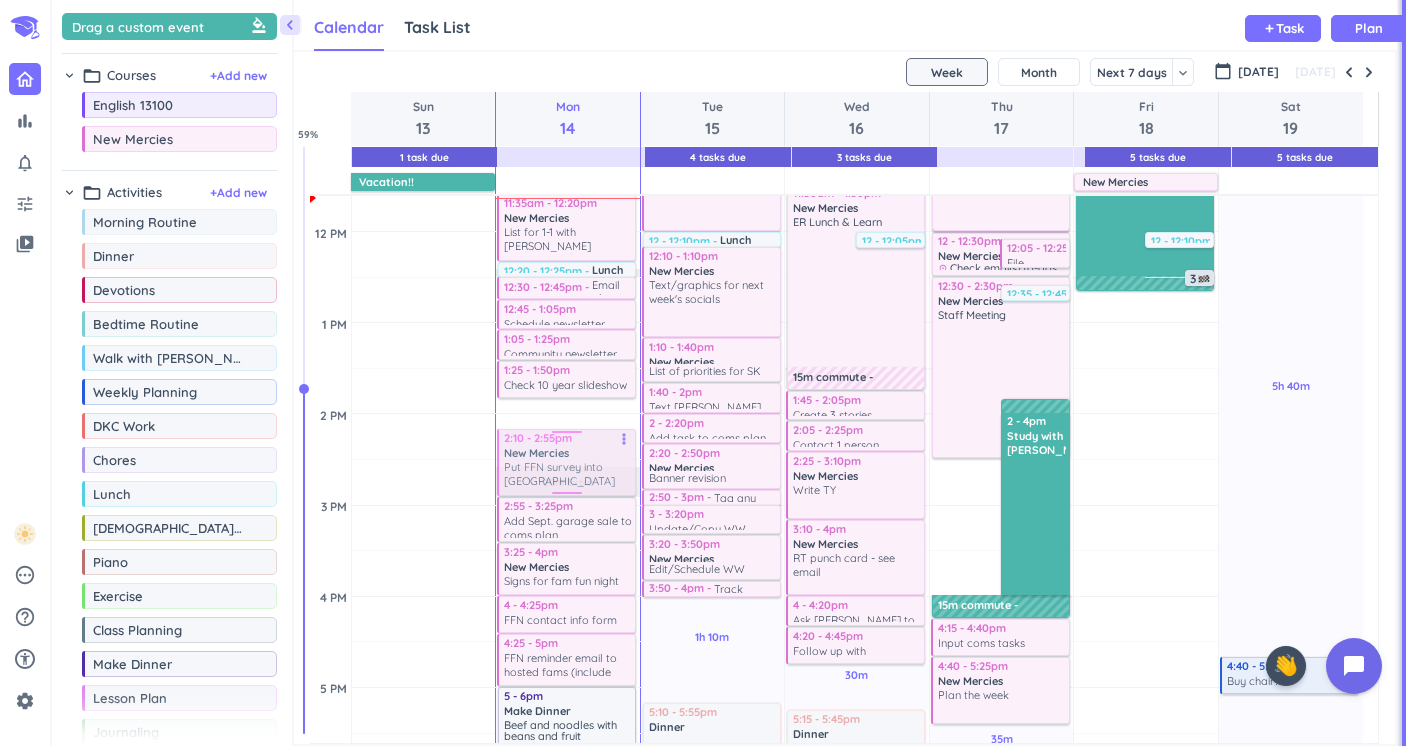 drag, startPoint x: 561, startPoint y: 426, endPoint x: 563, endPoint y: 444, distance: 18.110771 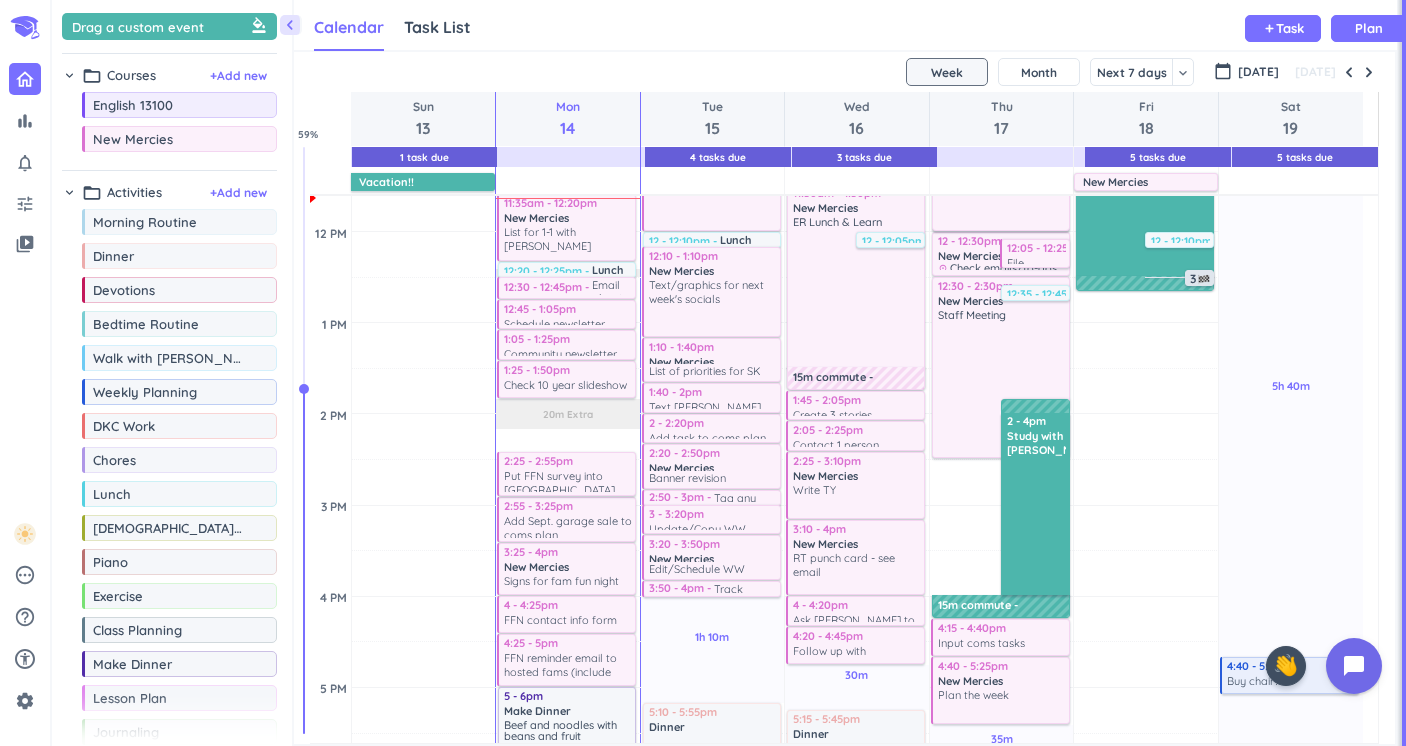 click on "Time has passed Past due Plan 2h 20m Past due Plan Time has passed Time has passed 05m Extra 20m Extra Adjust Awake Time Adjust Awake Time 7:15 - 7:45am Morning Routine delete_outline 9:10 - 9:20am New Mercies delete_outline Emails/to-dos 9:45 - 10:55am New Mercies Foellinger grant  more_vert 10:55 - 11:35am New Mercies Submit Crossroads  more_vert 11:35am - 12:20pm New Mercies List for 1-1 with [PERSON_NAME] more_vert 12:20 - 12:25pm Lunch delete_outline 12:30 - 12:45pm Email about leaving early from staff meeting  more_vert 12:45 - 1:05pm Schedule newsletter  more_vert 1:05 - 1:25pm Community newsletter  more_vert 1:25 - 1:50pm Check 10 year slideshow for blurring faces - get back with BD  more_vert 2:10 - 2:55pm New Mercies Put FFN survey into Canva  more_vert 2:55 - 3:25pm New Mercies Add Sept. garage sale to coms plan  more_vert 3:25 - 4pm New Mercies Signs for fam fun night  more_vert 4 - 4:25pm FFN contact info form  more_vert 4:25 - 5pm New Mercies FFN reminder email to hosted fams (include map) more_vert" at bounding box center (568, 596) 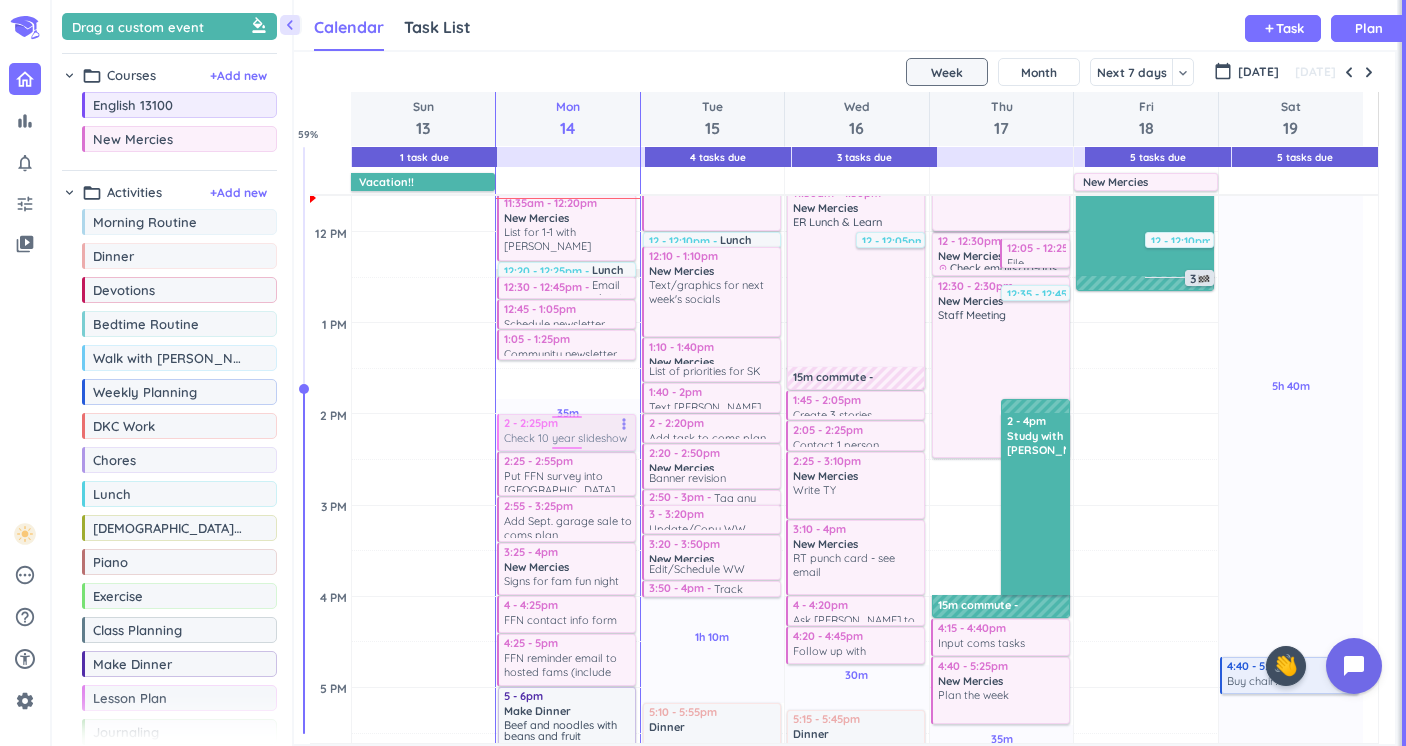 drag, startPoint x: 567, startPoint y: 384, endPoint x: 569, endPoint y: 441, distance: 57.035076 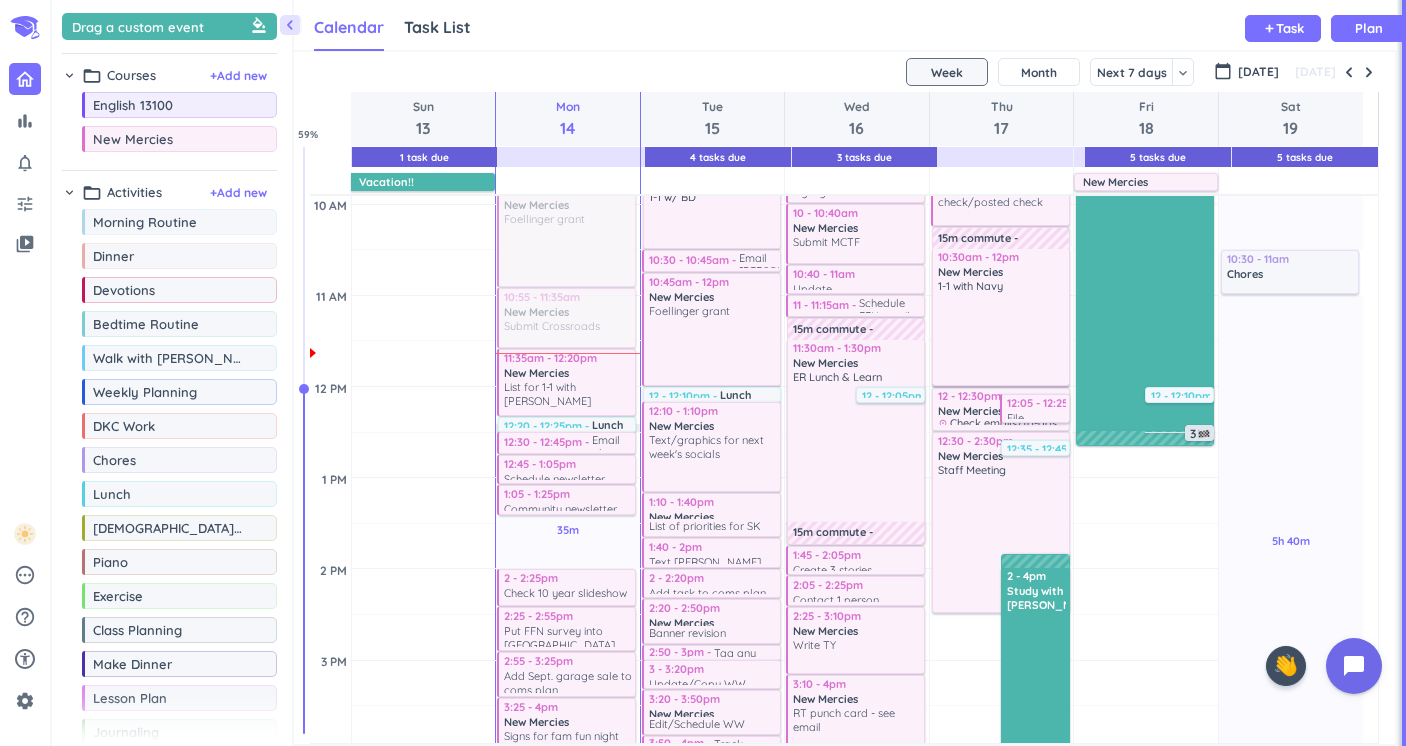 scroll, scrollTop: 538, scrollLeft: 0, axis: vertical 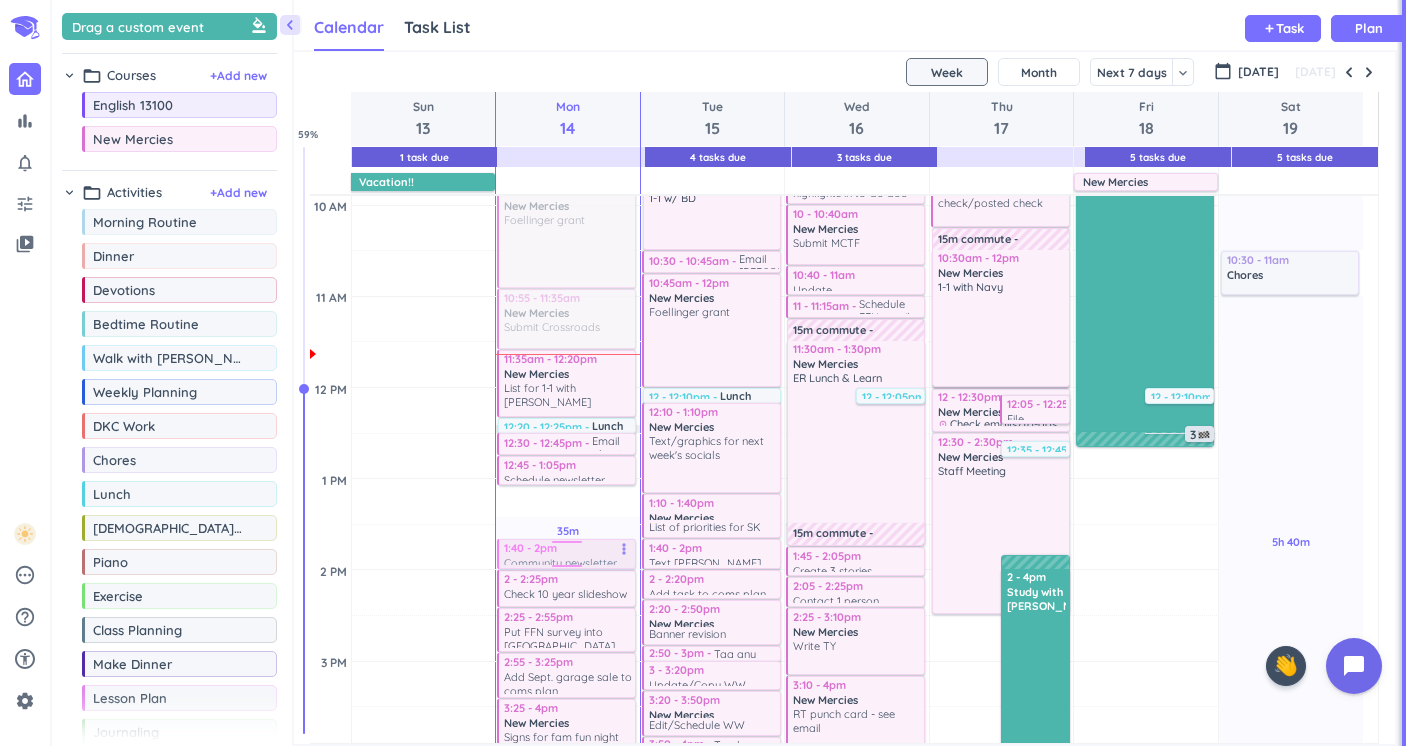 drag, startPoint x: 572, startPoint y: 503, endPoint x: 571, endPoint y: 558, distance: 55.00909 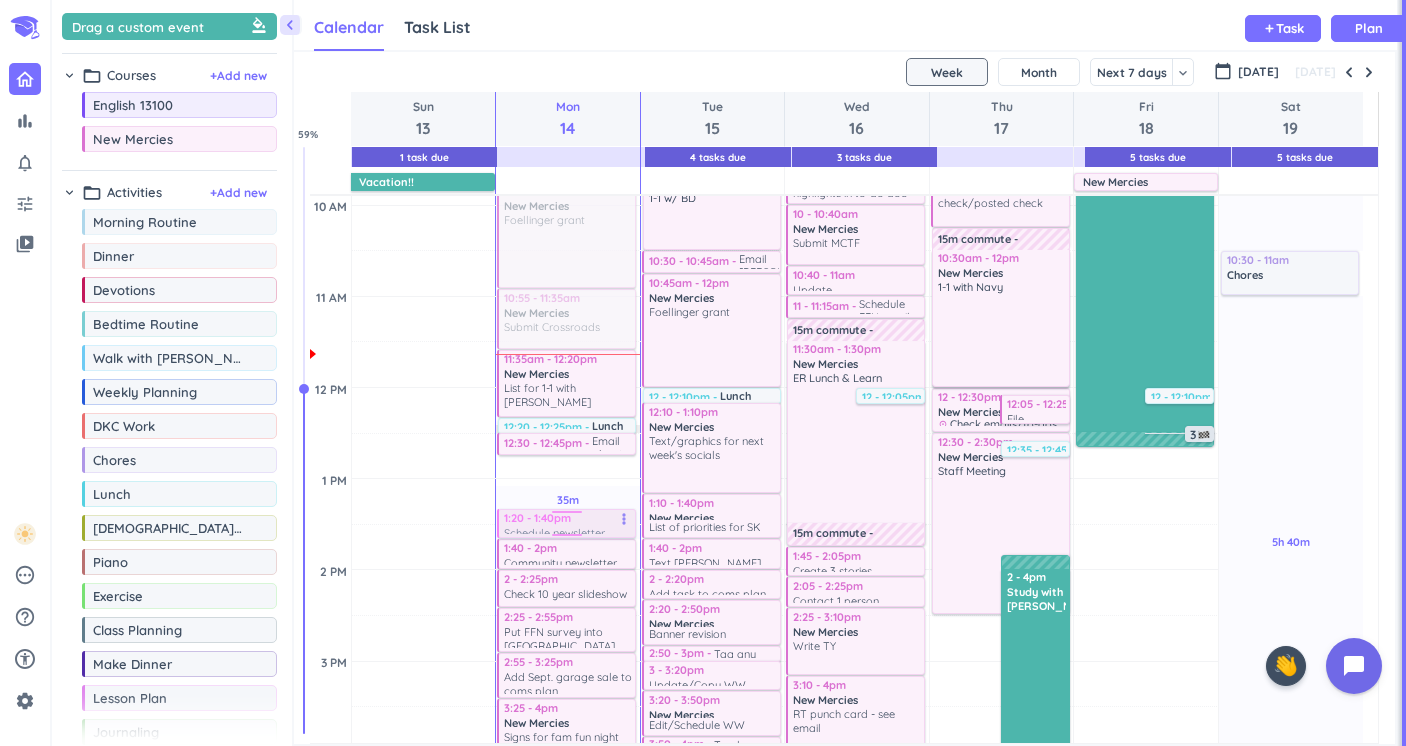 drag, startPoint x: 573, startPoint y: 468, endPoint x: 572, endPoint y: 522, distance: 54.00926 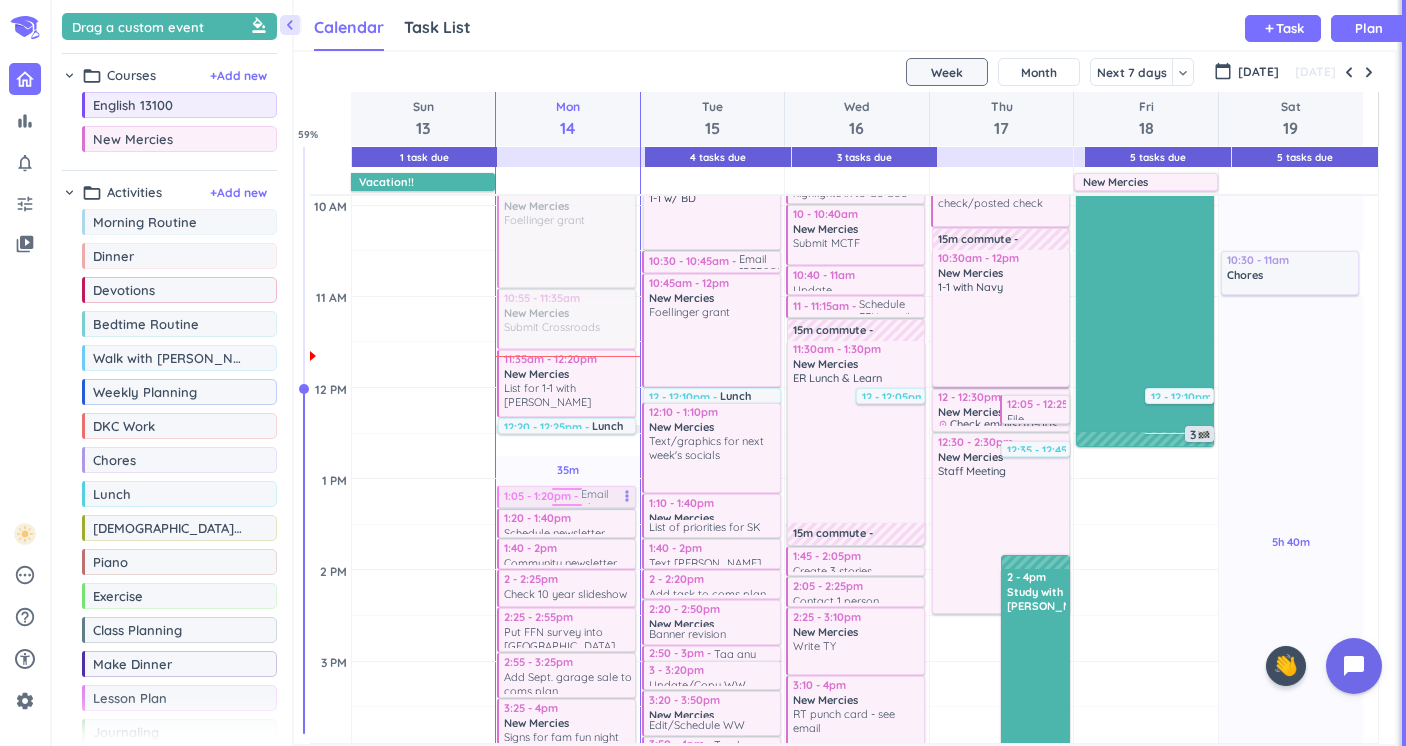 drag, startPoint x: 576, startPoint y: 443, endPoint x: 583, endPoint y: 498, distance: 55.443665 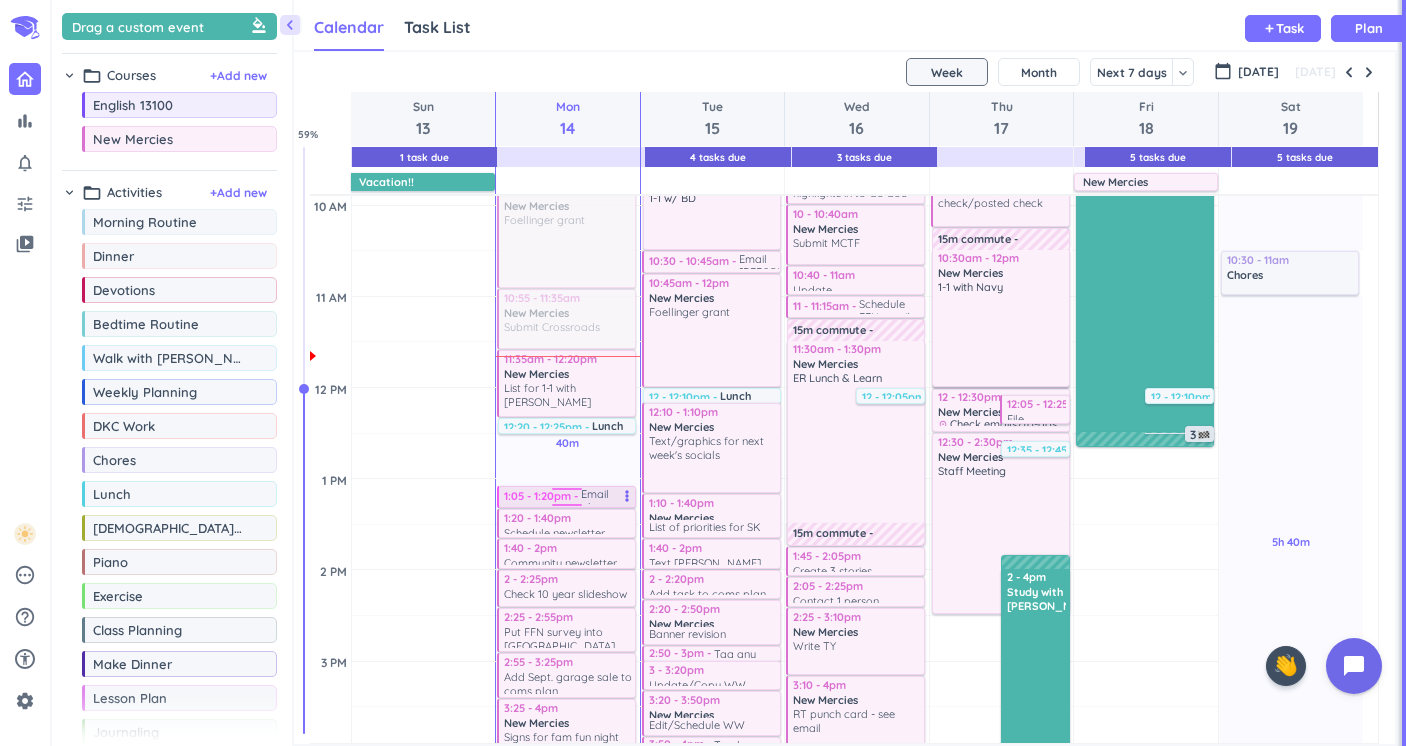 click on "Email about leaving early from staff meeting" at bounding box center (608, 496) 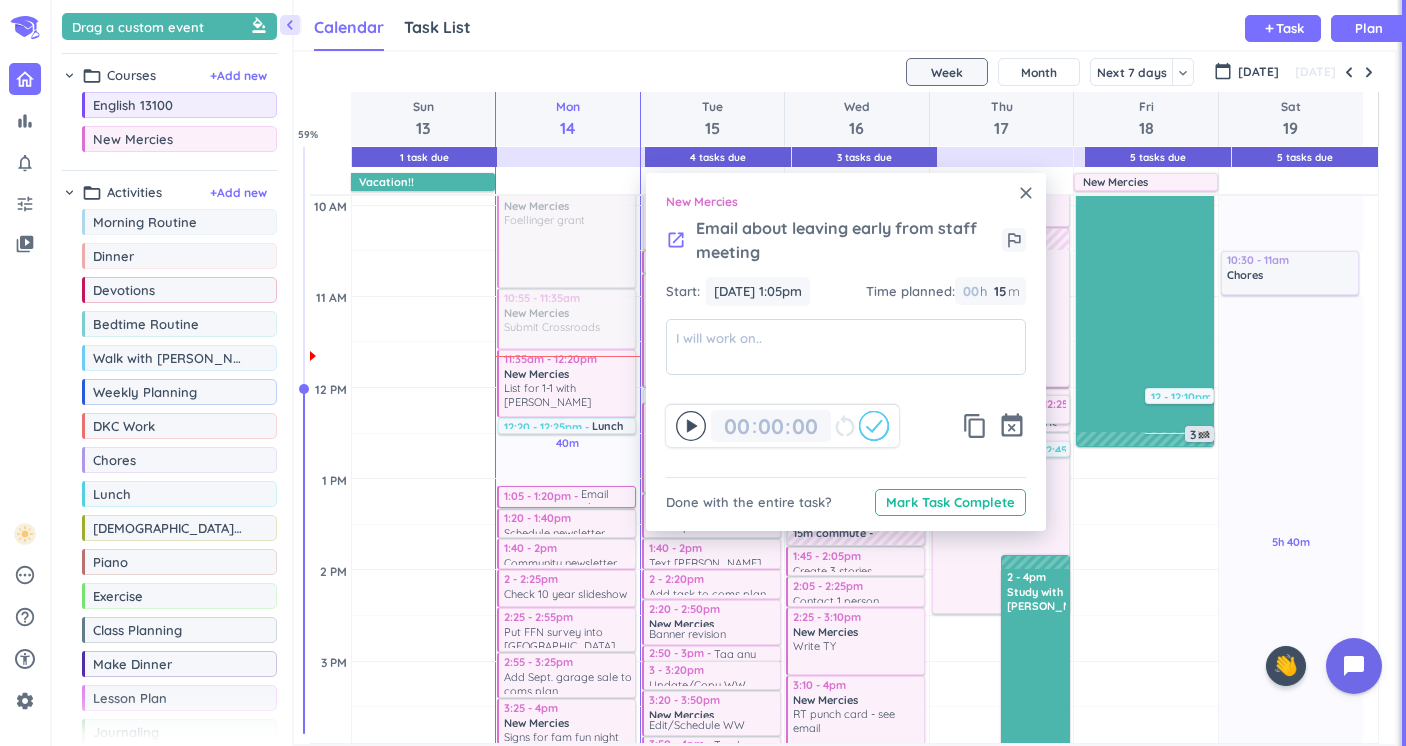 click on "close" at bounding box center [1026, 193] 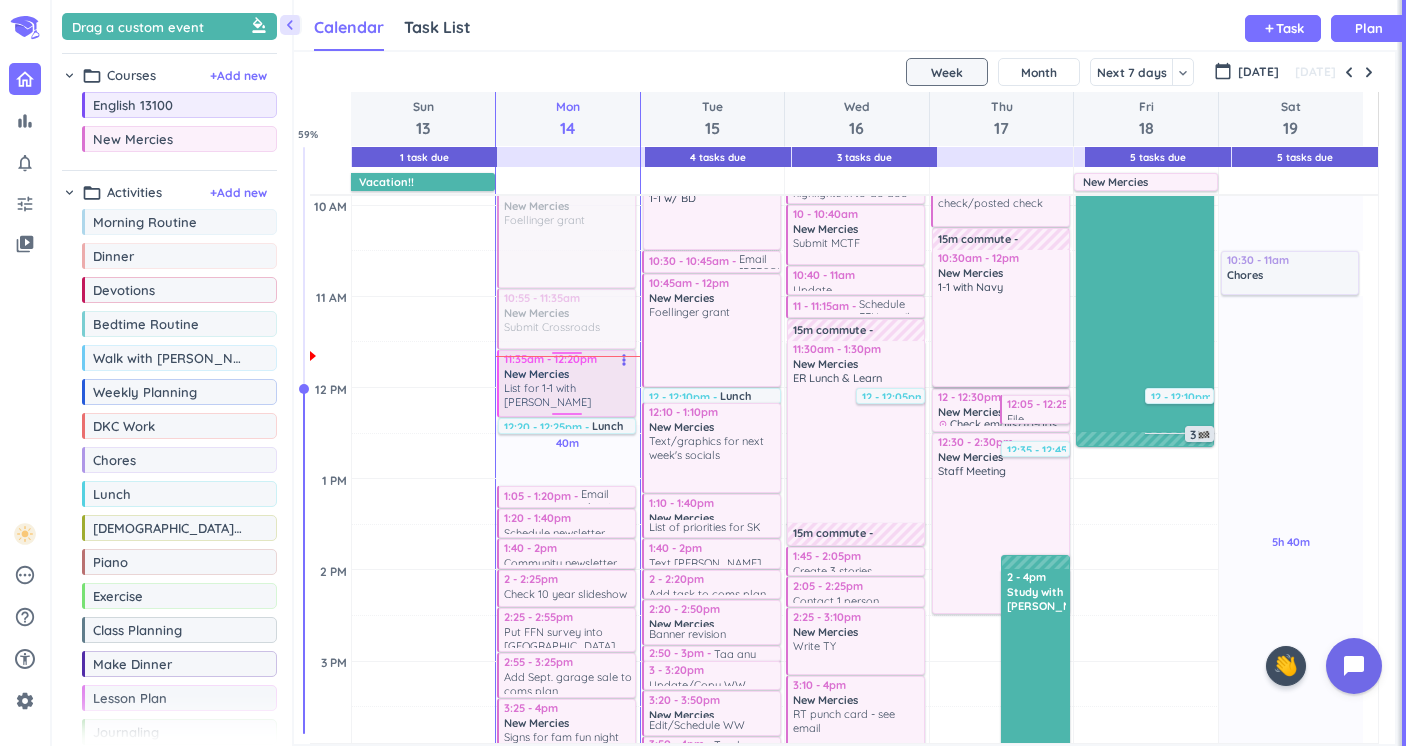 click on "New Mercies" at bounding box center (568, 374) 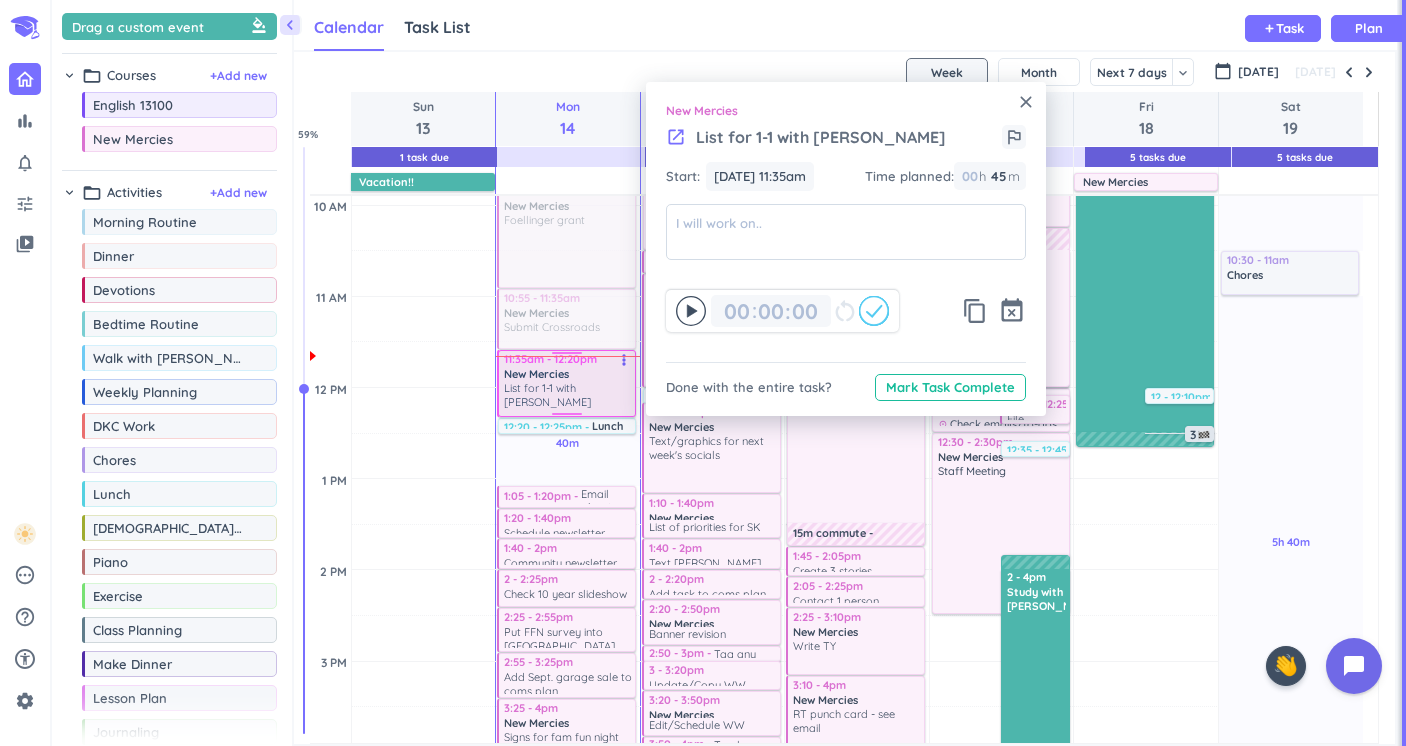 click on "New Mercies" at bounding box center [568, 374] 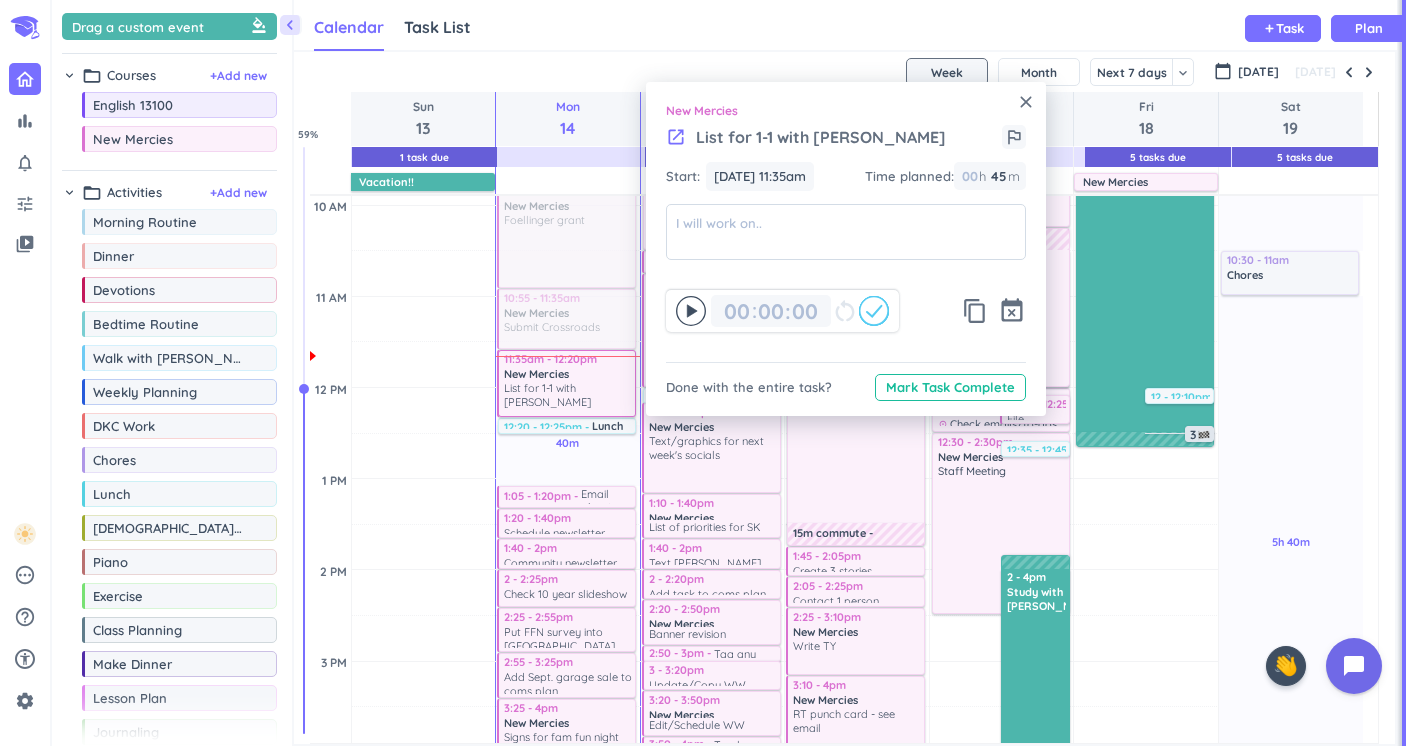 click on "close" at bounding box center (1026, 102) 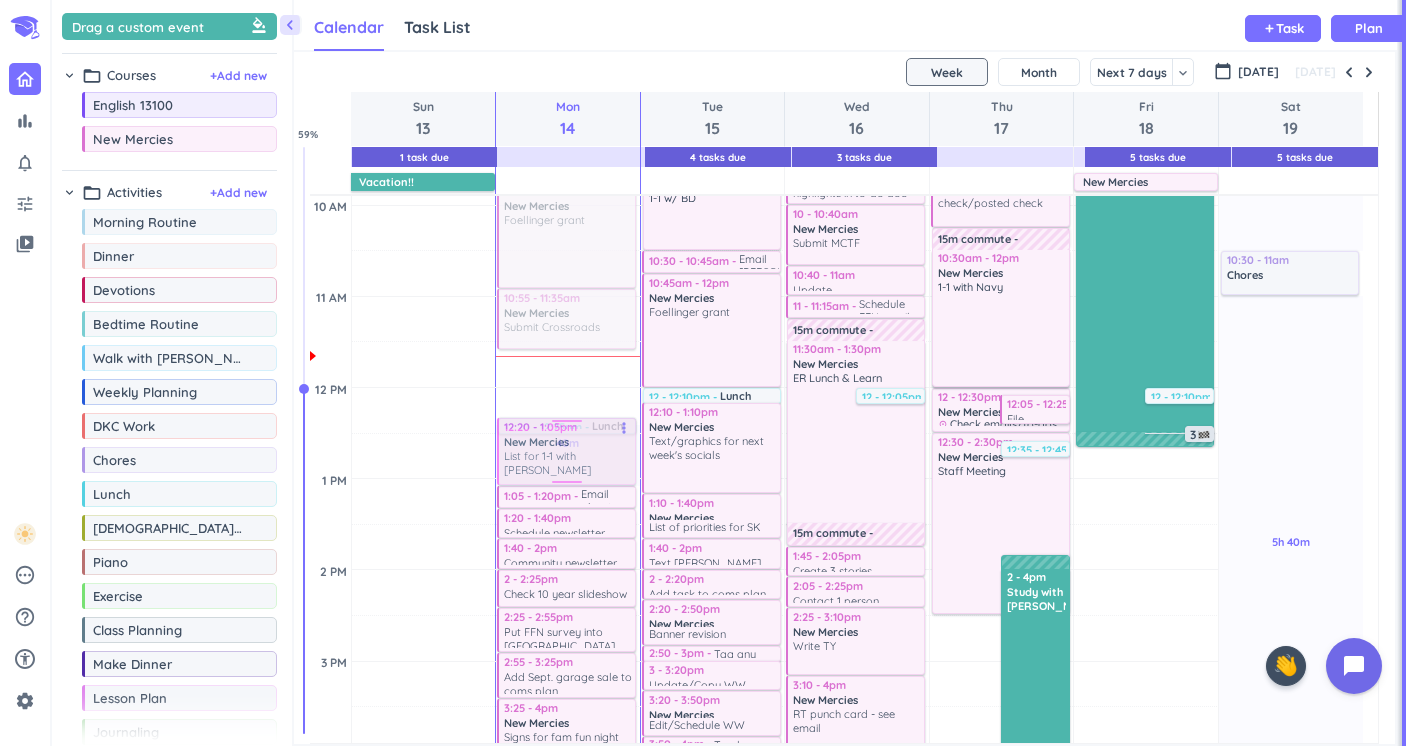 drag, startPoint x: 561, startPoint y: 392, endPoint x: 559, endPoint y: 452, distance: 60.033325 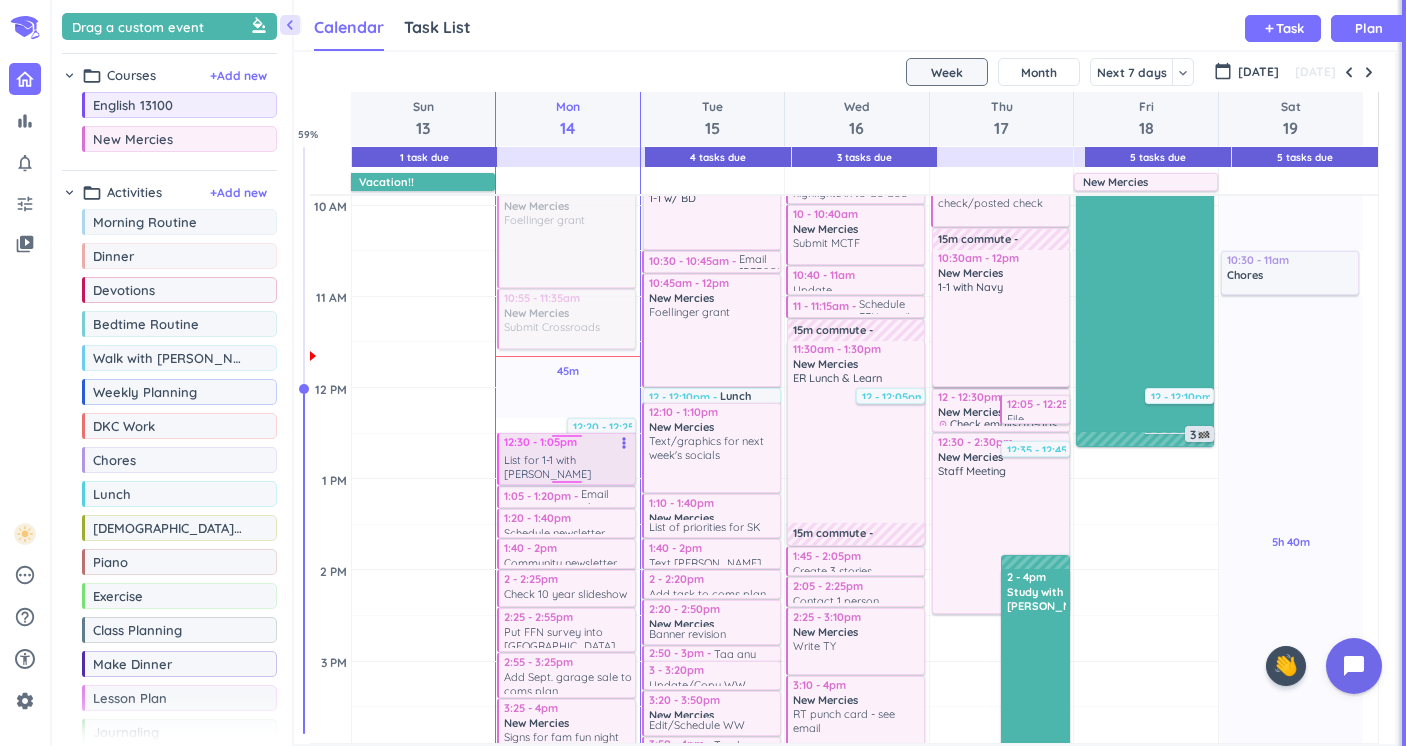 drag, startPoint x: 553, startPoint y: 423, endPoint x: 552, endPoint y: 438, distance: 15.033297 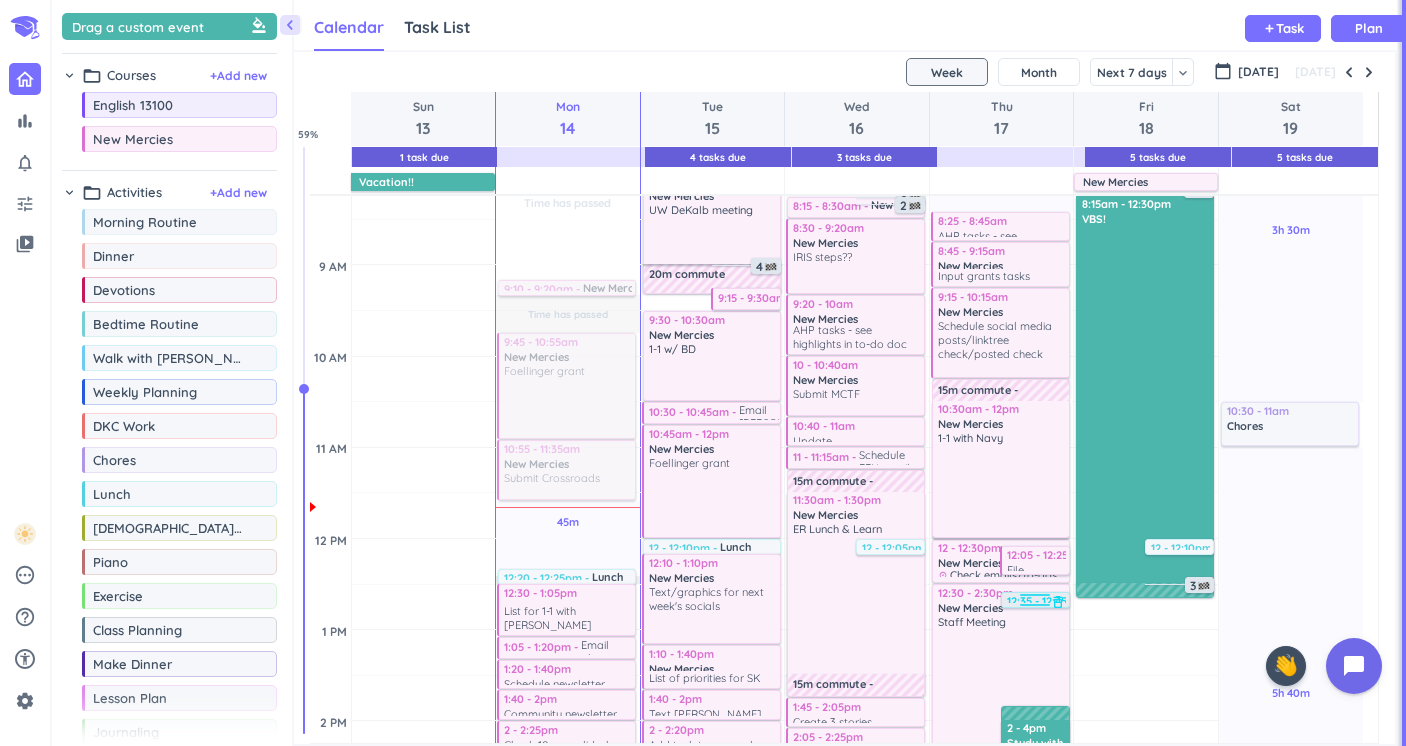scroll, scrollTop: 395, scrollLeft: 0, axis: vertical 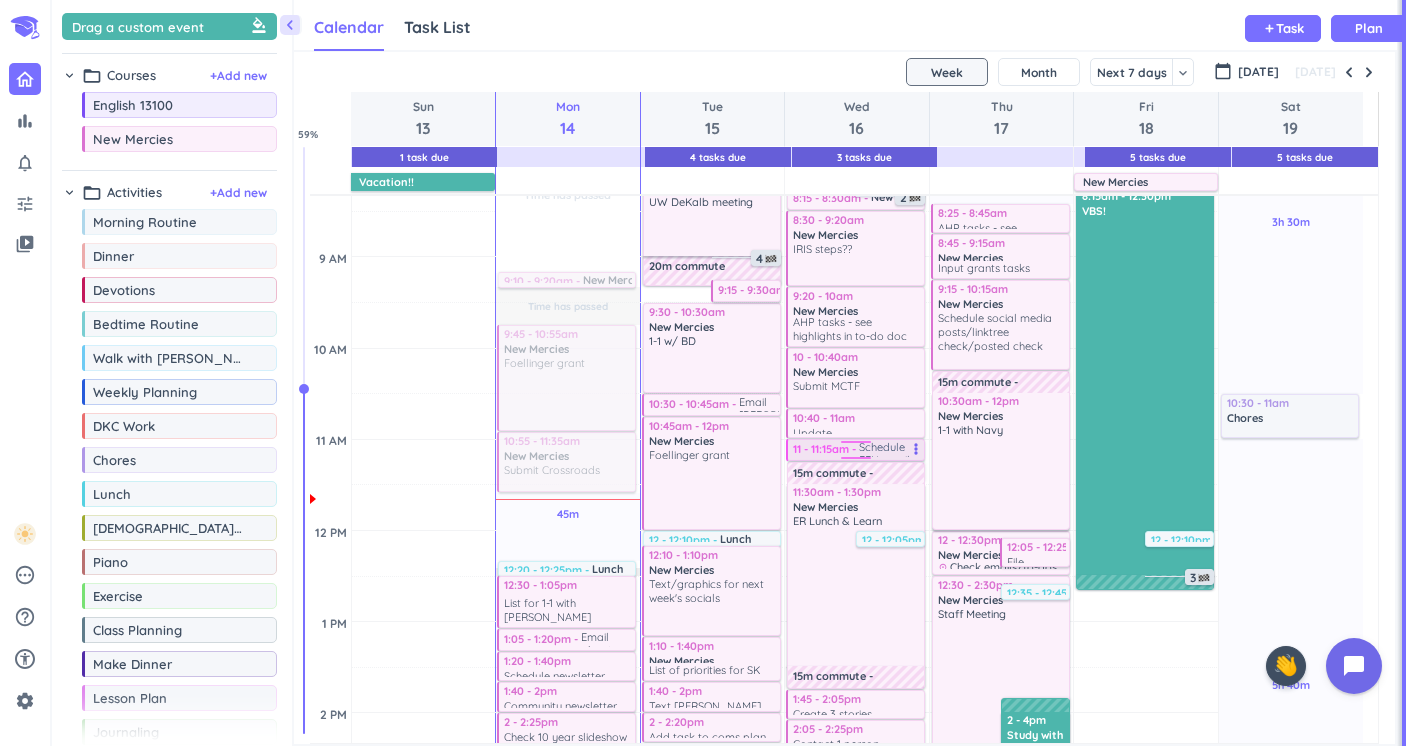 click at bounding box center [856, 445] 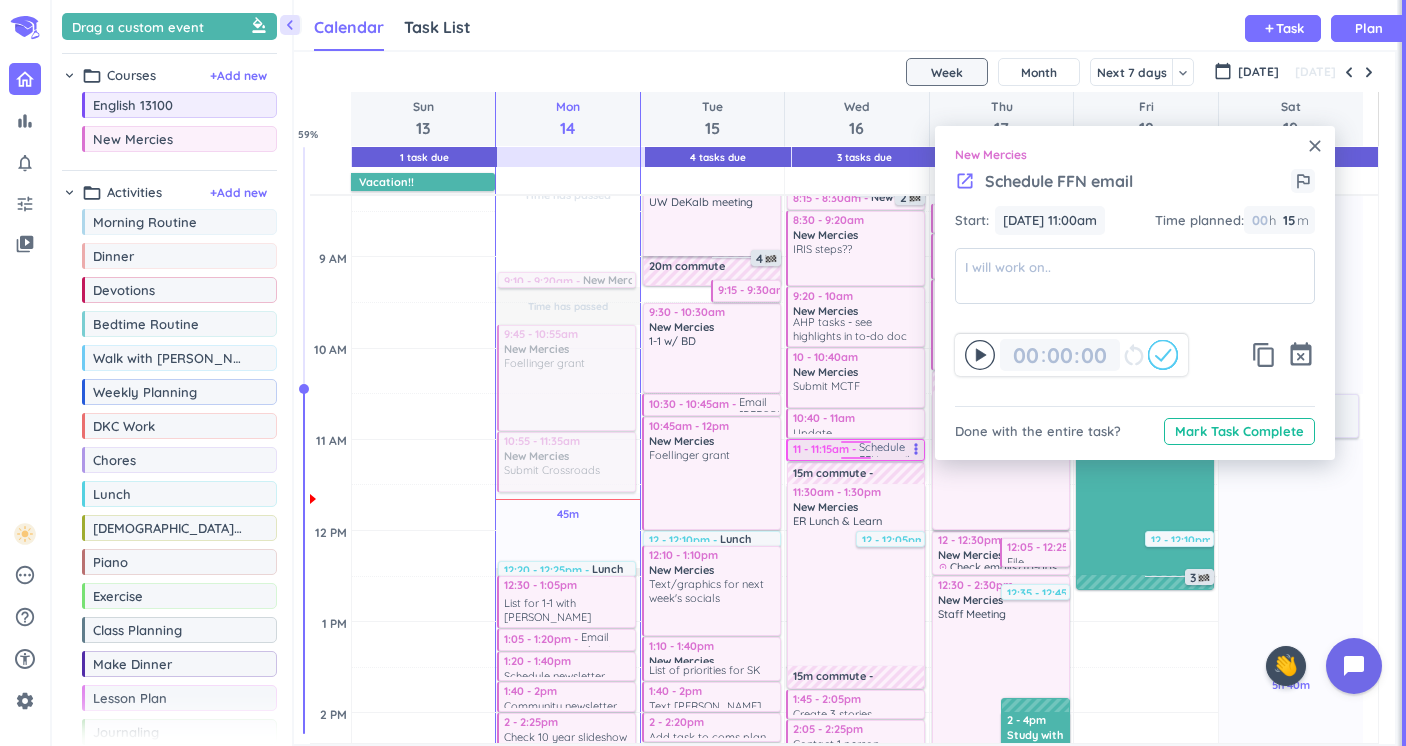 click on "close" at bounding box center [1315, 146] 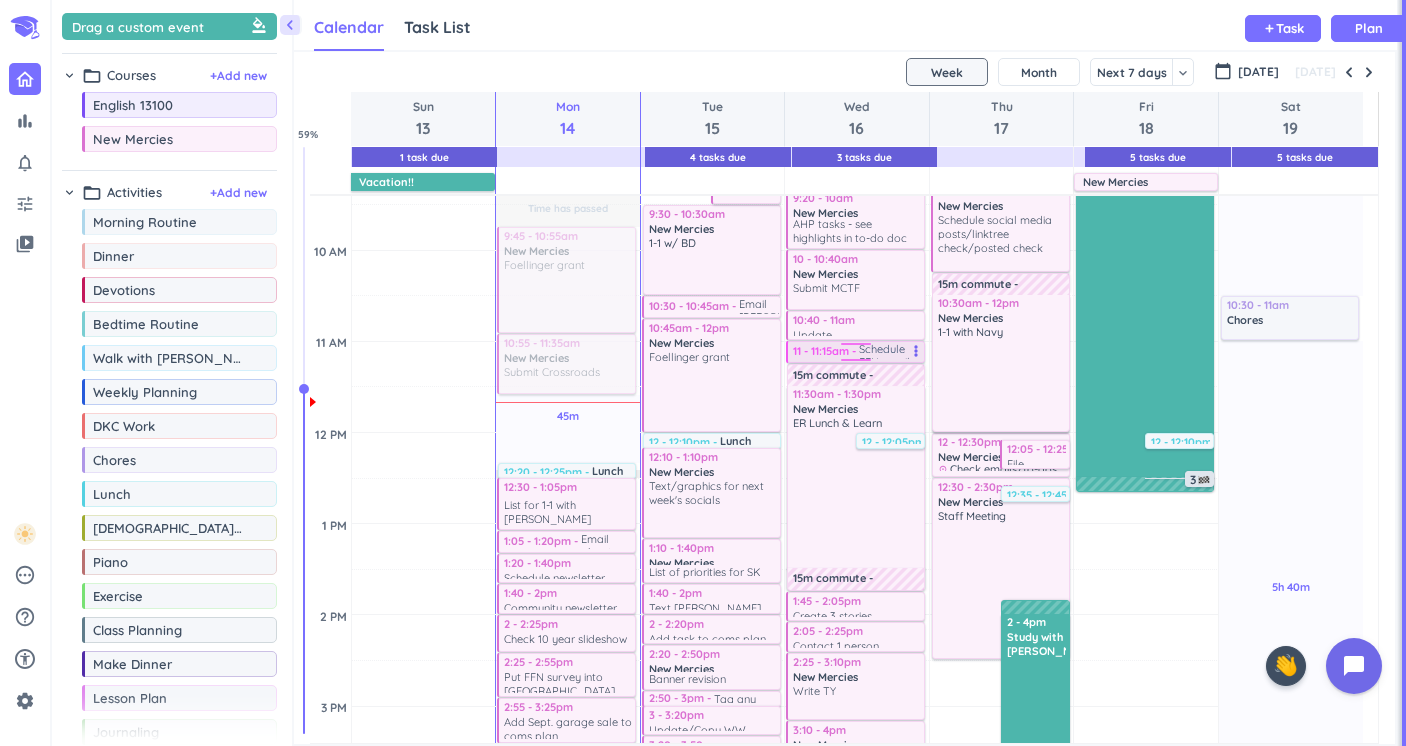 scroll, scrollTop: 488, scrollLeft: 0, axis: vertical 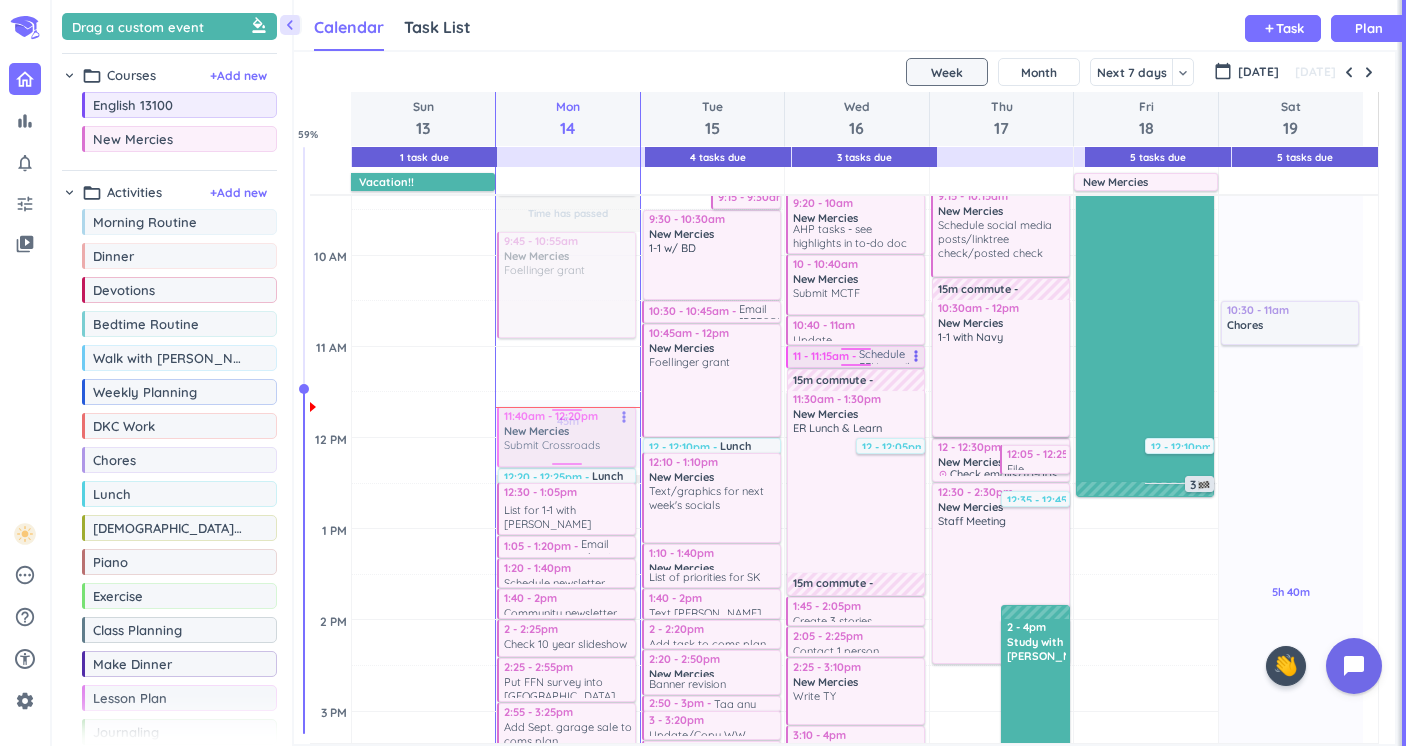 drag, startPoint x: 564, startPoint y: 364, endPoint x: 561, endPoint y: 420, distance: 56.0803 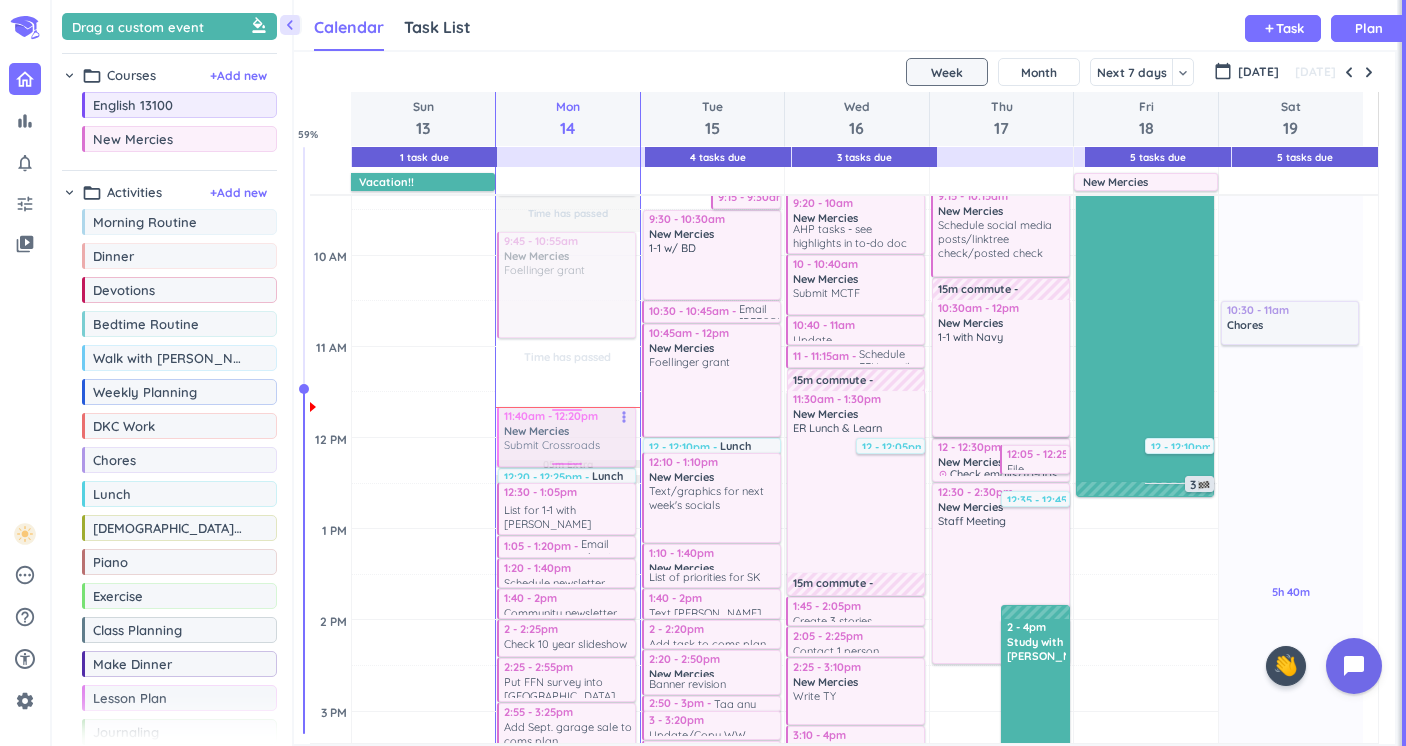drag, startPoint x: 573, startPoint y: 428, endPoint x: 581, endPoint y: 442, distance: 16.124516 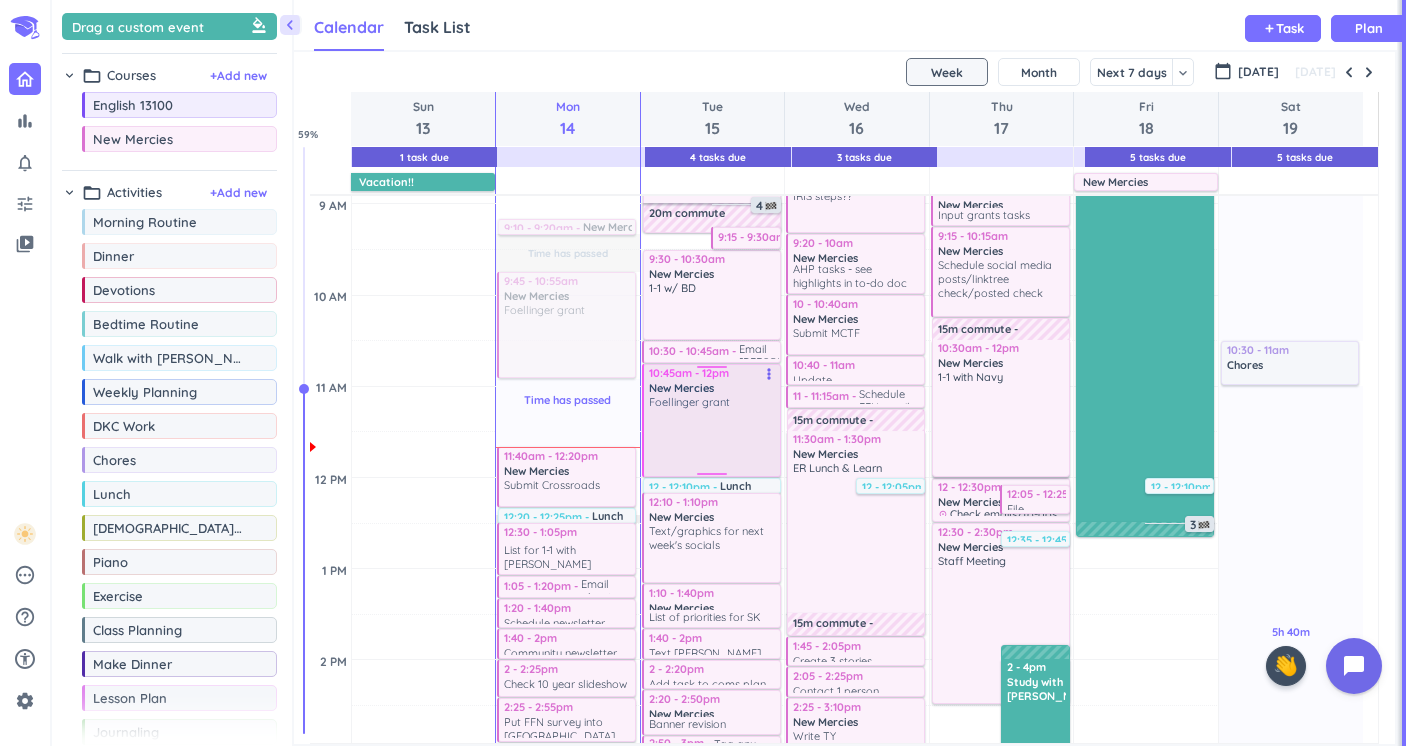 scroll, scrollTop: 435, scrollLeft: 0, axis: vertical 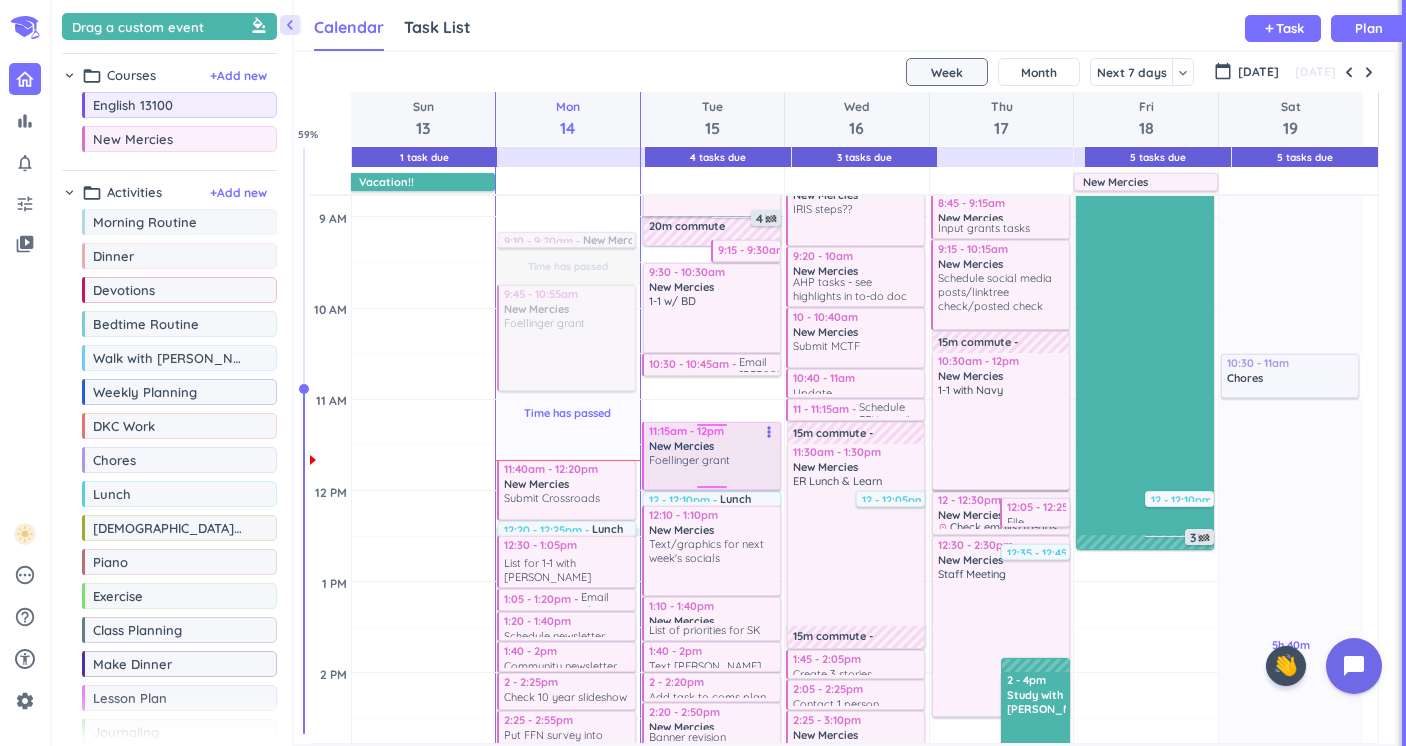 drag, startPoint x: 717, startPoint y: 382, endPoint x: 712, endPoint y: 423, distance: 41.303753 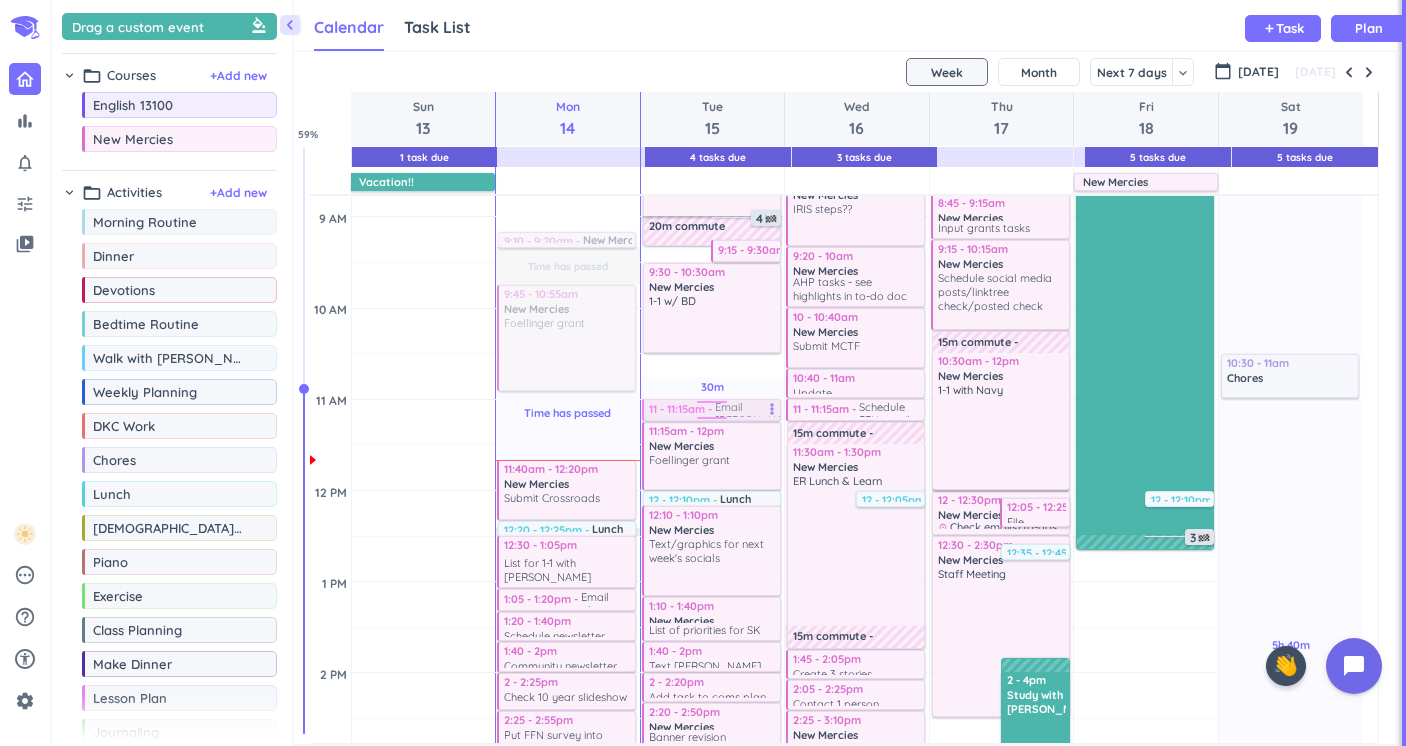 drag, startPoint x: 692, startPoint y: 366, endPoint x: 689, endPoint y: 410, distance: 44.102154 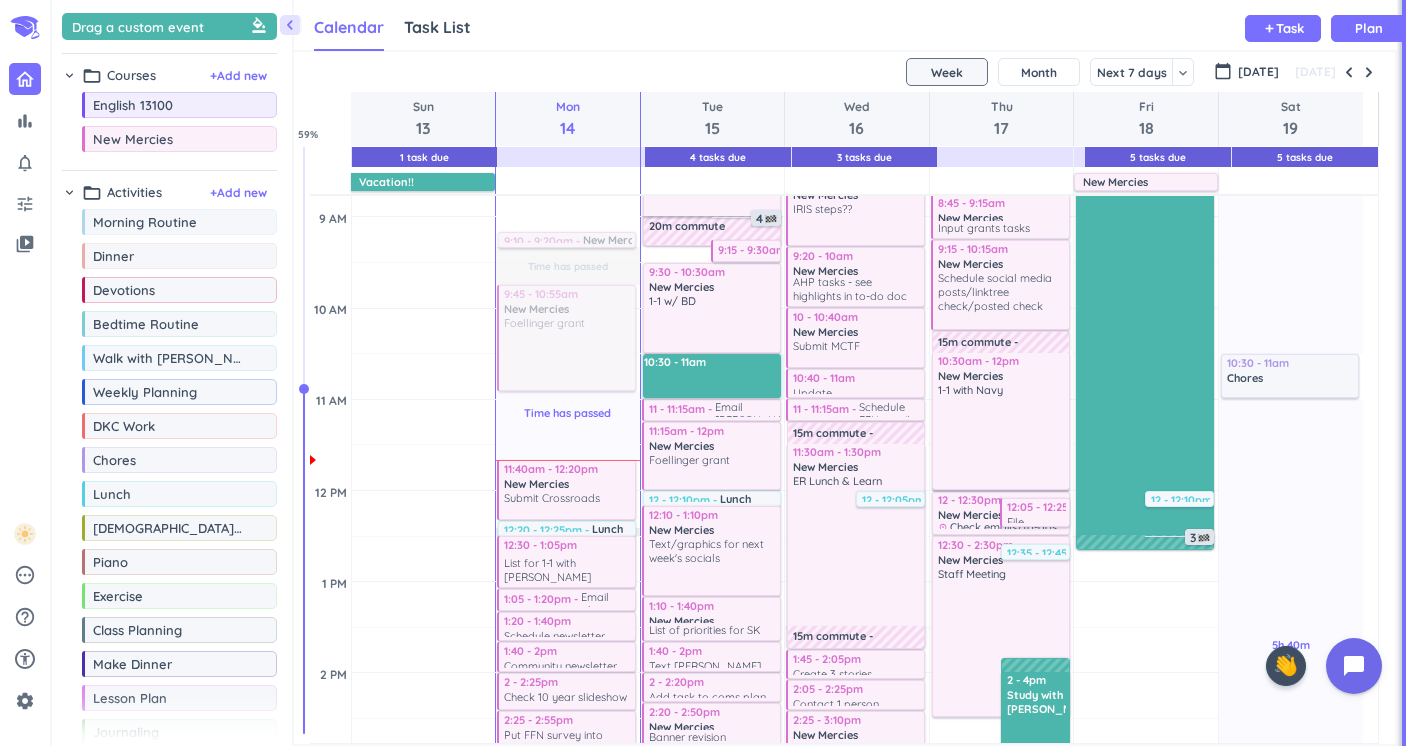 drag, startPoint x: 694, startPoint y: 358, endPoint x: 693, endPoint y: 392, distance: 34.0147 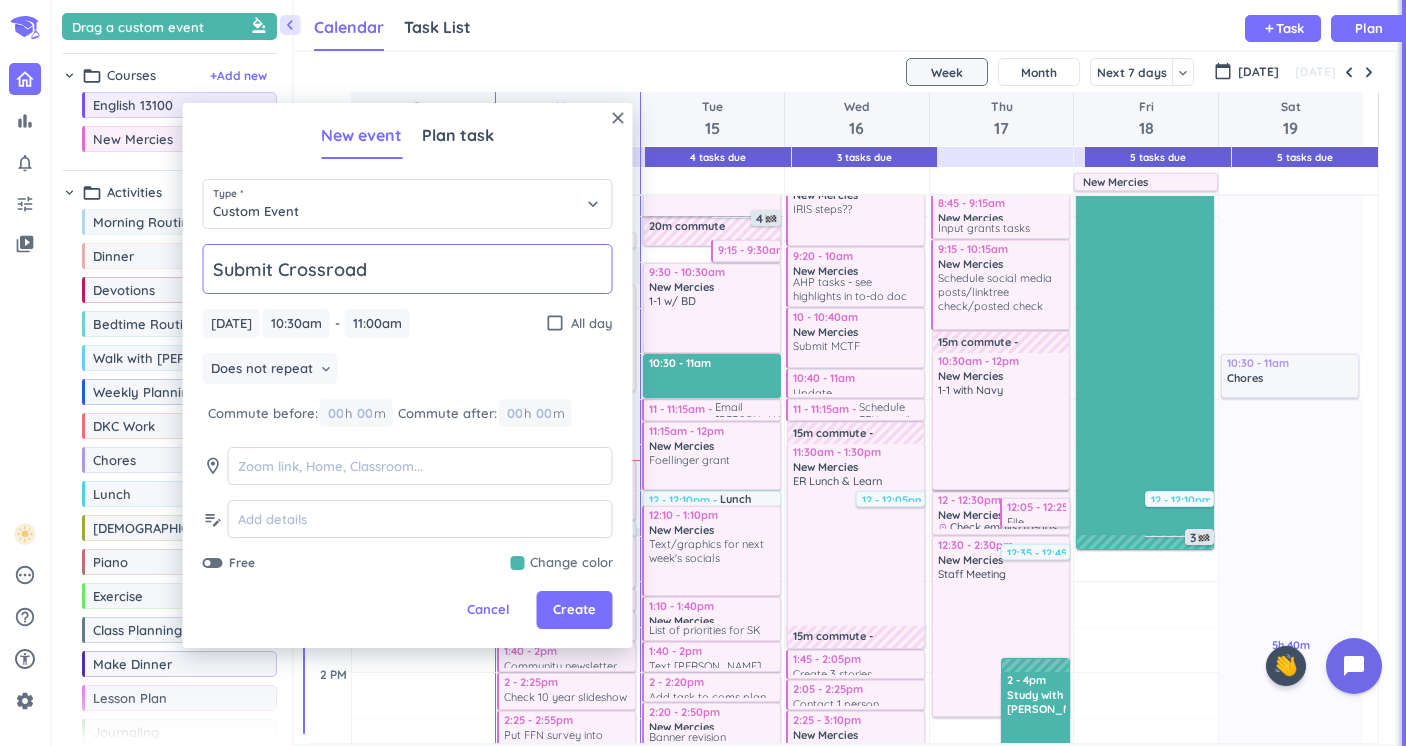 type on "Submit Crossroads" 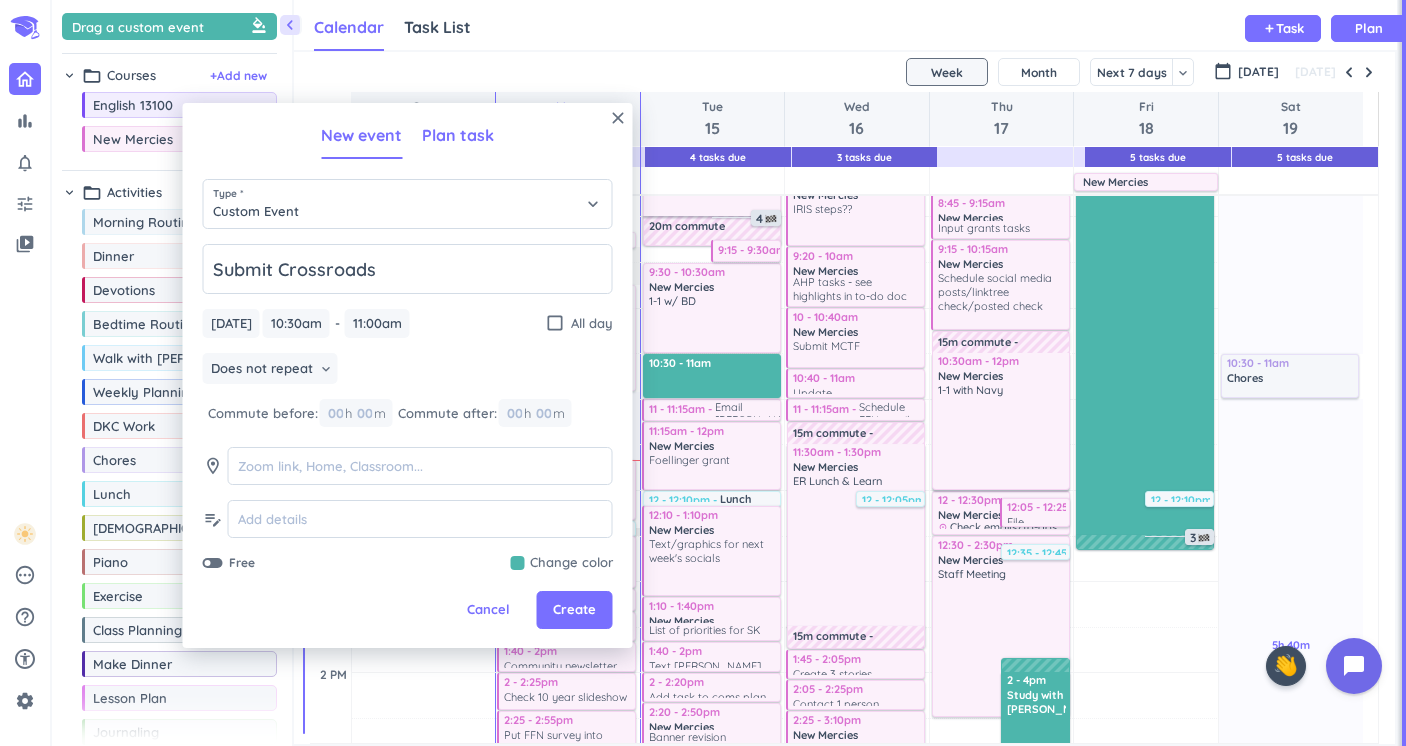 click on "Plan task" at bounding box center [458, 135] 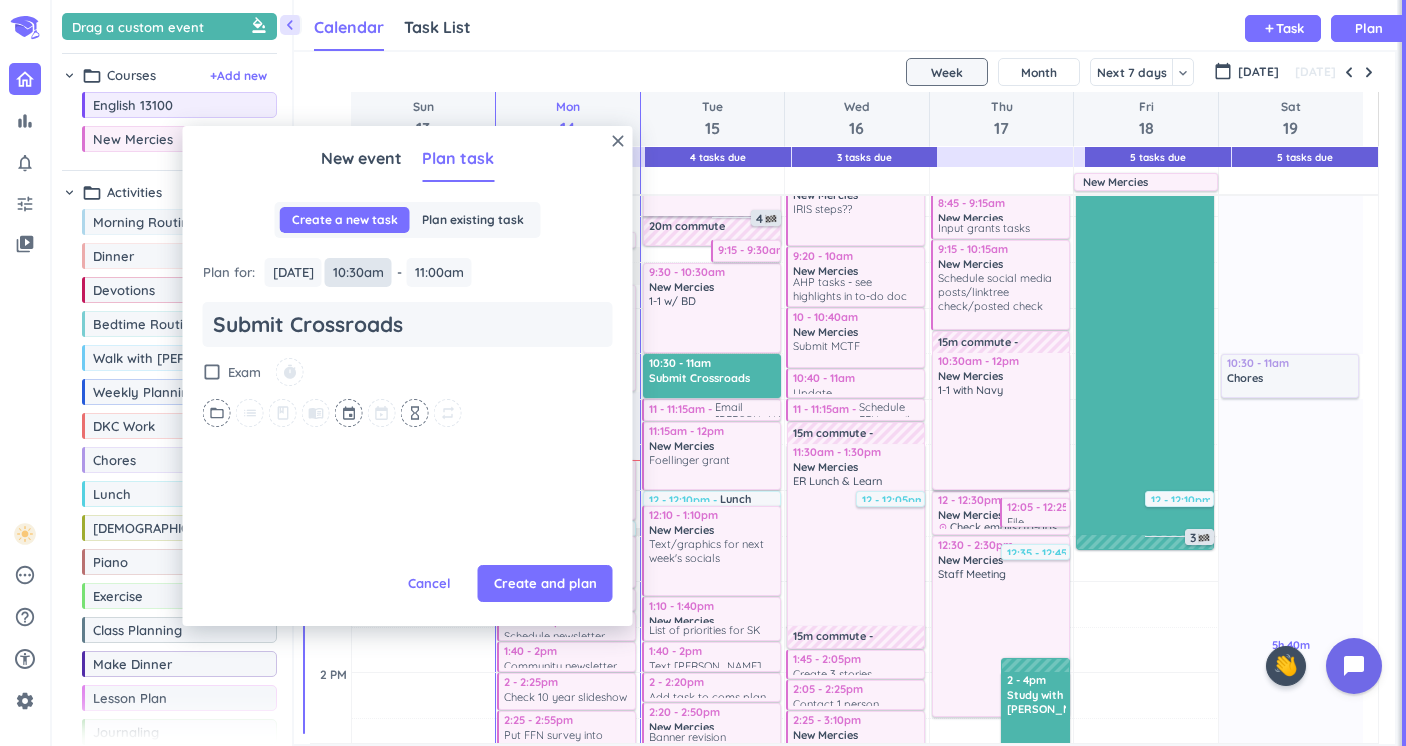 scroll, scrollTop: 0, scrollLeft: 0, axis: both 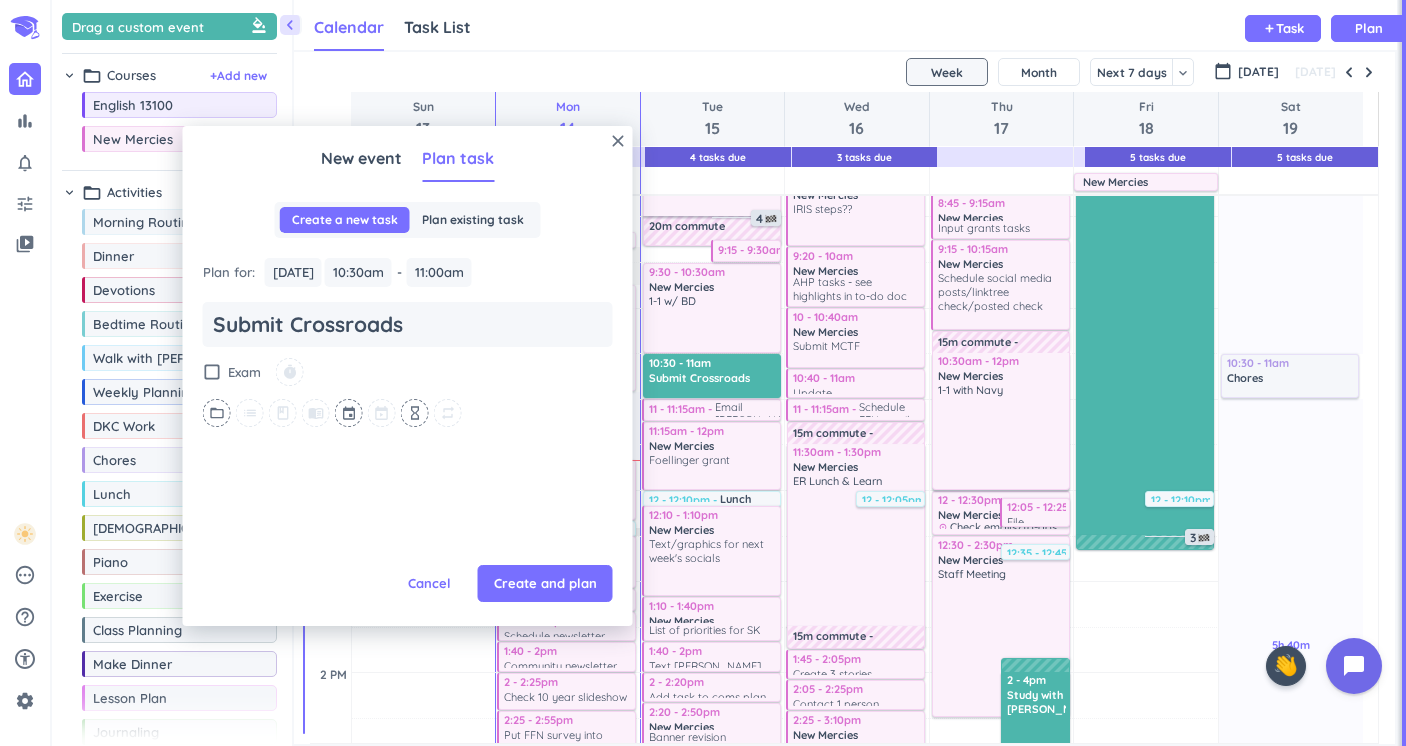 type on "x" 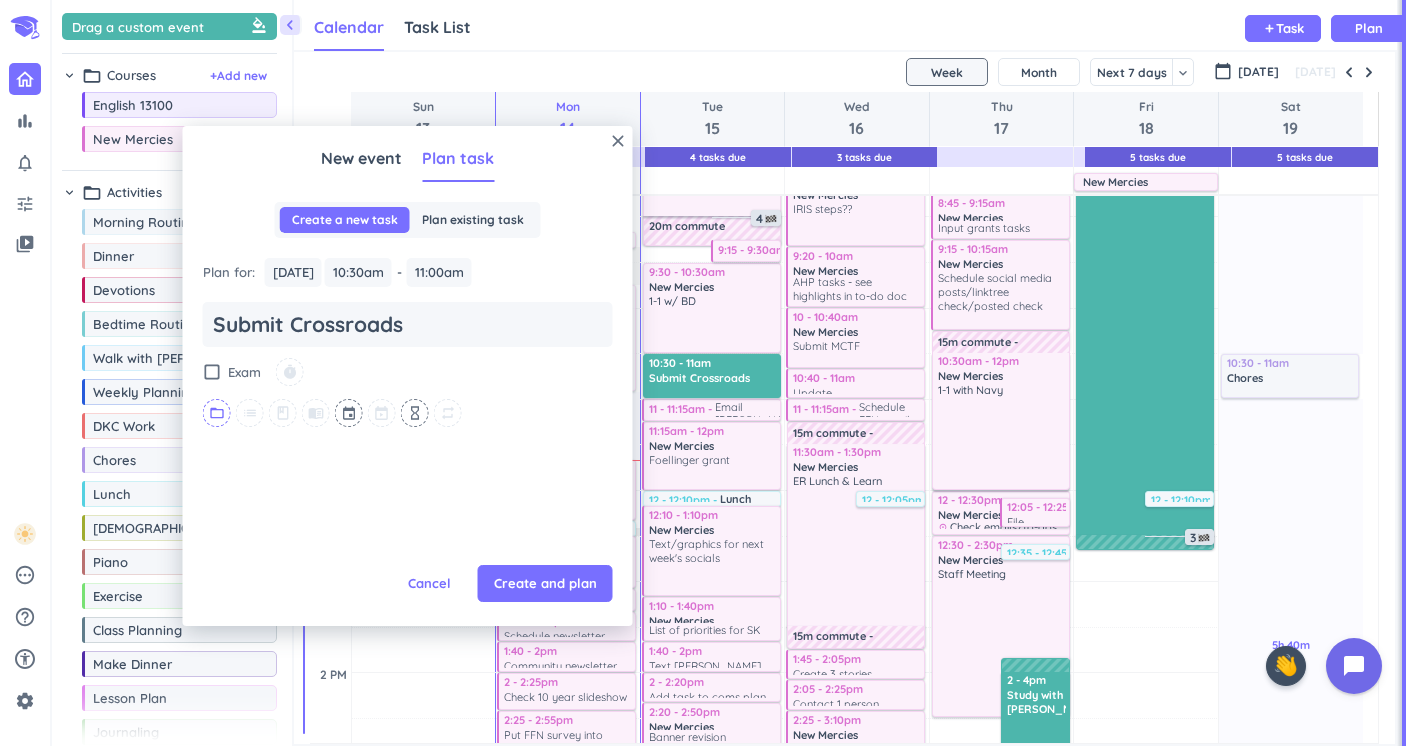 type on "Submit Crossroads" 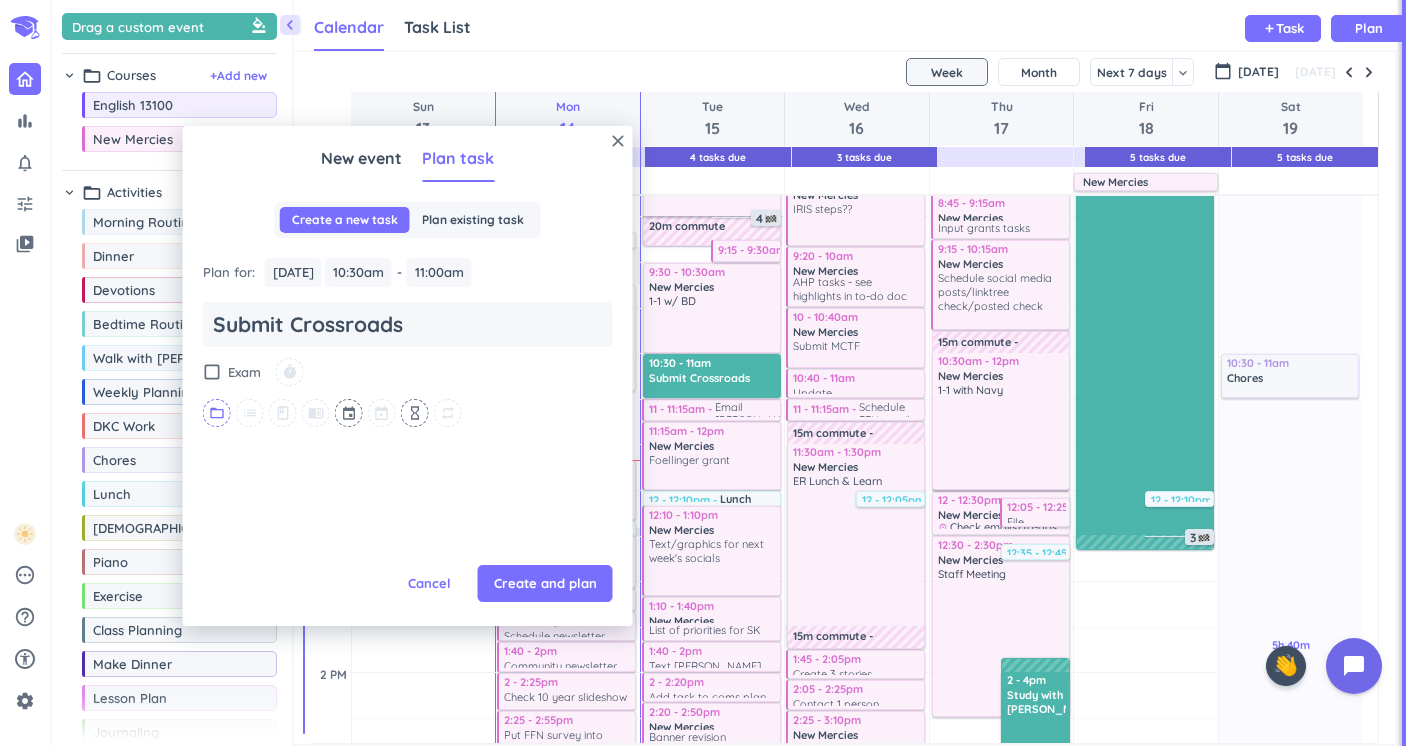 scroll, scrollTop: 0, scrollLeft: 0, axis: both 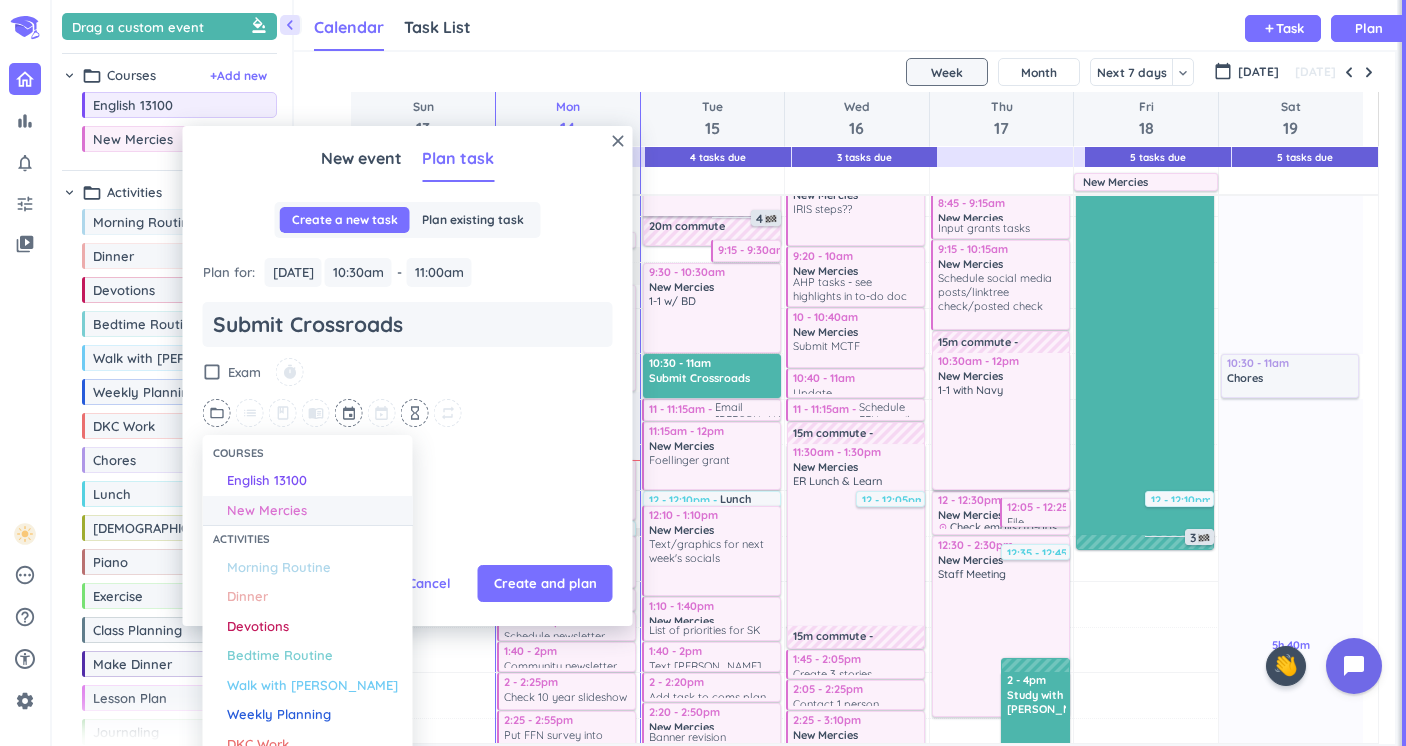 click on "New Mercies" at bounding box center [267, 511] 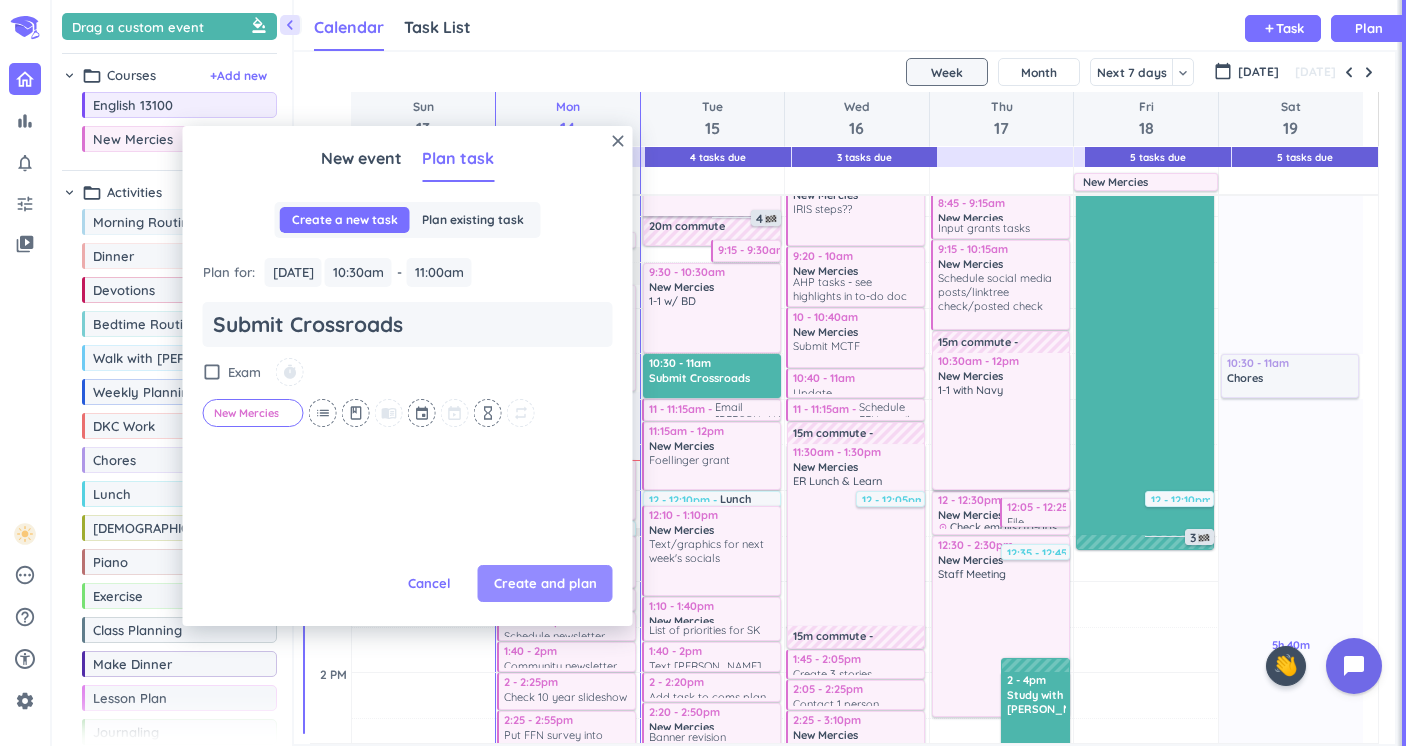 click on "Create and plan" at bounding box center [545, 584] 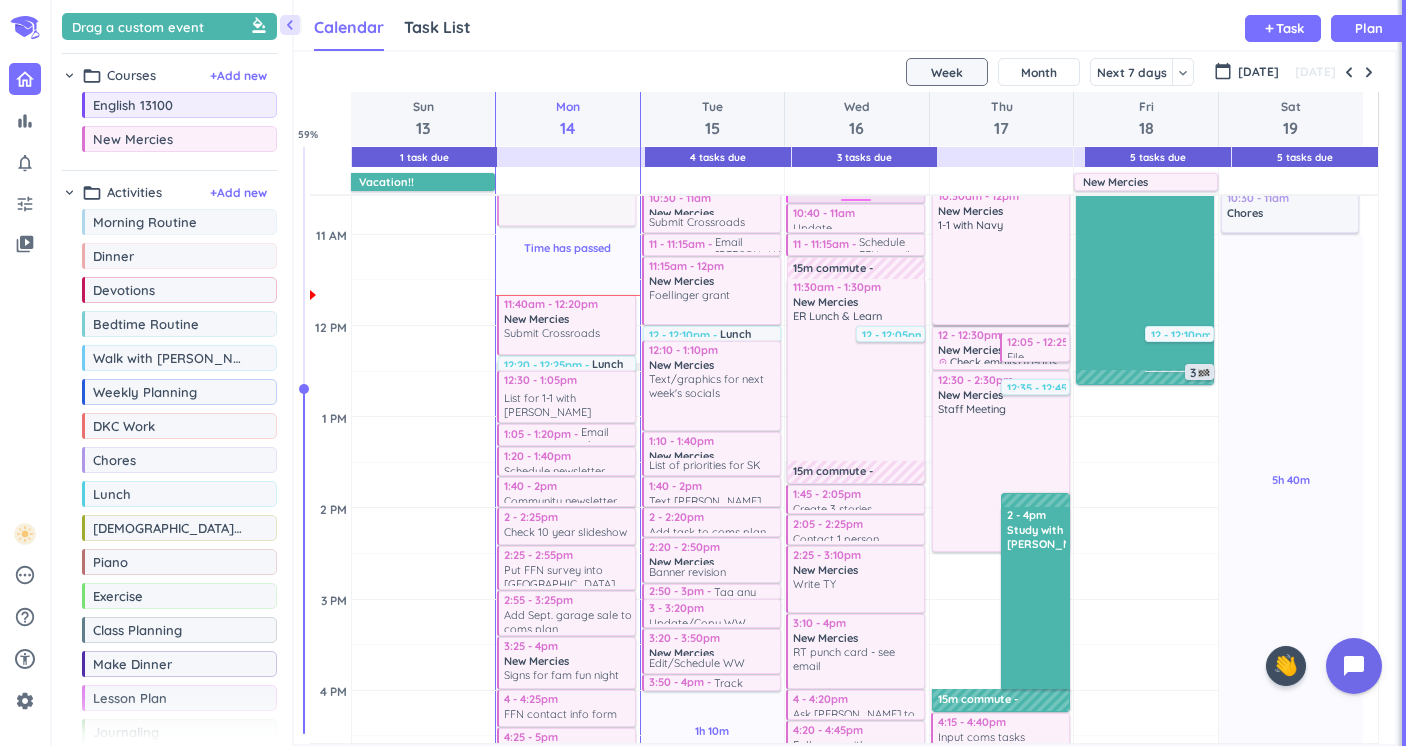 scroll, scrollTop: 582, scrollLeft: 0, axis: vertical 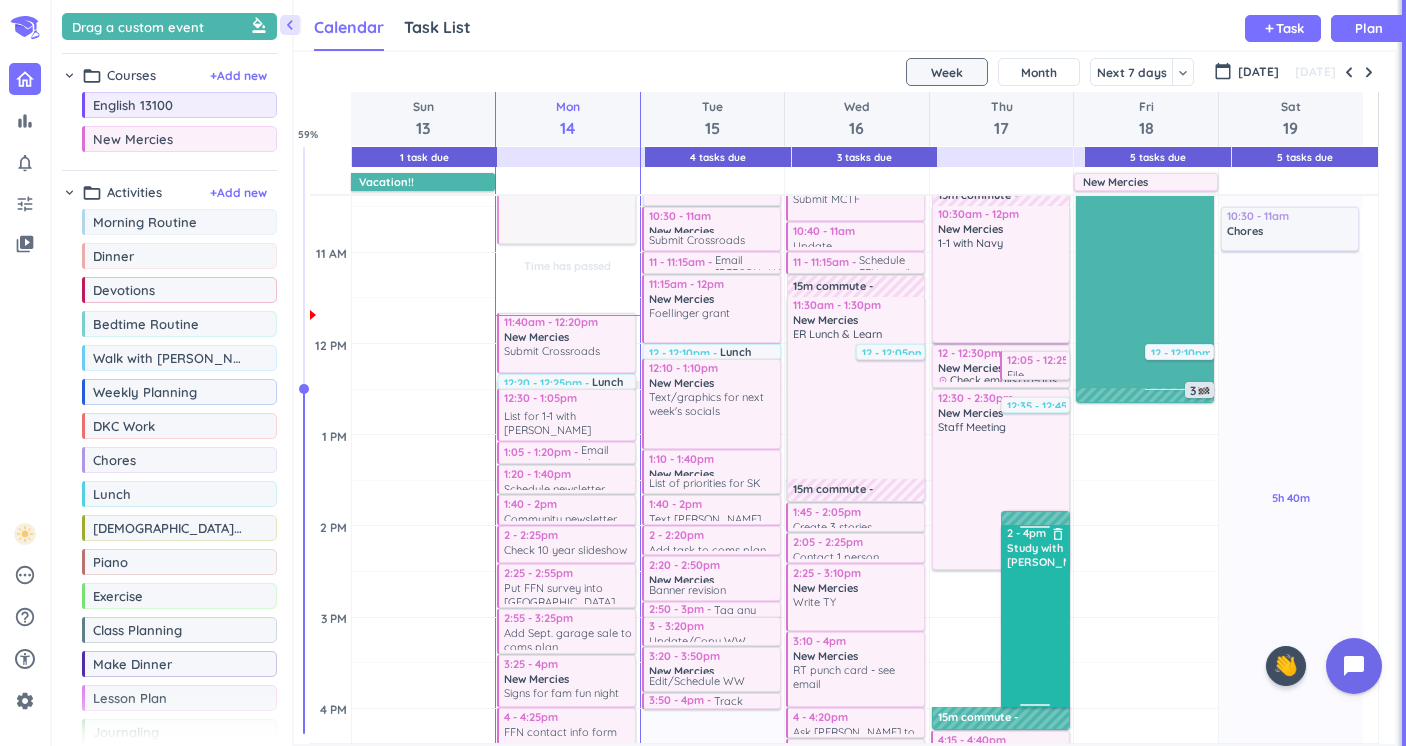click on "Study with [PERSON_NAME]" at bounding box center (1052, 555) 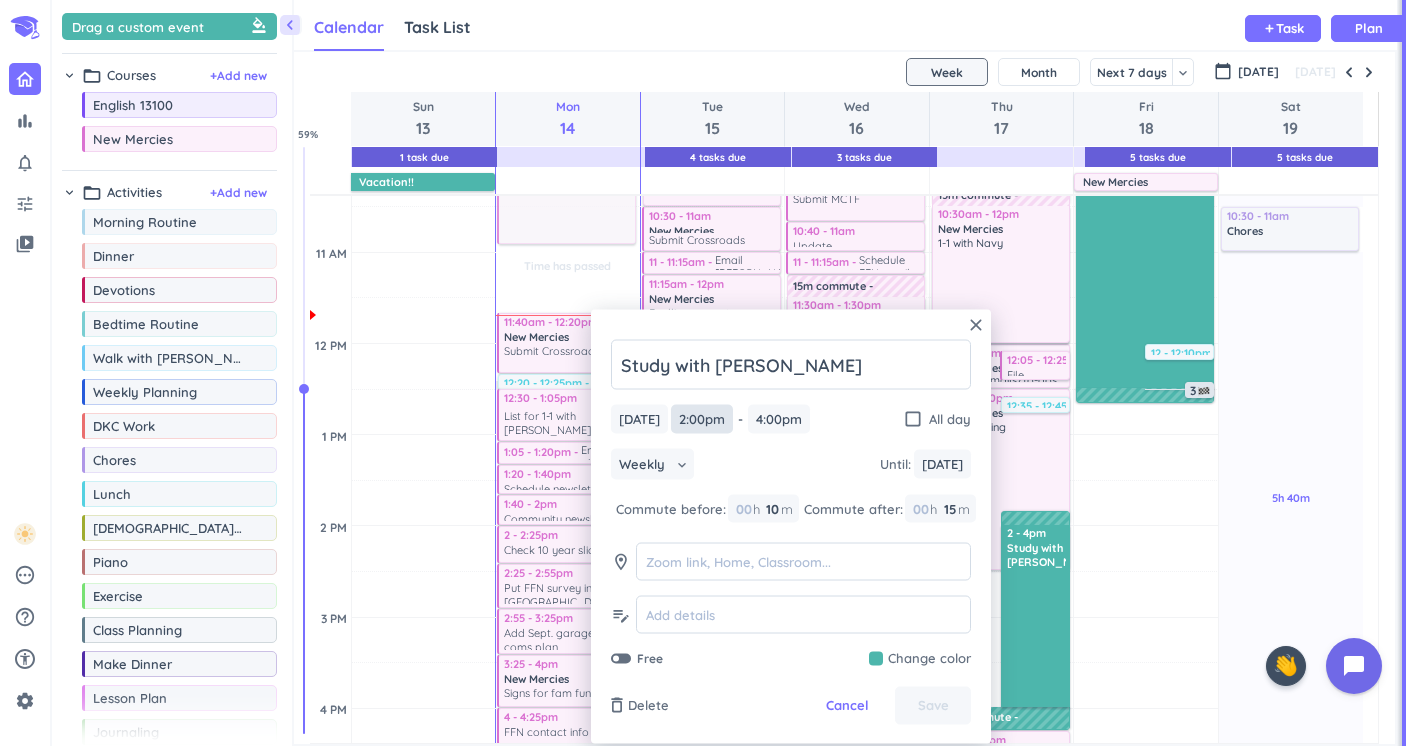 click on "2:00pm" at bounding box center (702, 419) 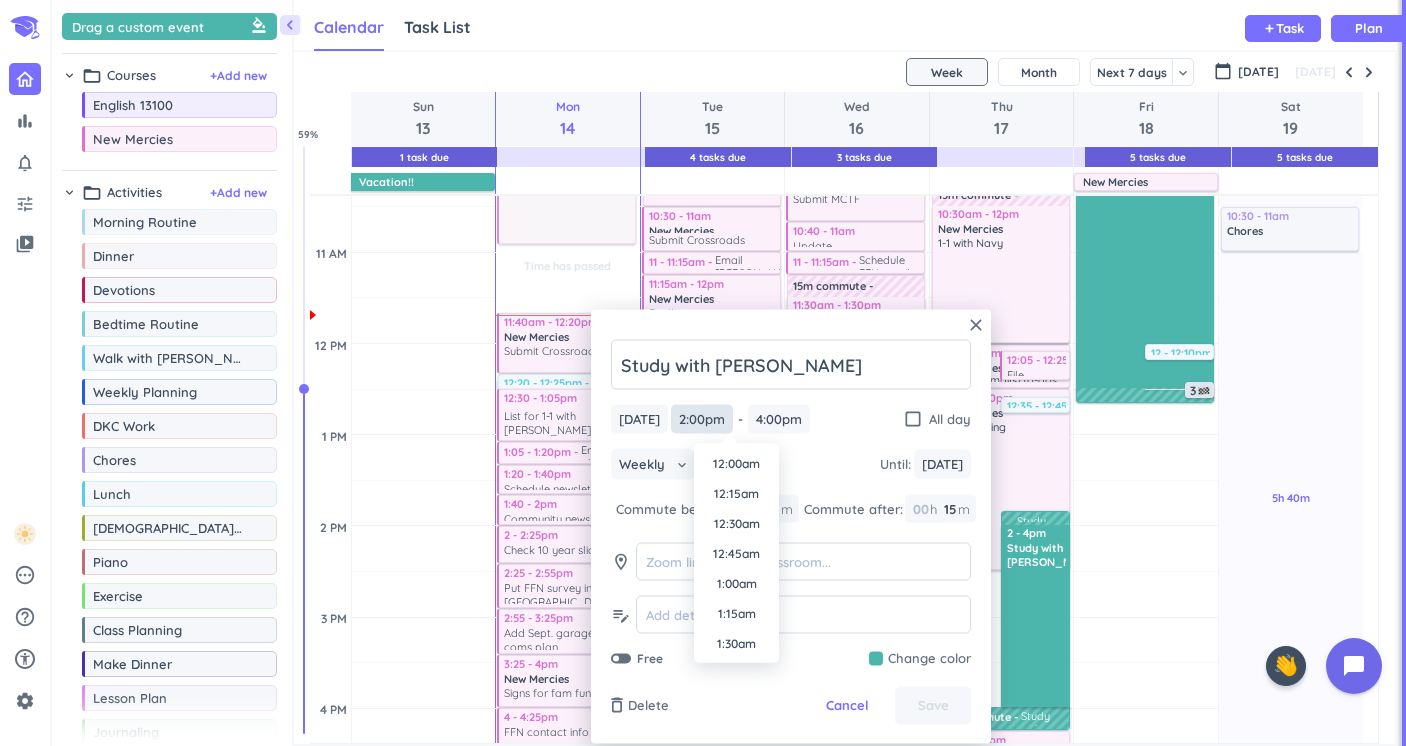 scroll, scrollTop: 1590, scrollLeft: 0, axis: vertical 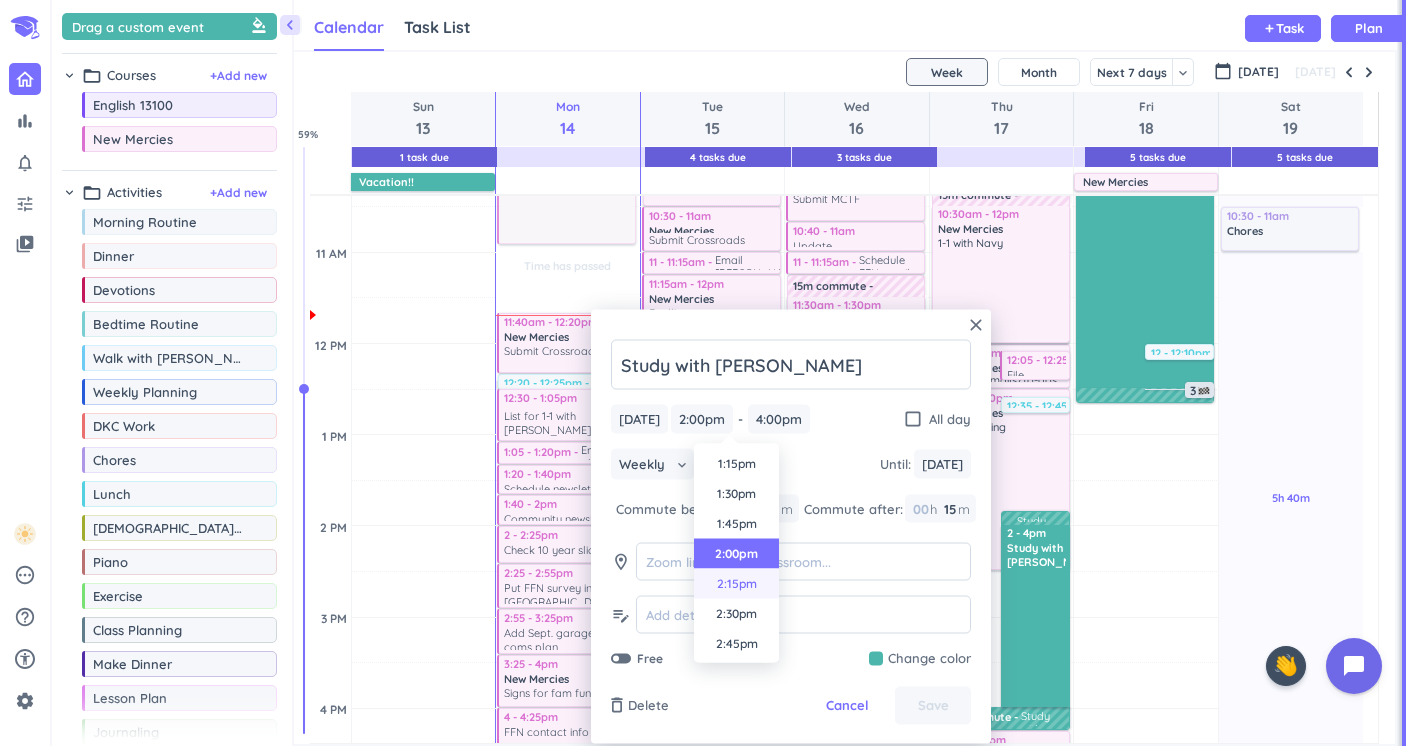 click on "2:15pm" at bounding box center [736, 584] 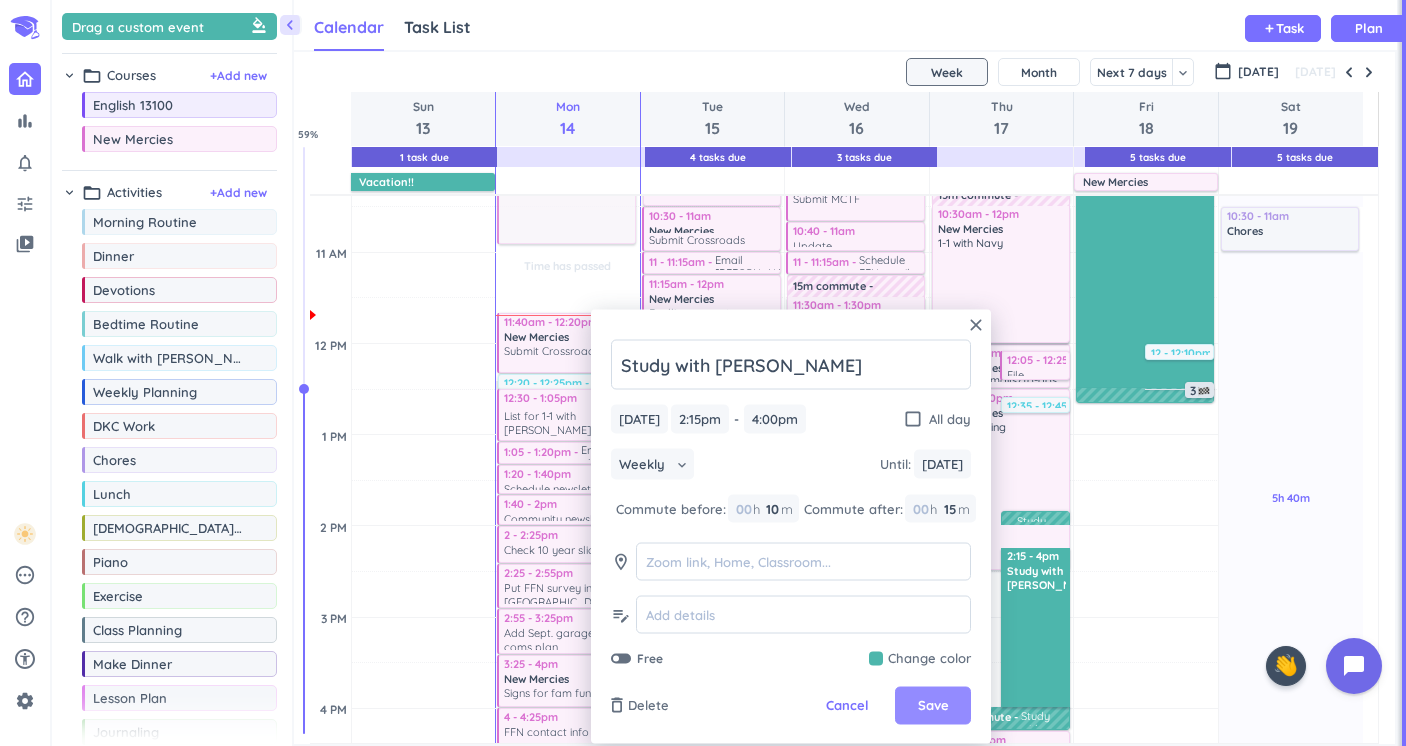 click on "Save" at bounding box center [933, 706] 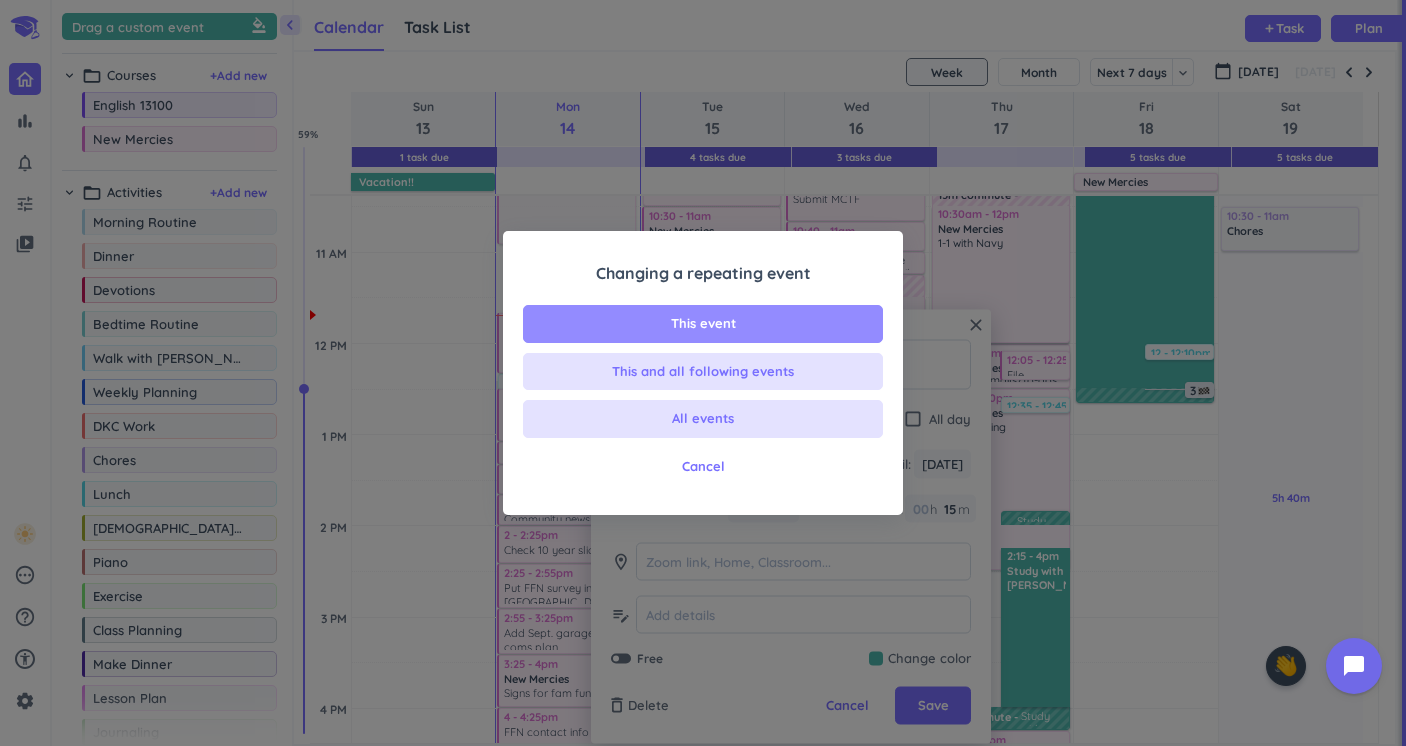 click on "This event" at bounding box center (703, 324) 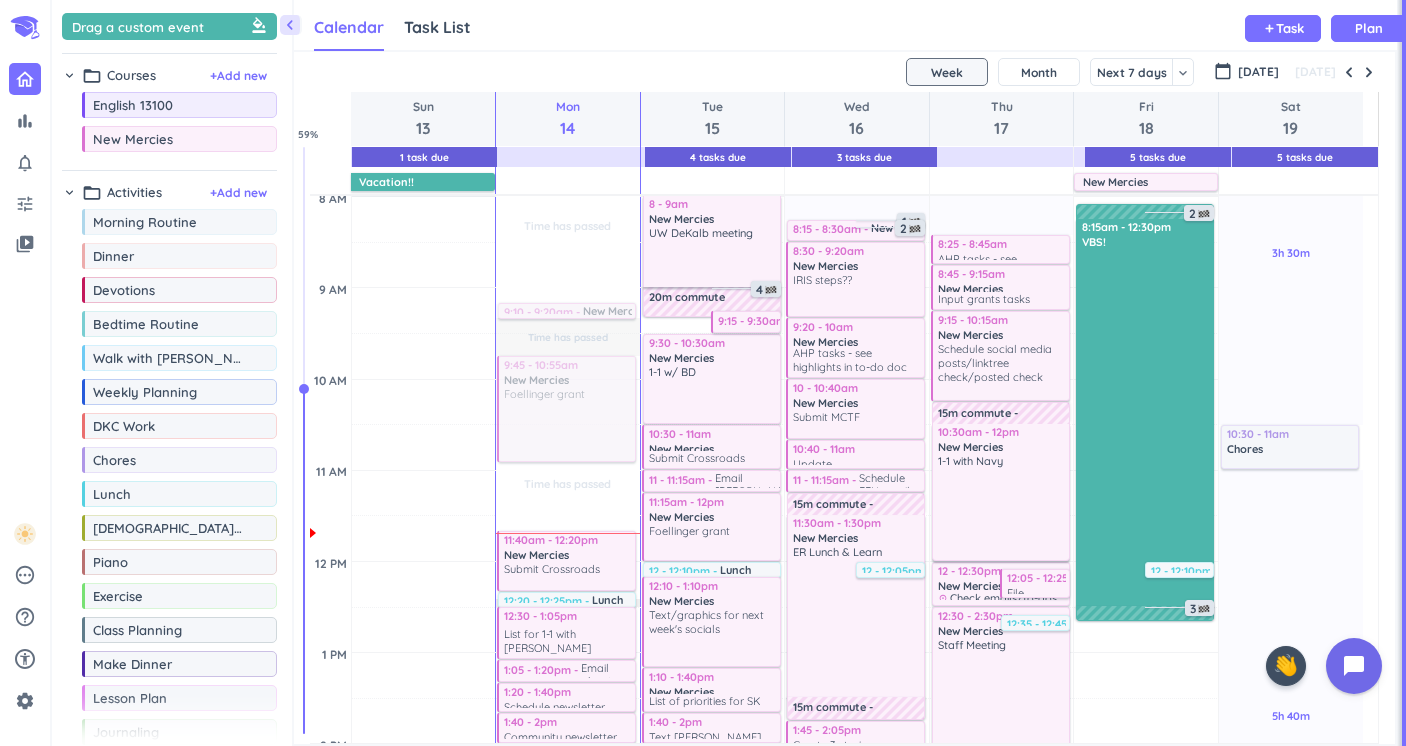 scroll, scrollTop: 374, scrollLeft: 0, axis: vertical 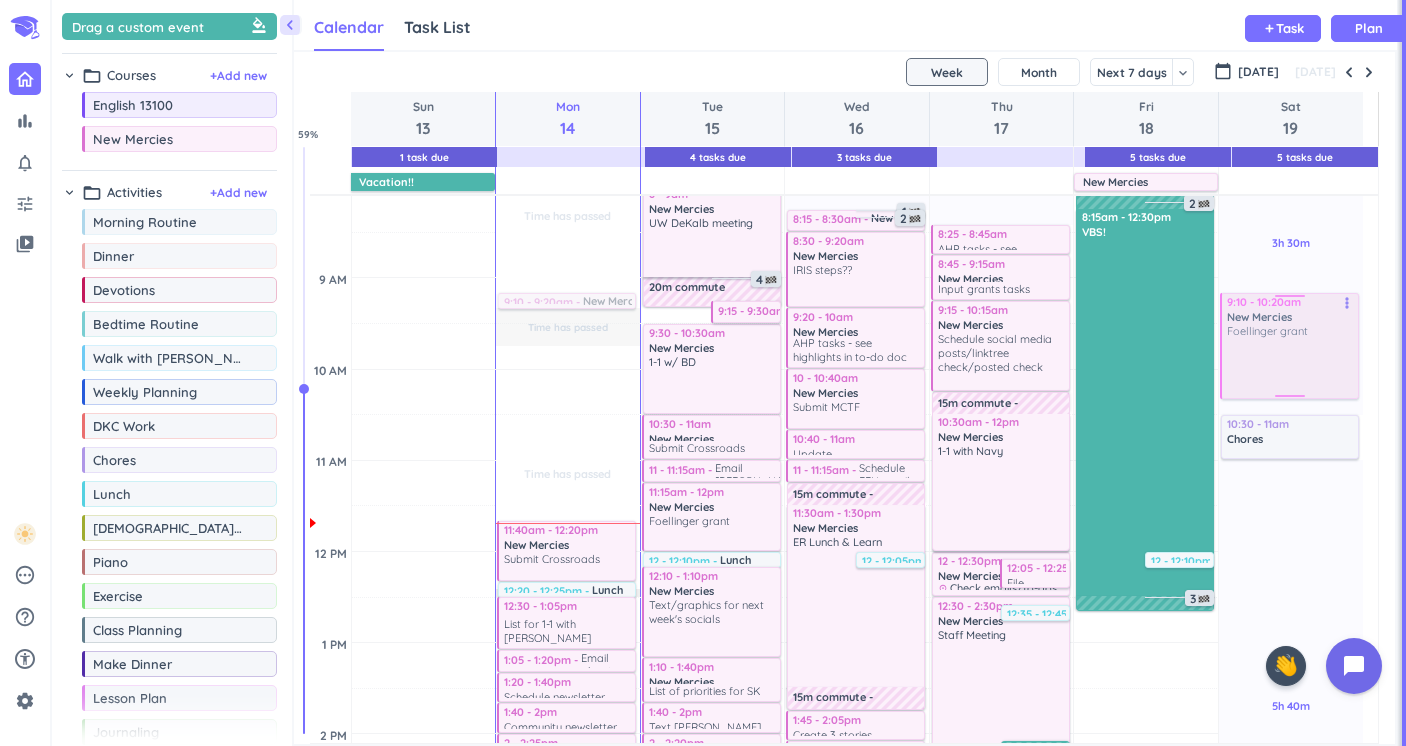 drag, startPoint x: 578, startPoint y: 377, endPoint x: 1307, endPoint y: 314, distance: 731.71716 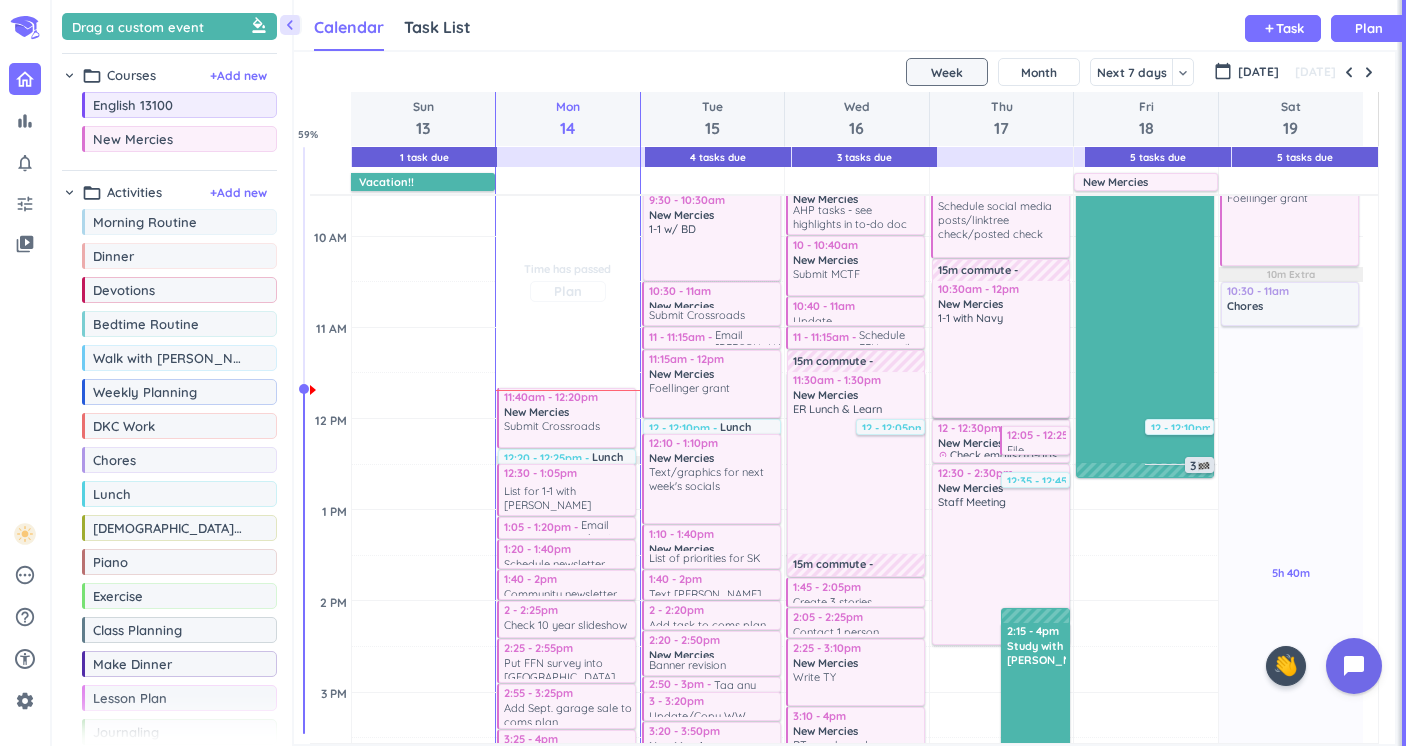 scroll, scrollTop: 485, scrollLeft: 0, axis: vertical 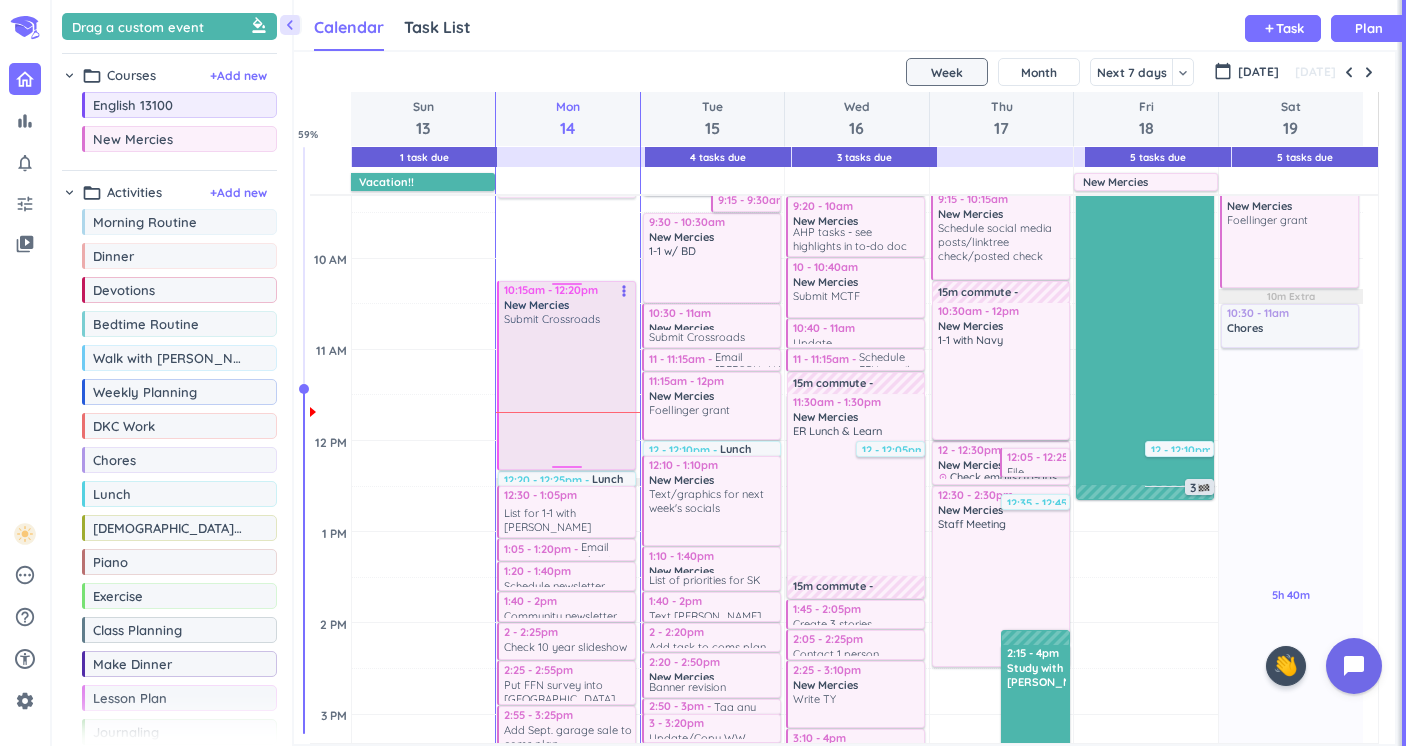 drag, startPoint x: 556, startPoint y: 415, endPoint x: 550, endPoint y: 284, distance: 131.13733 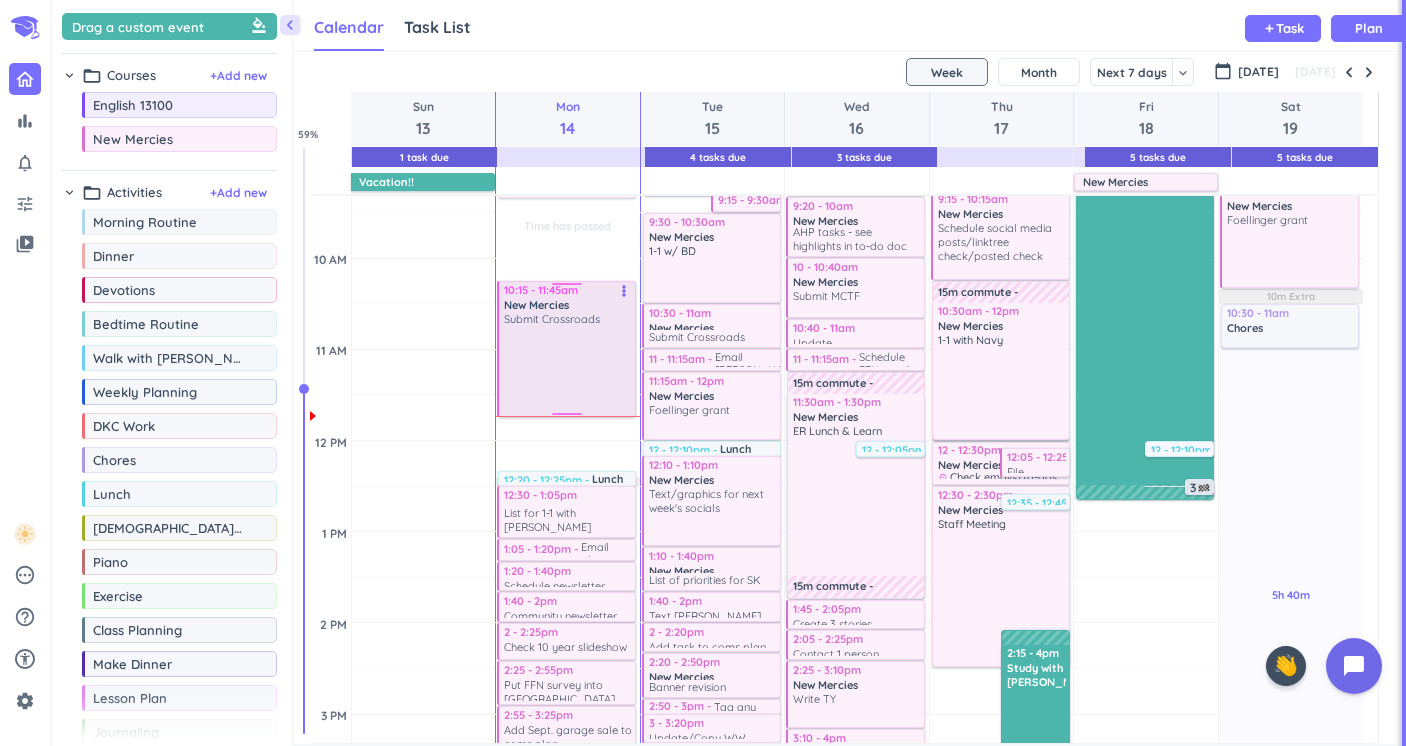 drag, startPoint x: 572, startPoint y: 468, endPoint x: 557, endPoint y: 417, distance: 53.160137 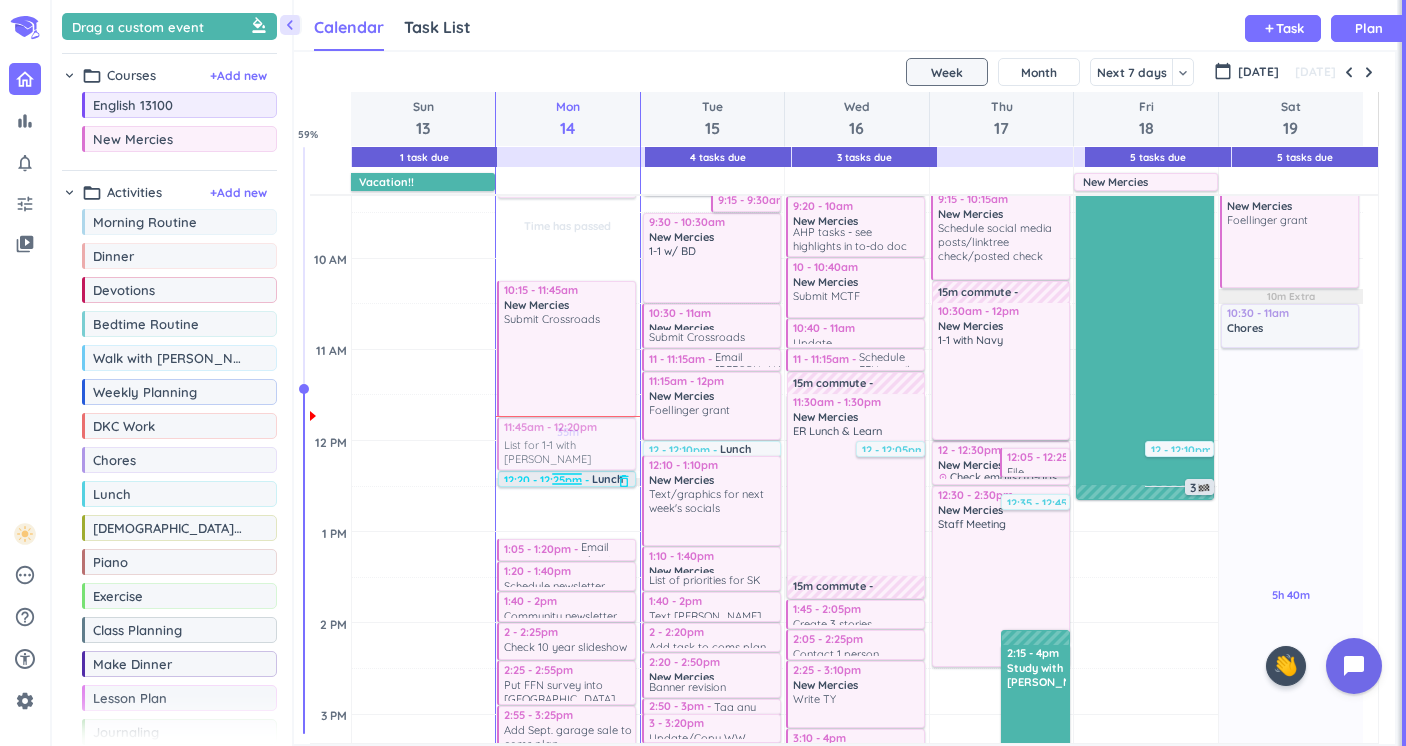 click on "7:15 - 7:45am Morning Routine delete_outline 9:10 - 9:20am New Mercies delete_outline Emails/to-dos 10:15 - 11:45am New Mercies Submit Crossroads  more_vert 12:20 - 12:25pm Lunch delete_outline 12:30 - 1:05pm New Mercies List for 1-1 with [PERSON_NAME] more_vert 1:05 - 1:20pm Email about leaving early from staff meeting  more_vert 1:20 - 1:40pm Schedule newsletter  more_vert 1:40 - 2pm Community newsletter  more_vert 2 - 2:25pm Check 10 year slideshow for blurring faces - get back with BD  more_vert 2:25 - 2:55pm New Mercies Put FFN survey into Canva  more_vert 2:55 - 3:25pm New Mercies Add Sept. garage sale to coms plan  more_vert 3:25 - 4pm New Mercies Signs for fam fun night  more_vert 4 - 4:25pm FFN contact info form  more_vert 4:25 - 5pm New Mercies FFN reminder email to hosted fams (include map) more_vert 5 - 6pm Make Dinner delete_outline Beef and noodles with beans and fruit 6 - 7pm Dinner delete_outline 7 - 7:30pm Exercise delete_outline 7:30 - 8:30pm [DEMOGRAPHIC_DATA] Study [DEMOGRAPHIC_DATA] Study reading more_vert Devotions" at bounding box center [567, -289] 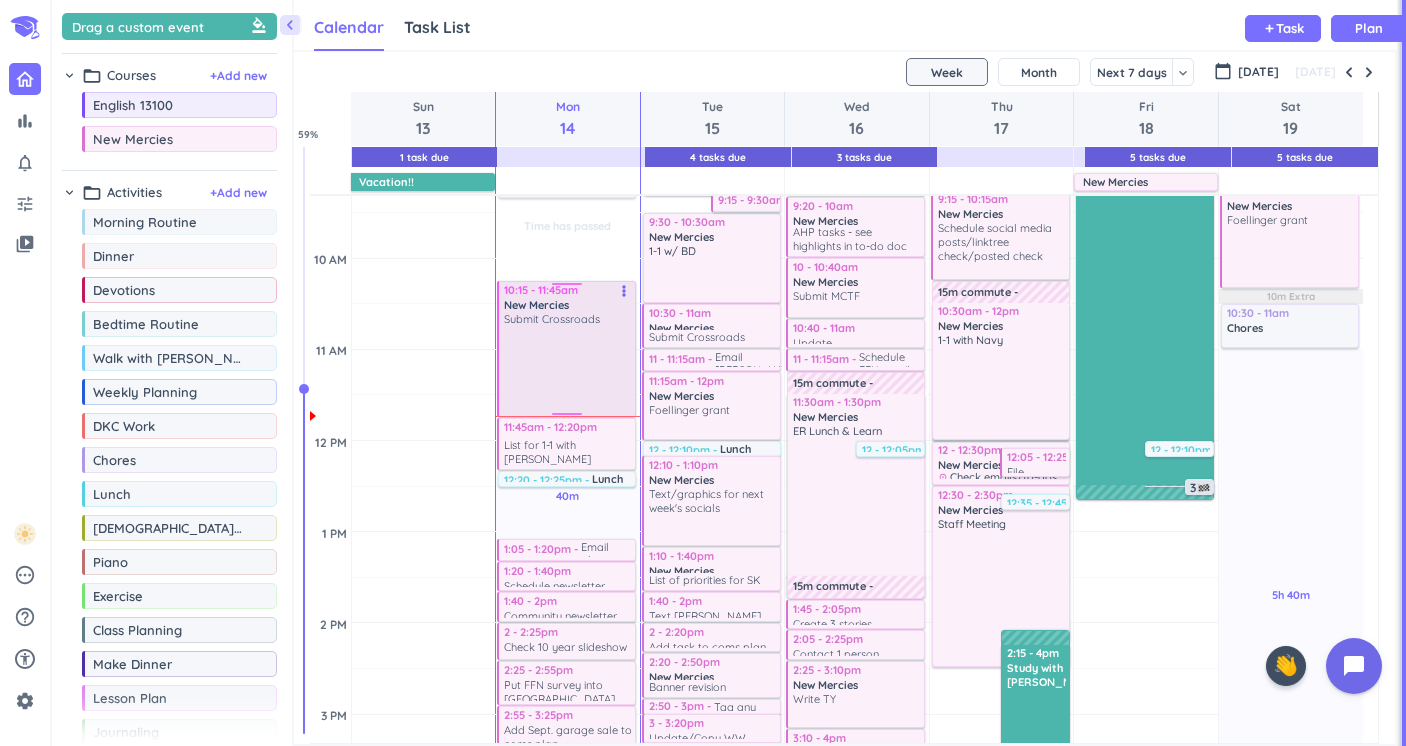 click at bounding box center (568, 369) 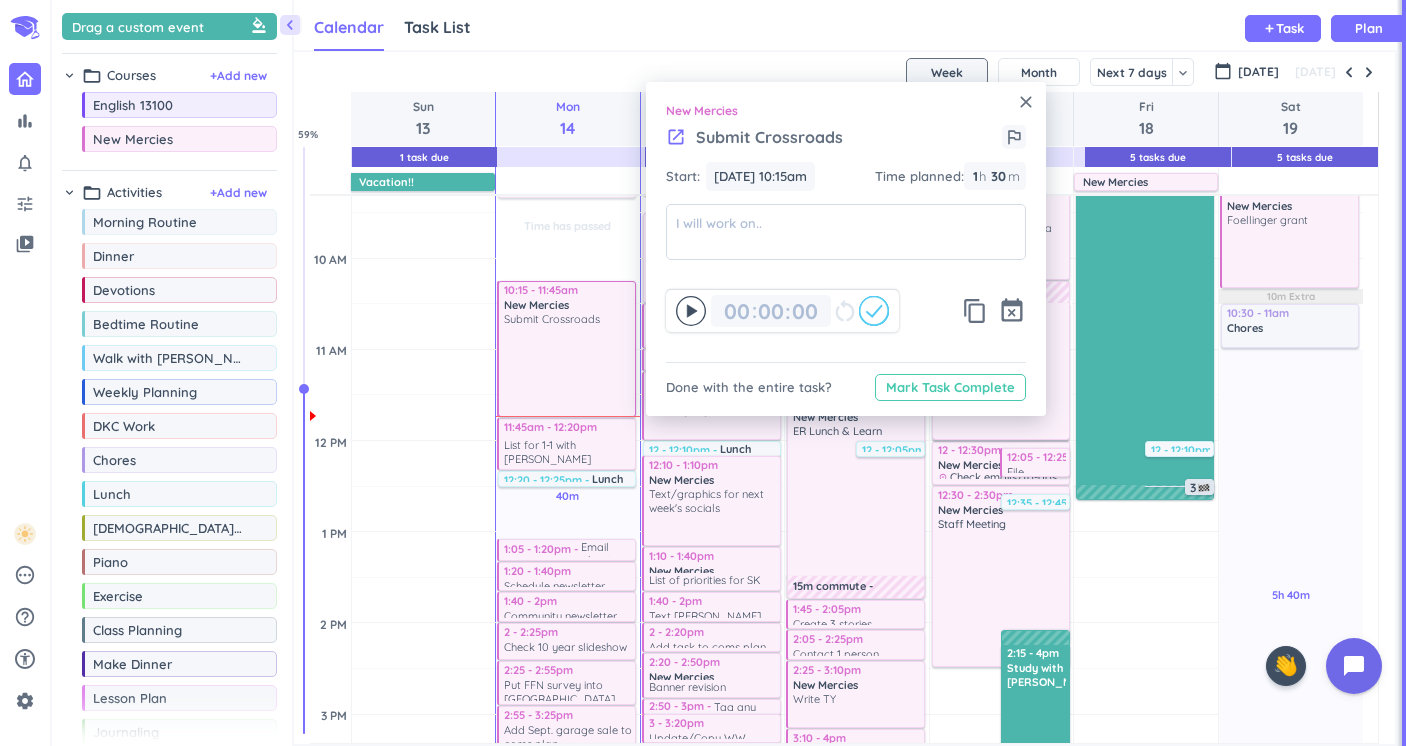 click on "Mark Task Complete" at bounding box center [950, 387] 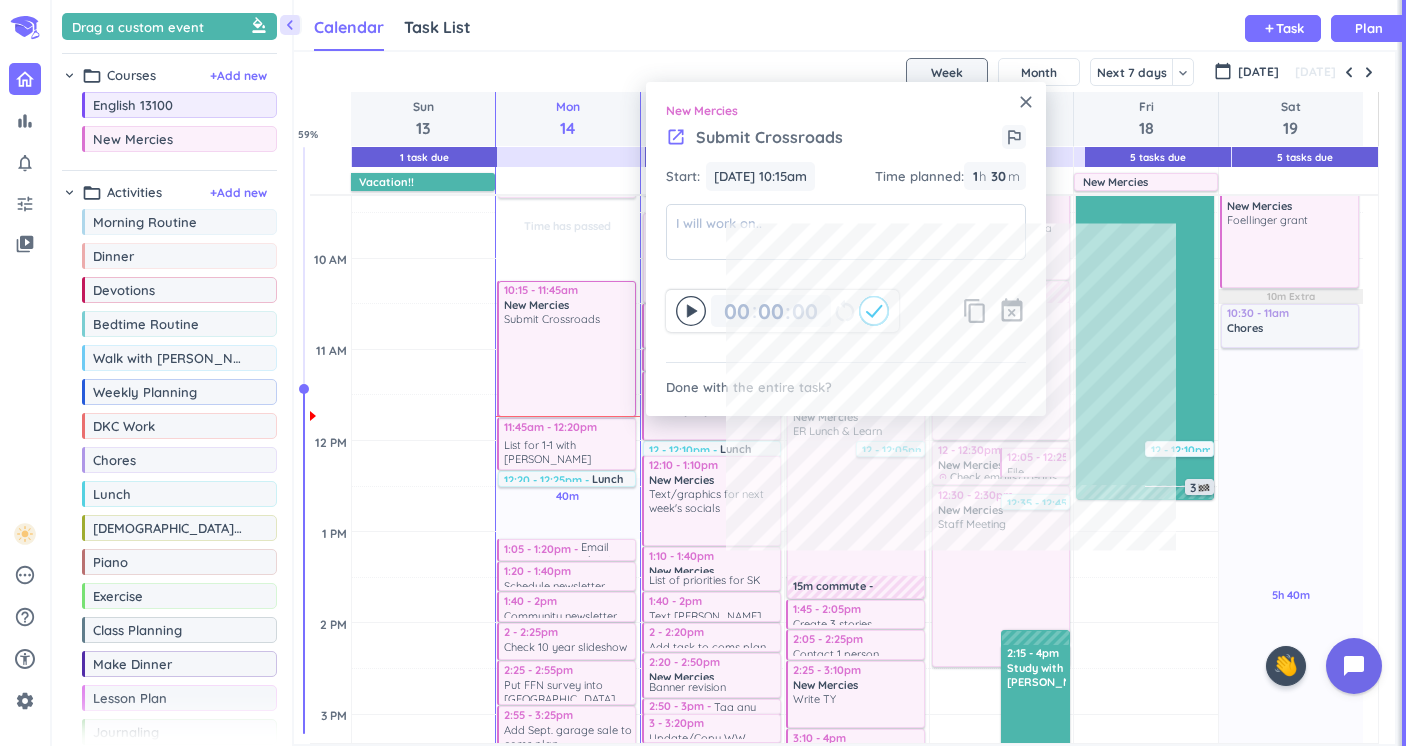 click on "close" at bounding box center (1026, 102) 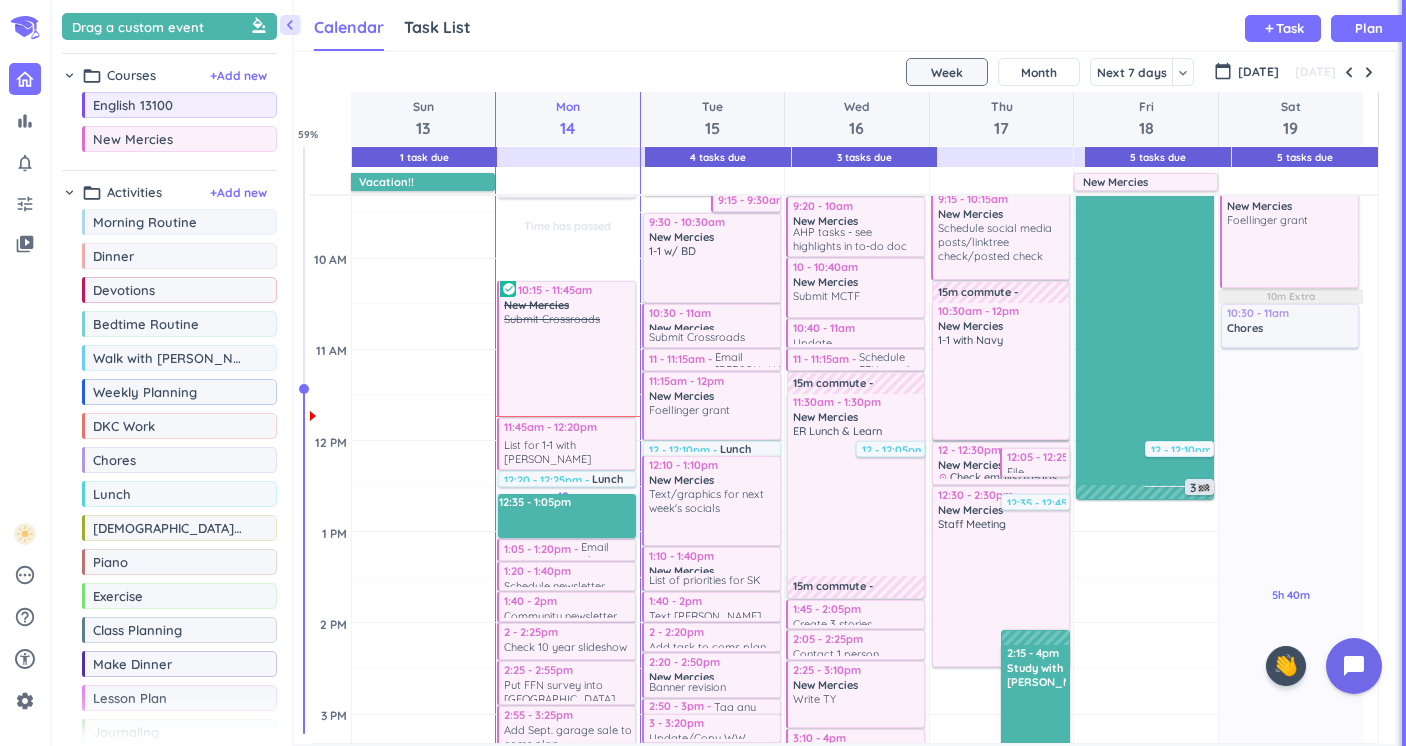 drag, startPoint x: 588, startPoint y: 494, endPoint x: 589, endPoint y: 534, distance: 40.012497 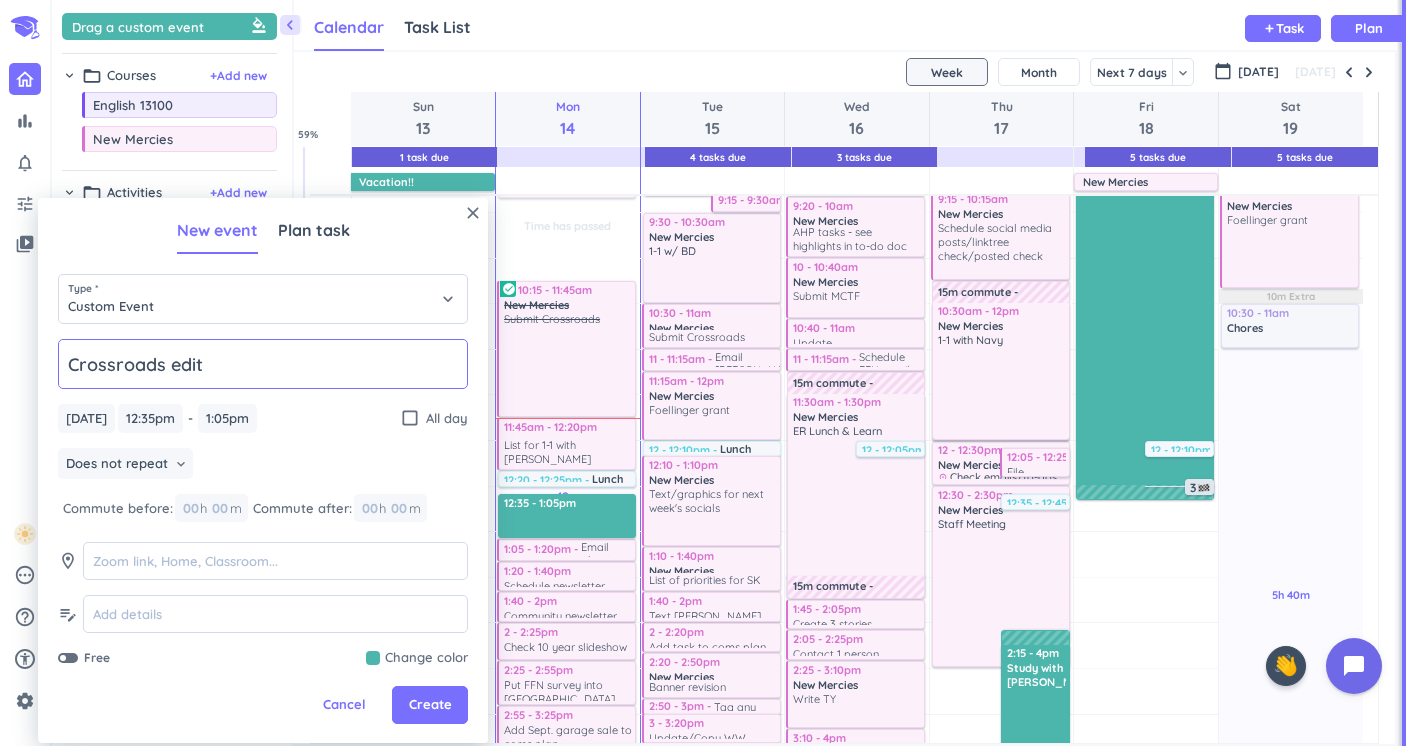 type on "Crossroads edits" 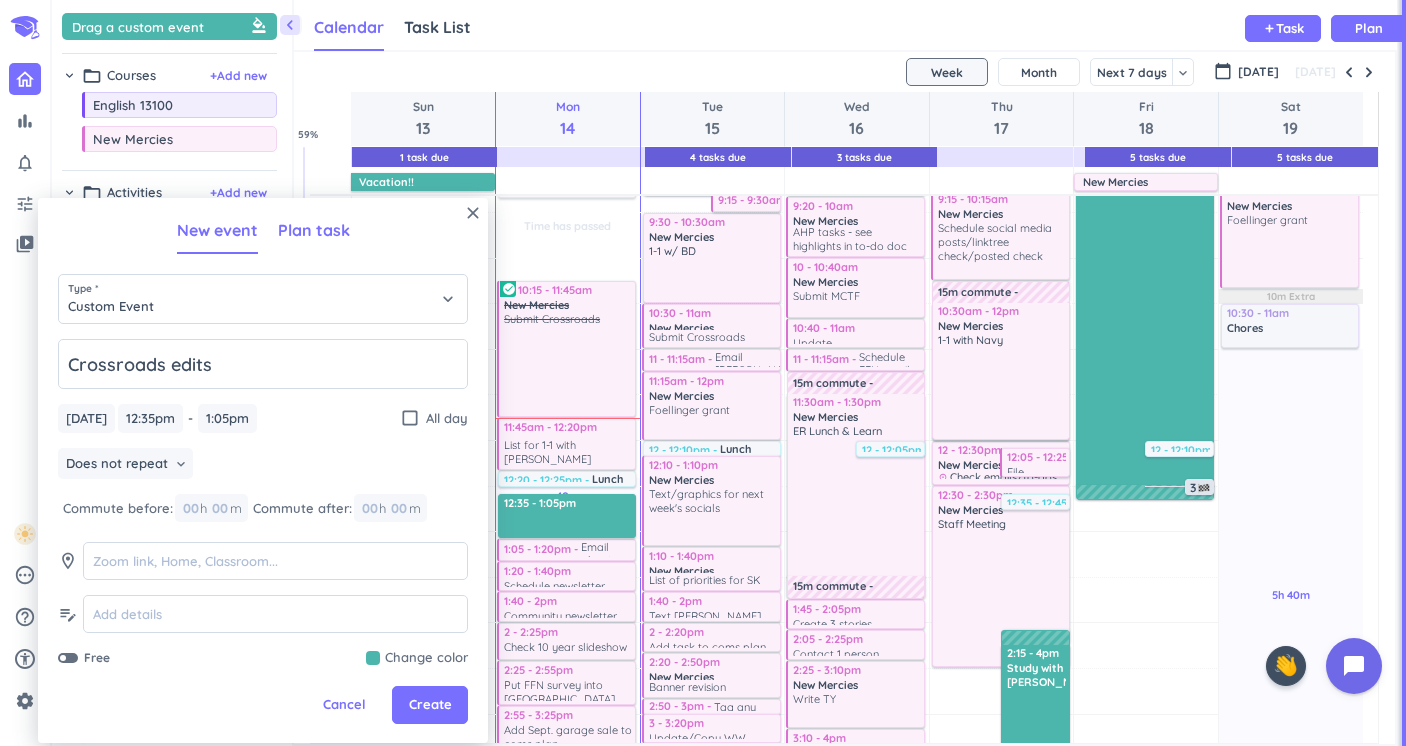 click on "Plan task" at bounding box center [314, 230] 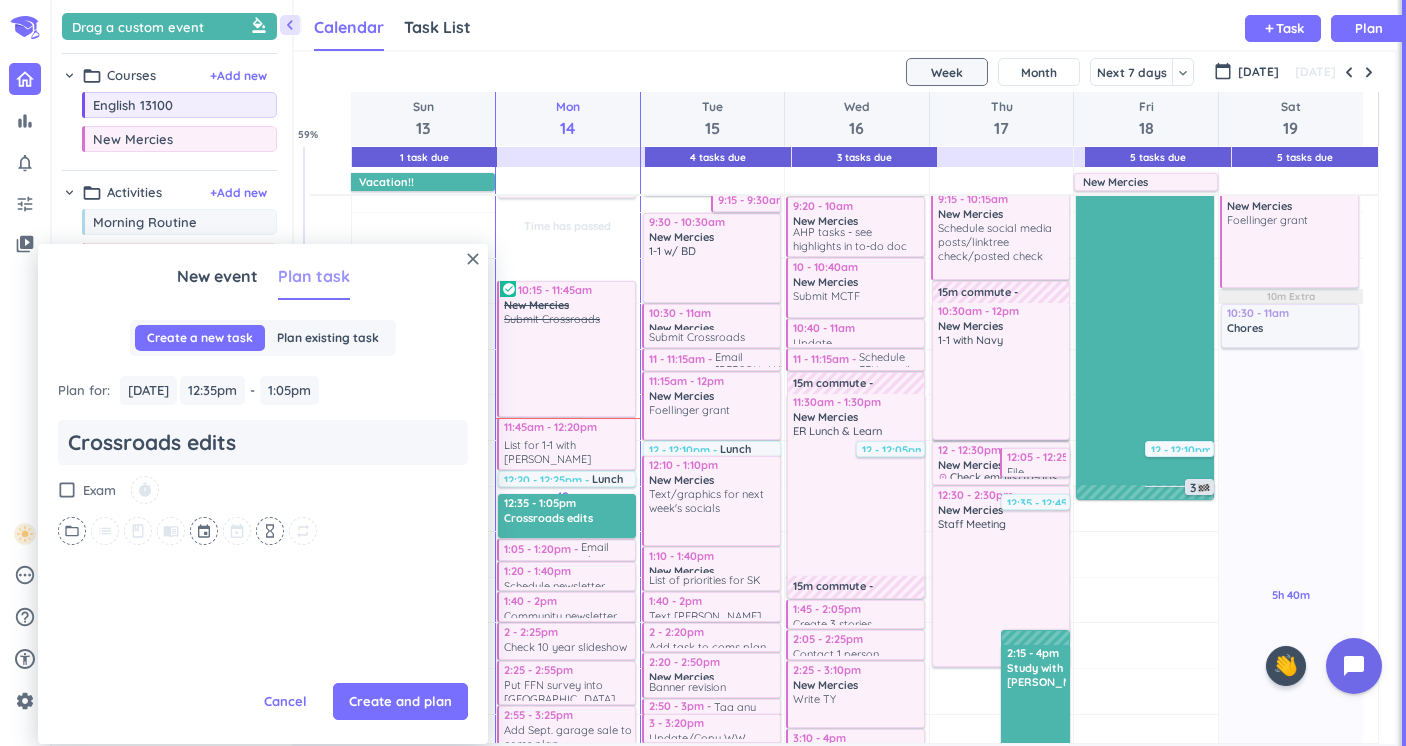 type on "x" 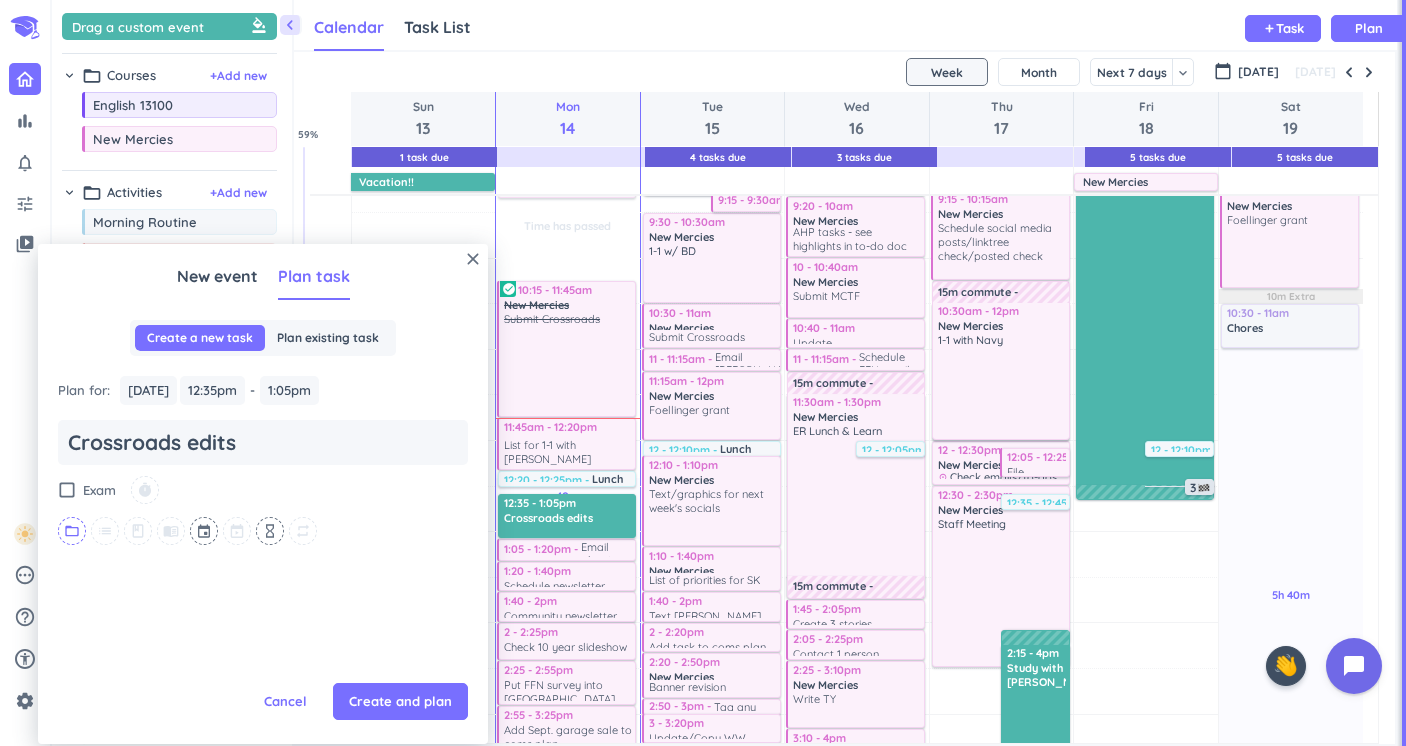 type on "Crossroads edits" 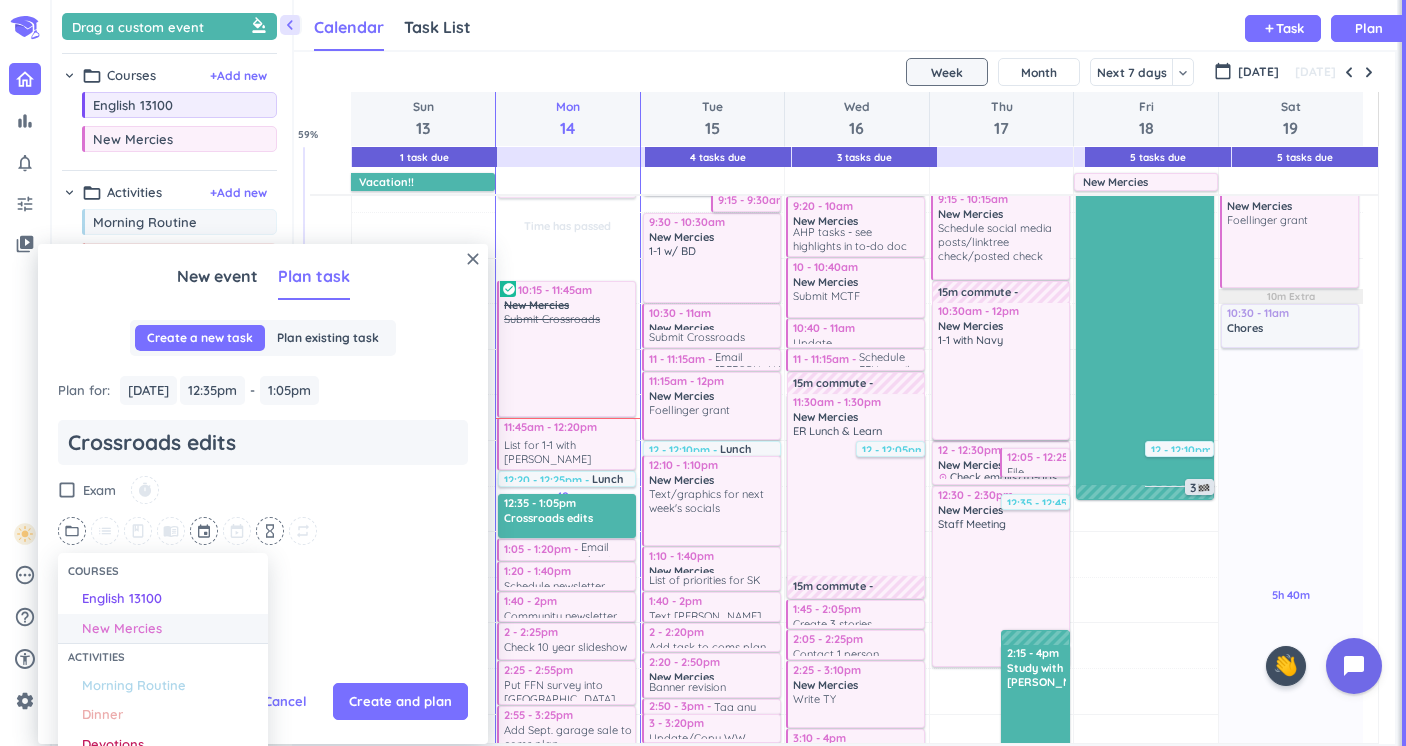 click on "New Mercies" at bounding box center (122, 629) 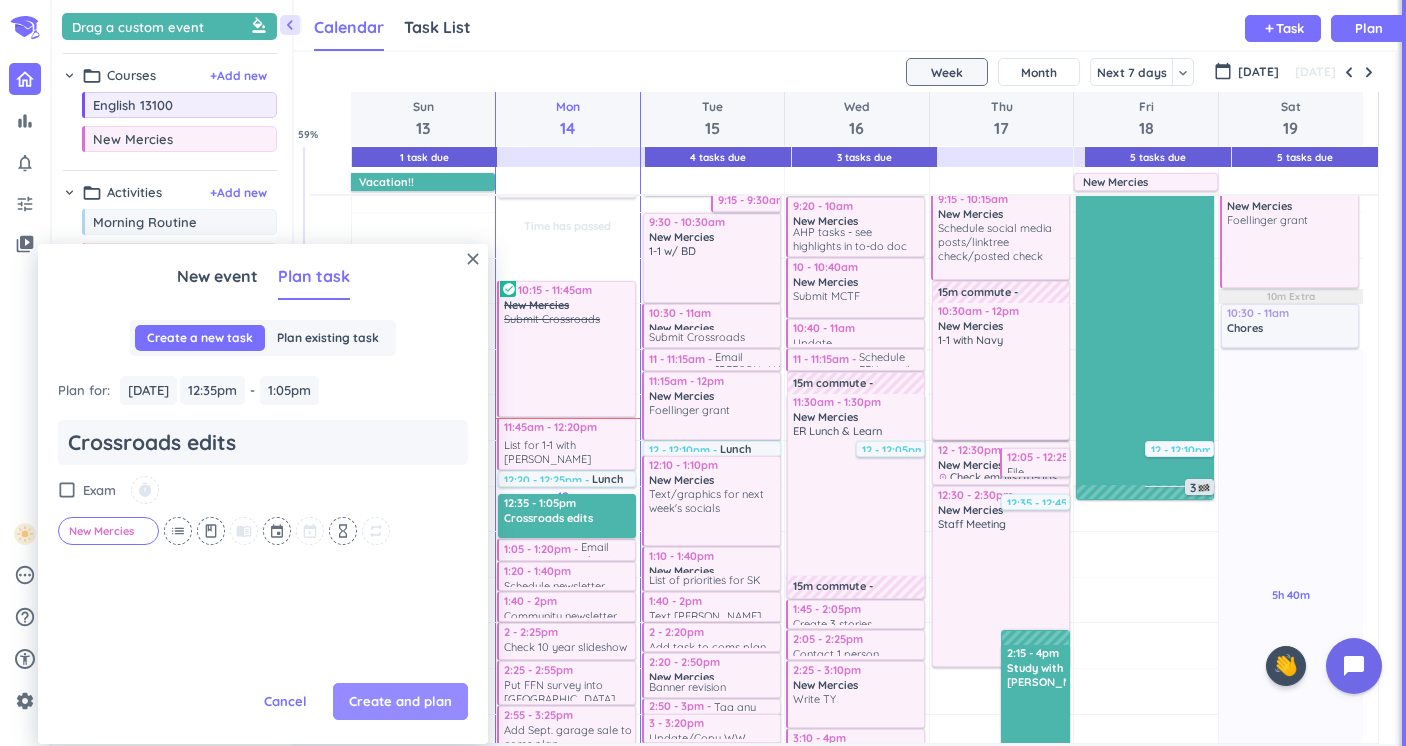 click on "Create and plan" at bounding box center (400, 702) 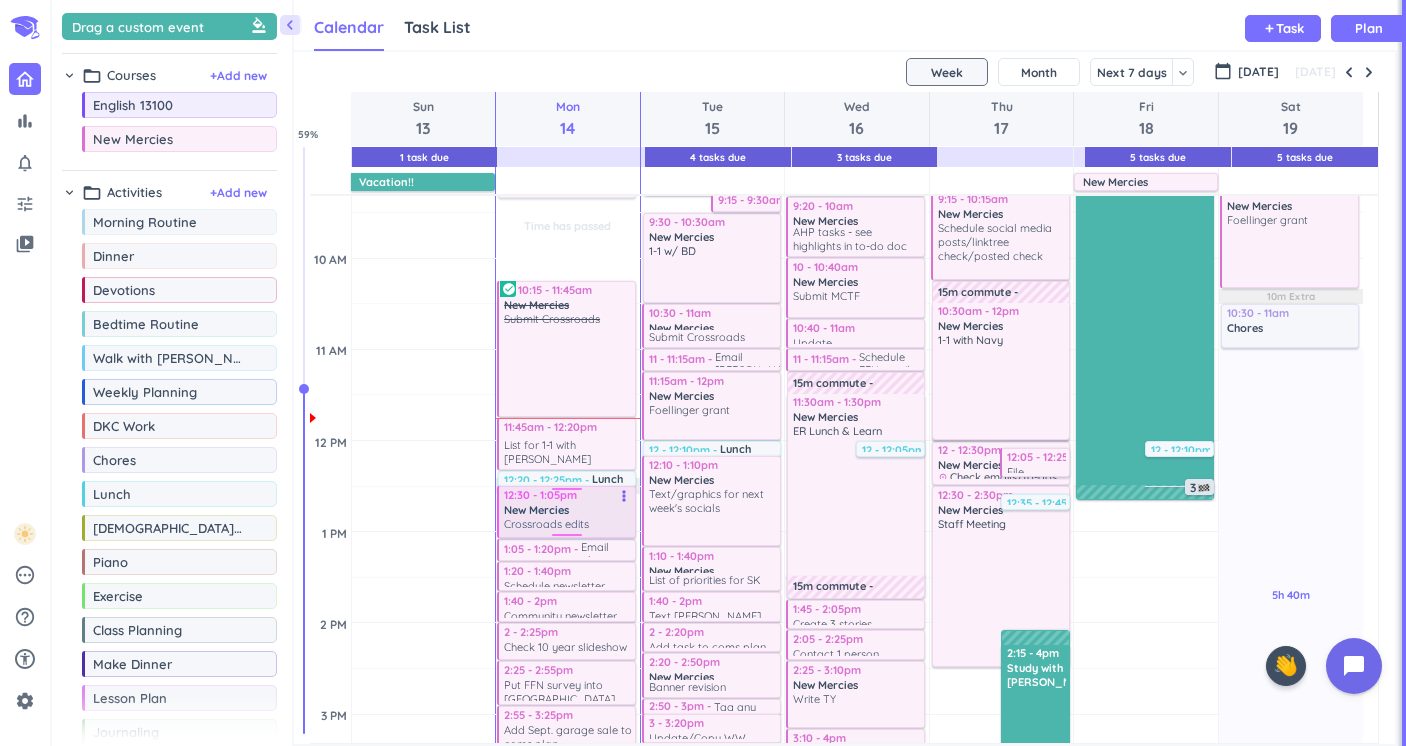 click on "Time has passed Past due Plan Time has passed Past due Plan 2h 20m Past due Plan Time has passed 10m Extra Adjust Awake Time Adjust Awake Time 7:15 - 7:45am Morning Routine delete_outline 9:10 - 9:20am New Mercies delete_outline Emails/to-dos 10:15 - 11:45am New Mercies Submit Crossroads  more_vert check_circle   11:45am - 12:20pm New Mercies List for 1-1 with [PERSON_NAME] more_vert 12:20 - 12:25pm Lunch delete_outline 12:35 - 1:05pm New Mercies Crossroads edits  more_vert 1:05 - 1:20pm Email about leaving early from staff meeting  more_vert 1:20 - 1:40pm Schedule newsletter  more_vert 1:40 - 2pm Community newsletter  more_vert 2 - 2:25pm Check 10 year slideshow for blurring faces - get back with BD  more_vert 2:25 - 2:55pm New Mercies Put FFN survey into Canva  more_vert 2:55 - 3:25pm New Mercies Add Sept. garage sale to coms plan  more_vert 3:25 - 4pm New Mercies Signs for fam fun night  more_vert 4 - 4:25pm FFN contact info form  more_vert 4:25 - 5pm New Mercies FFN reminder email to hosted fams (include map)" at bounding box center (568, 805) 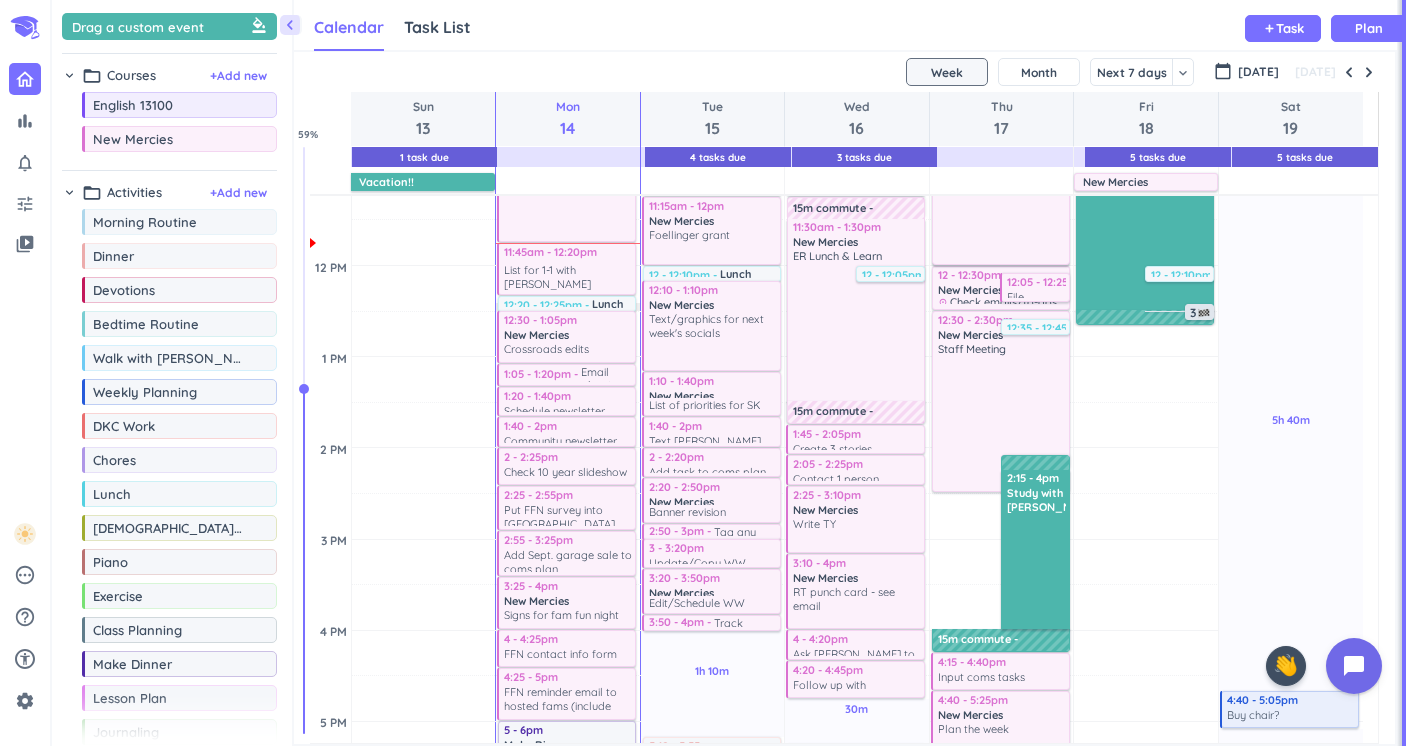 scroll, scrollTop: 662, scrollLeft: 0, axis: vertical 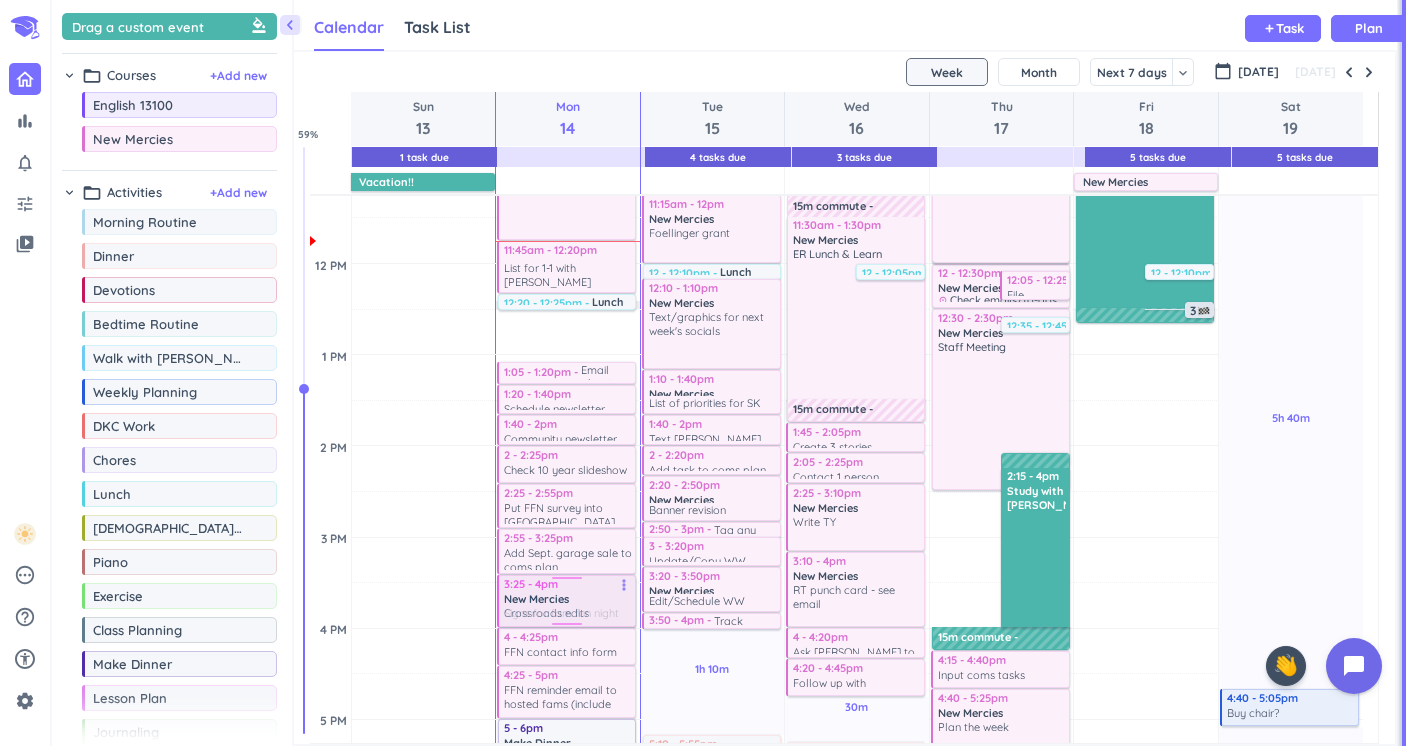 drag, startPoint x: 564, startPoint y: 332, endPoint x: 581, endPoint y: 605, distance: 273.52878 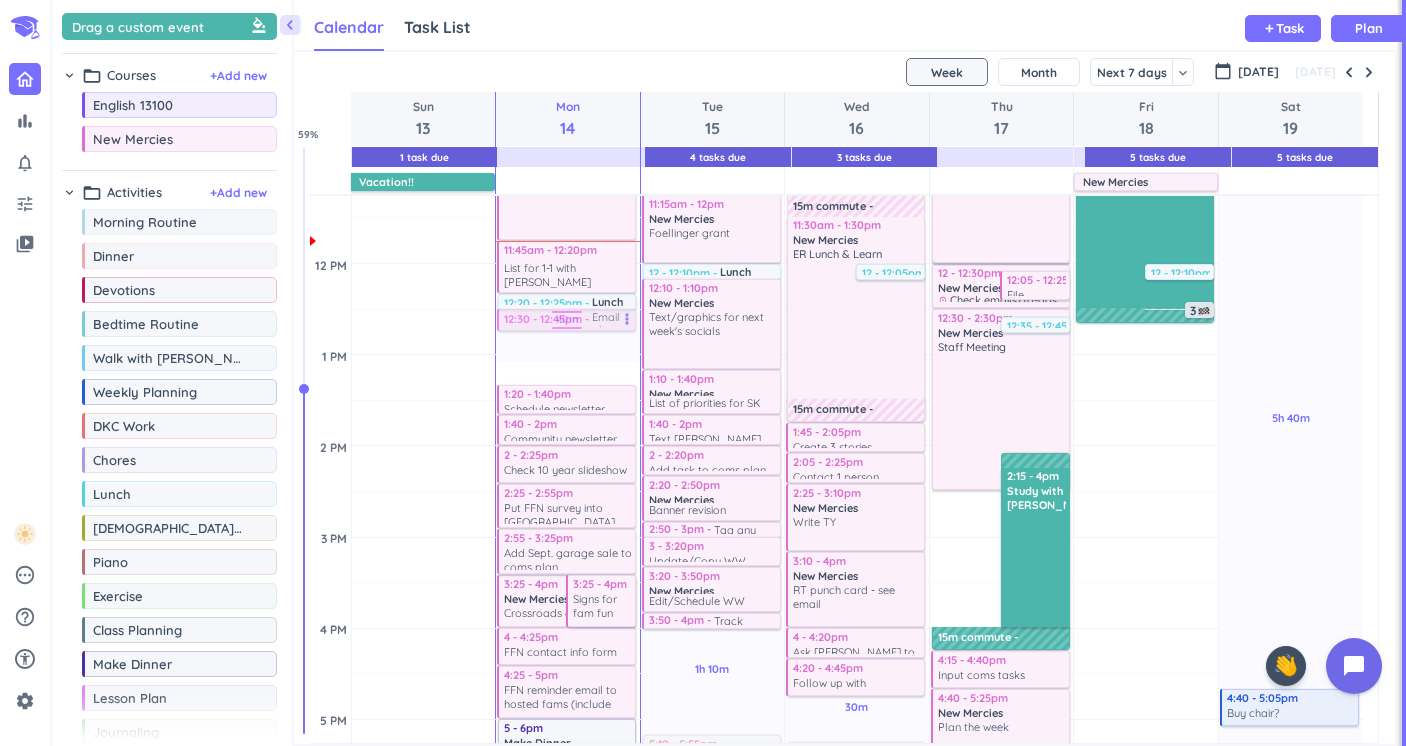 drag, startPoint x: 570, startPoint y: 375, endPoint x: 554, endPoint y: 325, distance: 52.49762 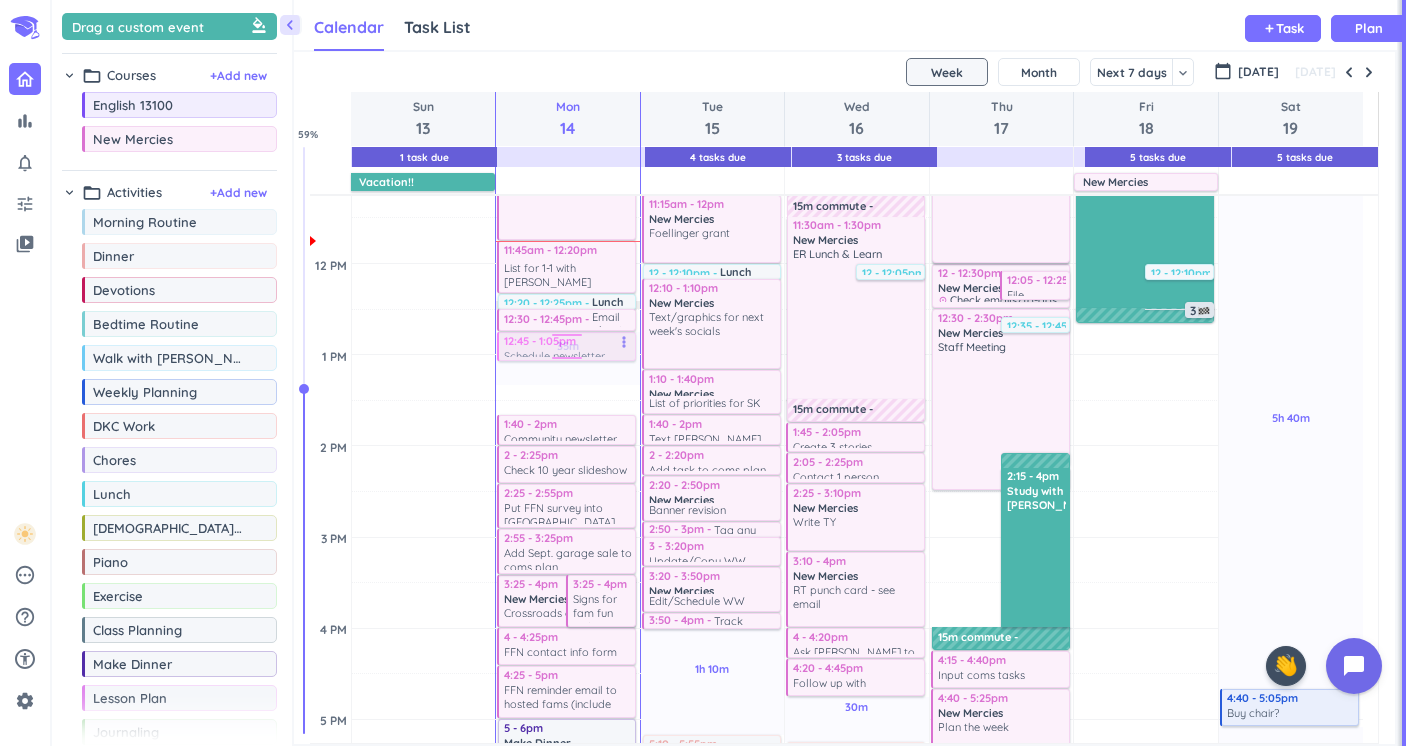 drag, startPoint x: 554, startPoint y: 399, endPoint x: 550, endPoint y: 350, distance: 49.162994 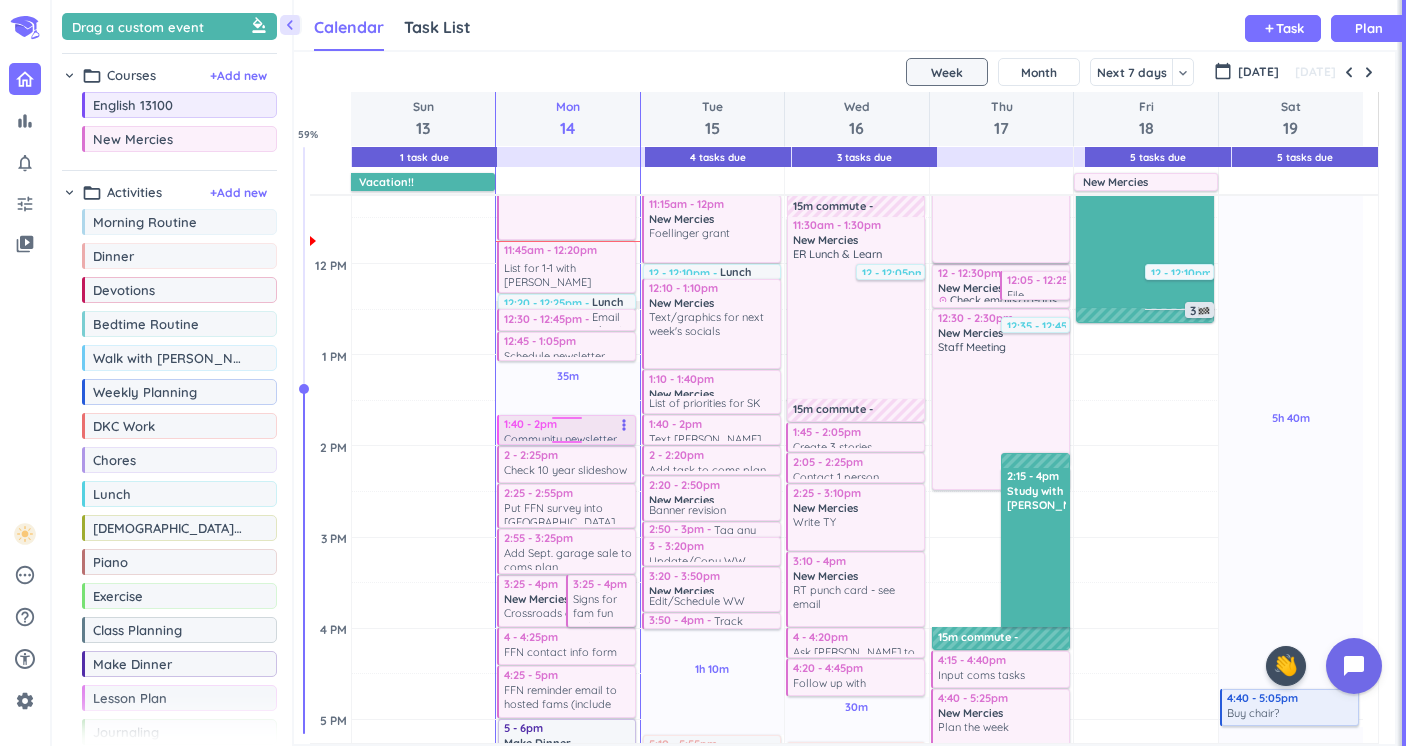 click on "Time has passed Past due Plan Time has passed Past due Plan 35m Past due Plan 2h 20m Past due Plan Time has passed 05m Extra Adjust Awake Time Adjust Awake Time 3:25 - 4pm New Mercies Crossroads edits  more_vert 3:25 - 4pm New Mercies Signs for fam fun night  more_vert 7:15 - 7:45am Morning Routine delete_outline 9:10 - 9:20am New Mercies delete_outline Emails/to-dos 10:15 - 11:45am New Mercies Submit Crossroads  more_vert check_circle   11:45am - 12:20pm New Mercies List for 1-1 with [PERSON_NAME] more_vert 12:20 - 12:25pm Lunch delete_outline 12:30 - 12:45pm Email about leaving early from staff meeting  more_vert 12:45 - 1:05pm Schedule newsletter  more_vert 1:40 - 2pm Community newsletter  more_vert 2 - 2:25pm Check 10 year slideshow for blurring faces - get back with BD  more_vert 2:25 - 2:55pm New Mercies Put FFN survey into Canva  more_vert 2:55 - 3:25pm New Mercies Add Sept. garage sale to coms plan  more_vert 4 - 4:25pm FFN contact info form  more_vert 4:25 - 5pm New Mercies more_vert 5 - 6pm Make Dinner" at bounding box center [568, 628] 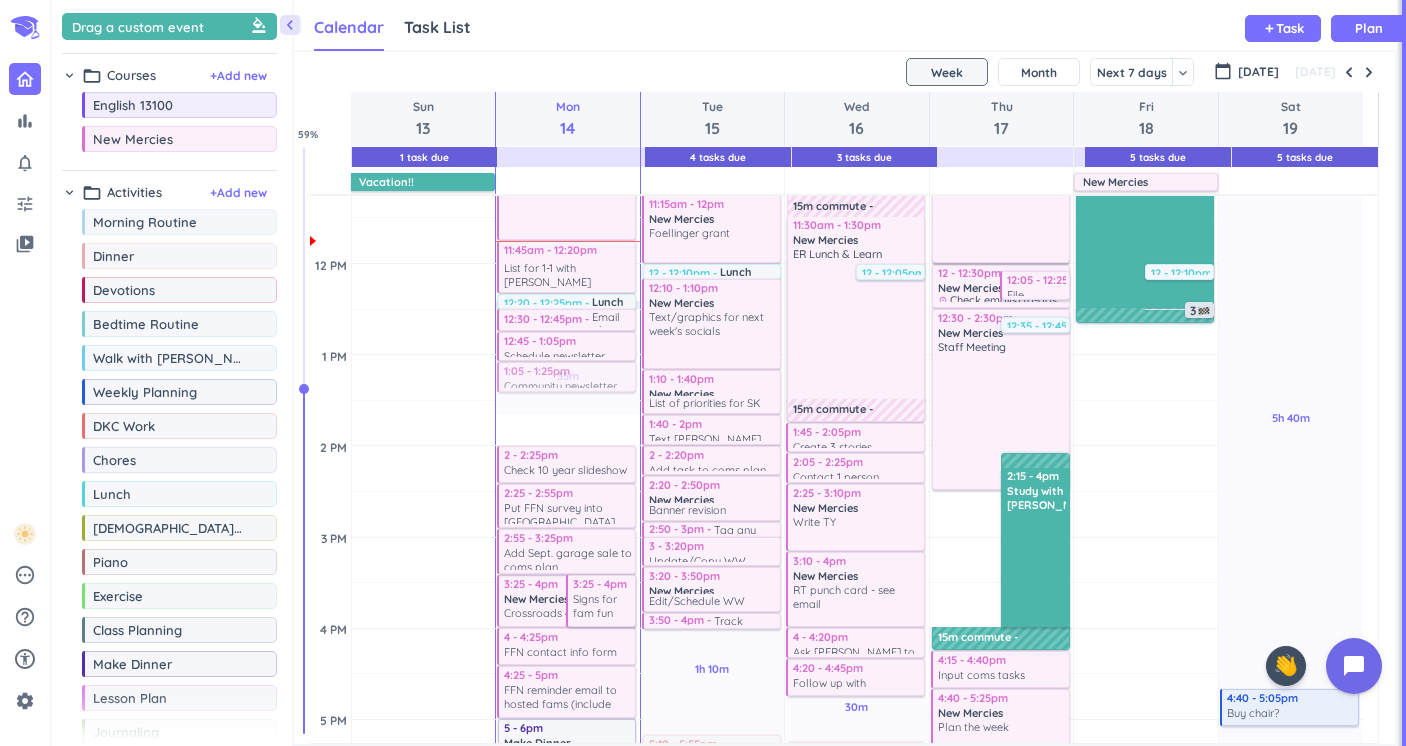 drag, startPoint x: 587, startPoint y: 433, endPoint x: 580, endPoint y: 387, distance: 46.52956 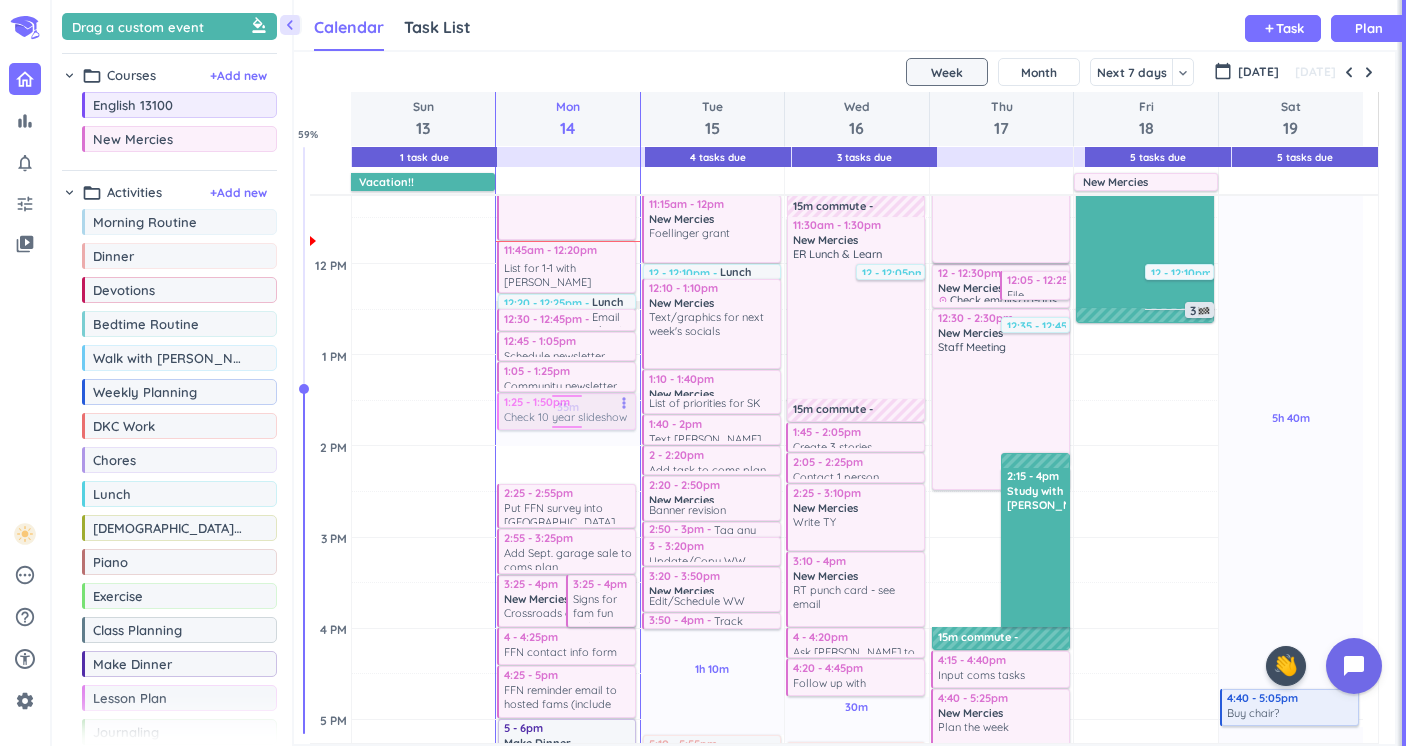 drag, startPoint x: 576, startPoint y: 466, endPoint x: 565, endPoint y: 413, distance: 54.129475 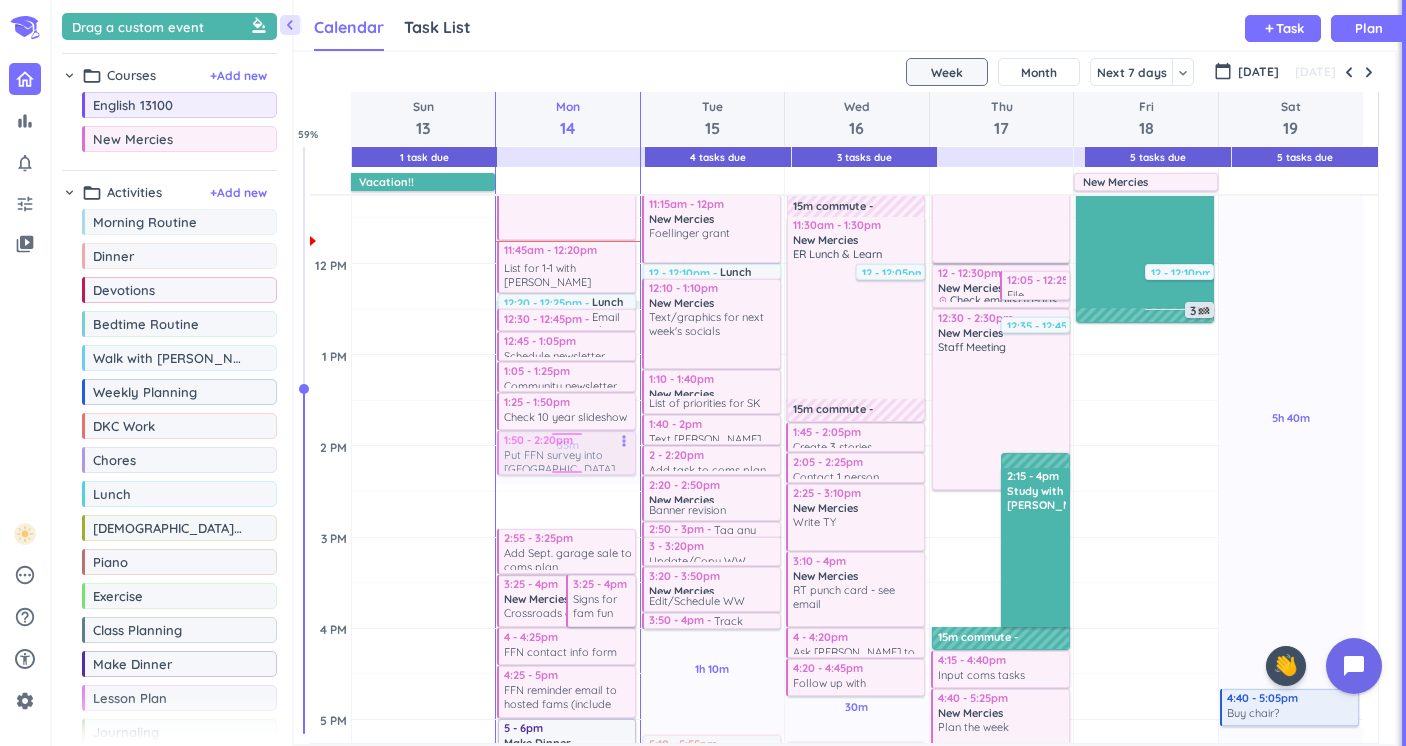 drag, startPoint x: 569, startPoint y: 508, endPoint x: 566, endPoint y: 457, distance: 51.088158 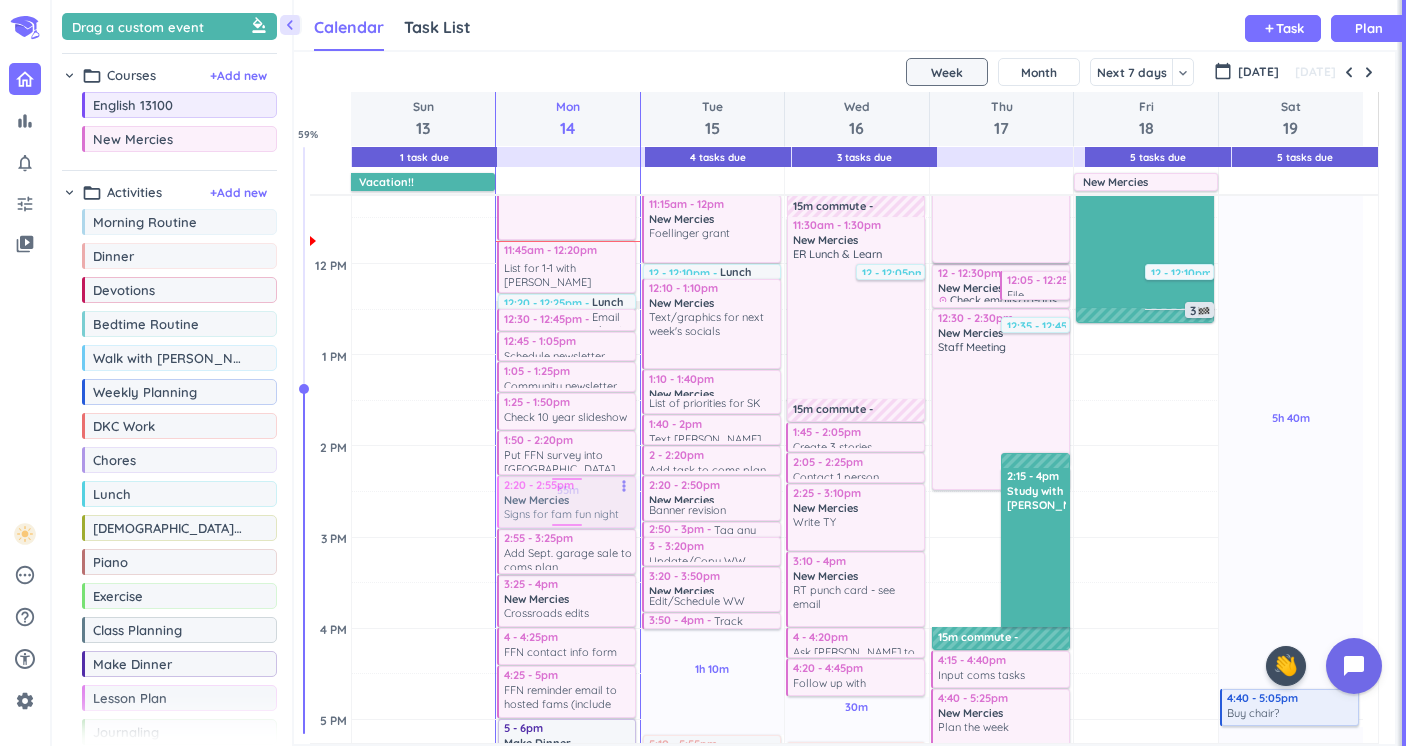 drag, startPoint x: 599, startPoint y: 600, endPoint x: 595, endPoint y: 499, distance: 101.07918 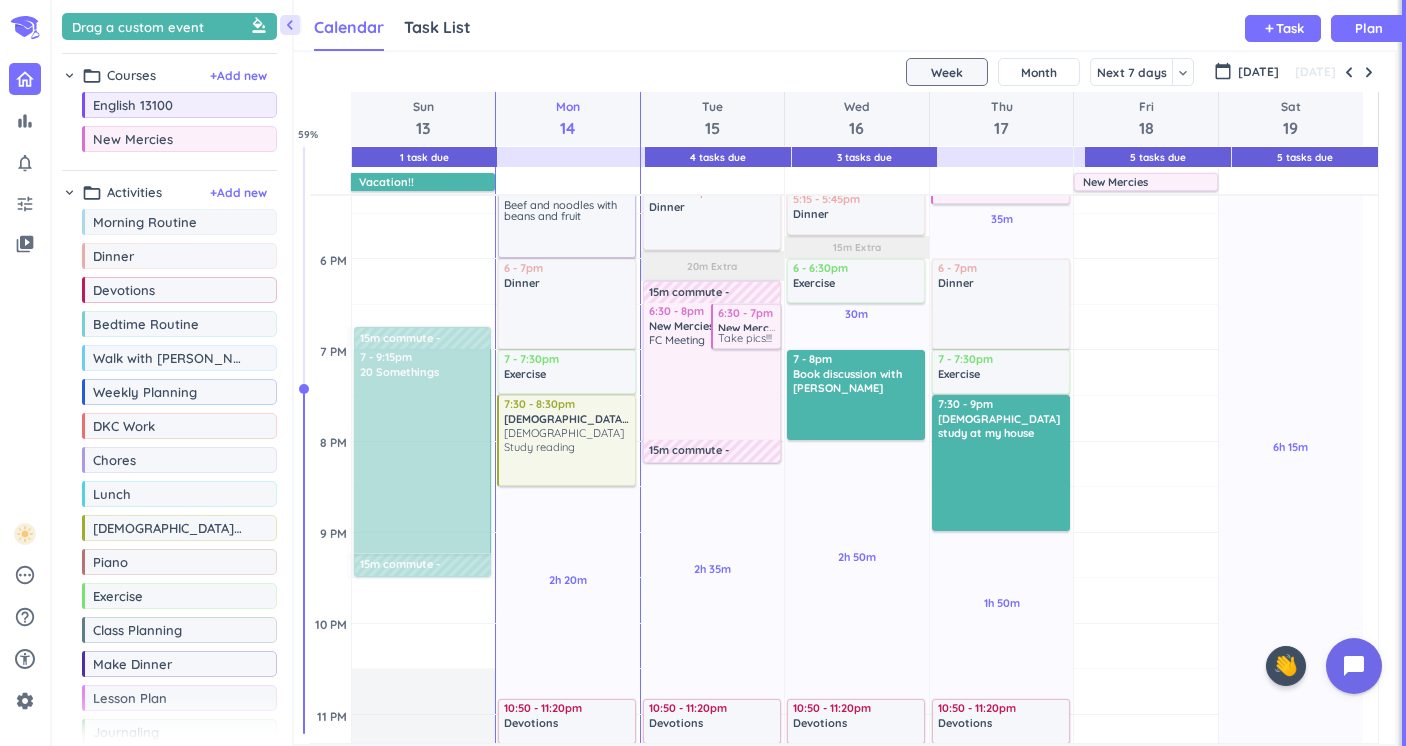 scroll, scrollTop: 1267, scrollLeft: 0, axis: vertical 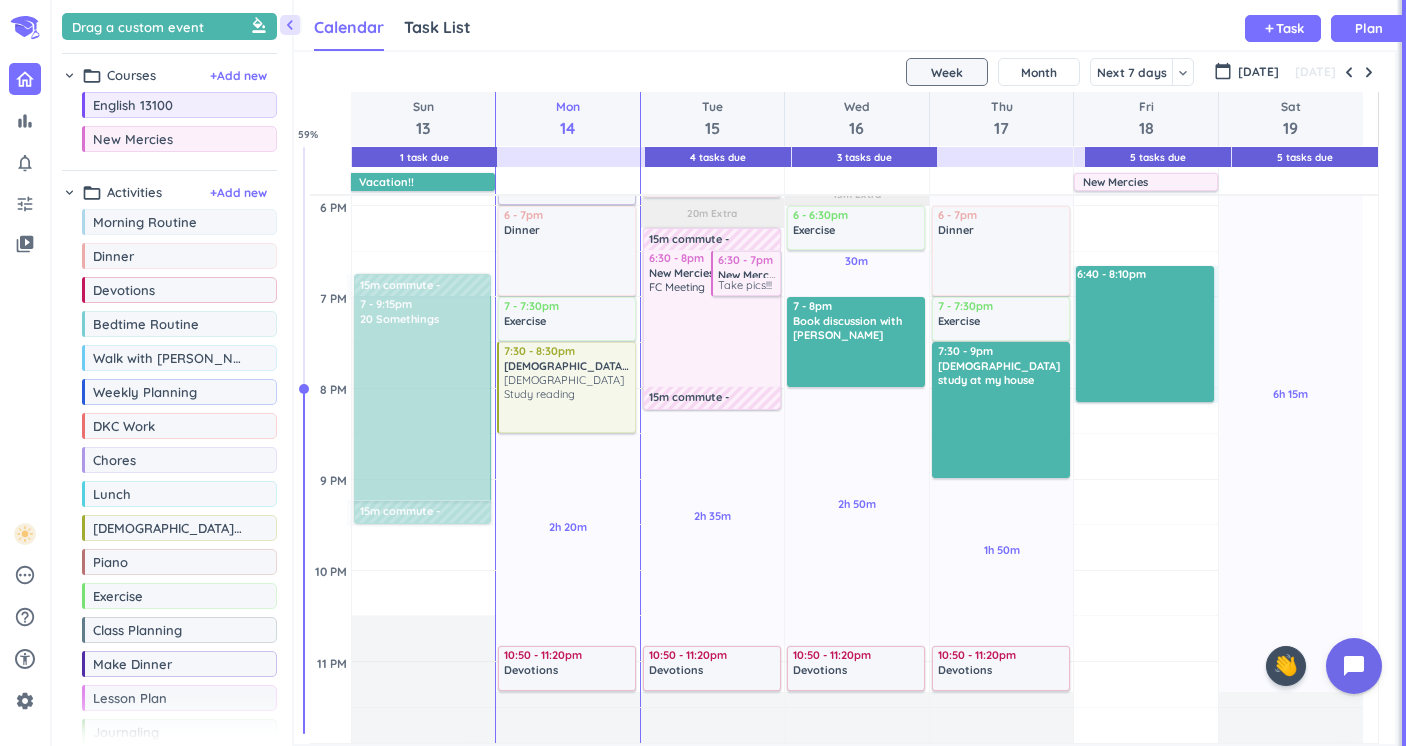 drag, startPoint x: 1122, startPoint y: 268, endPoint x: 1127, endPoint y: 397, distance: 129.09686 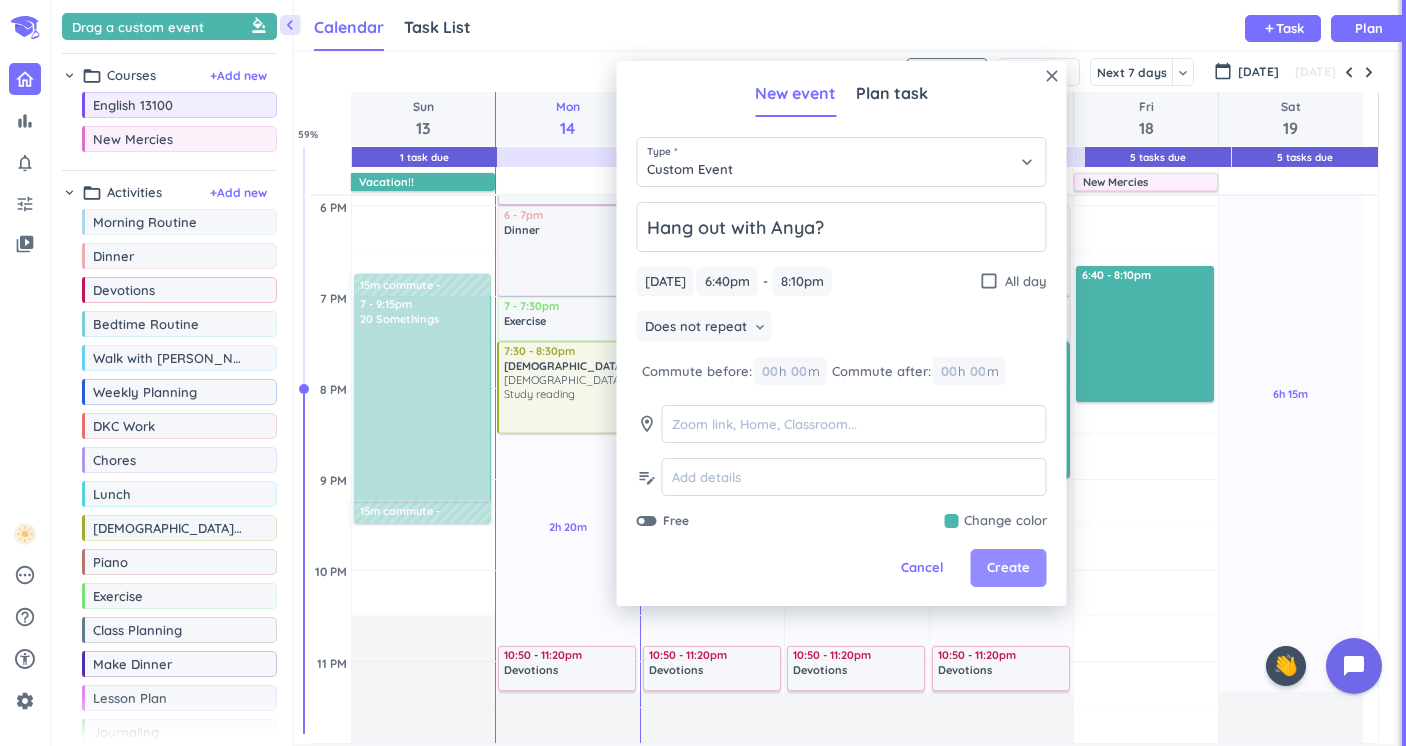 type on "Hang out with Anya?" 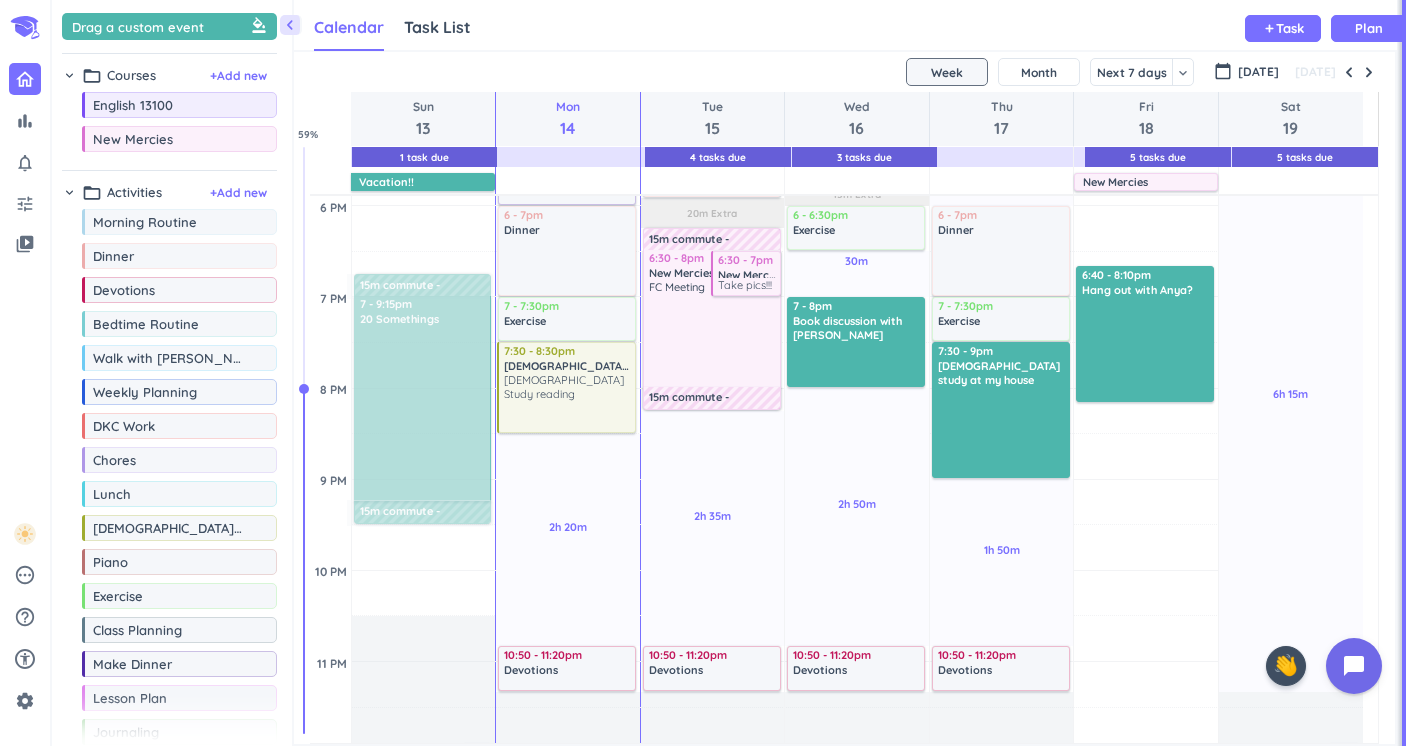 scroll, scrollTop: 825, scrollLeft: 0, axis: vertical 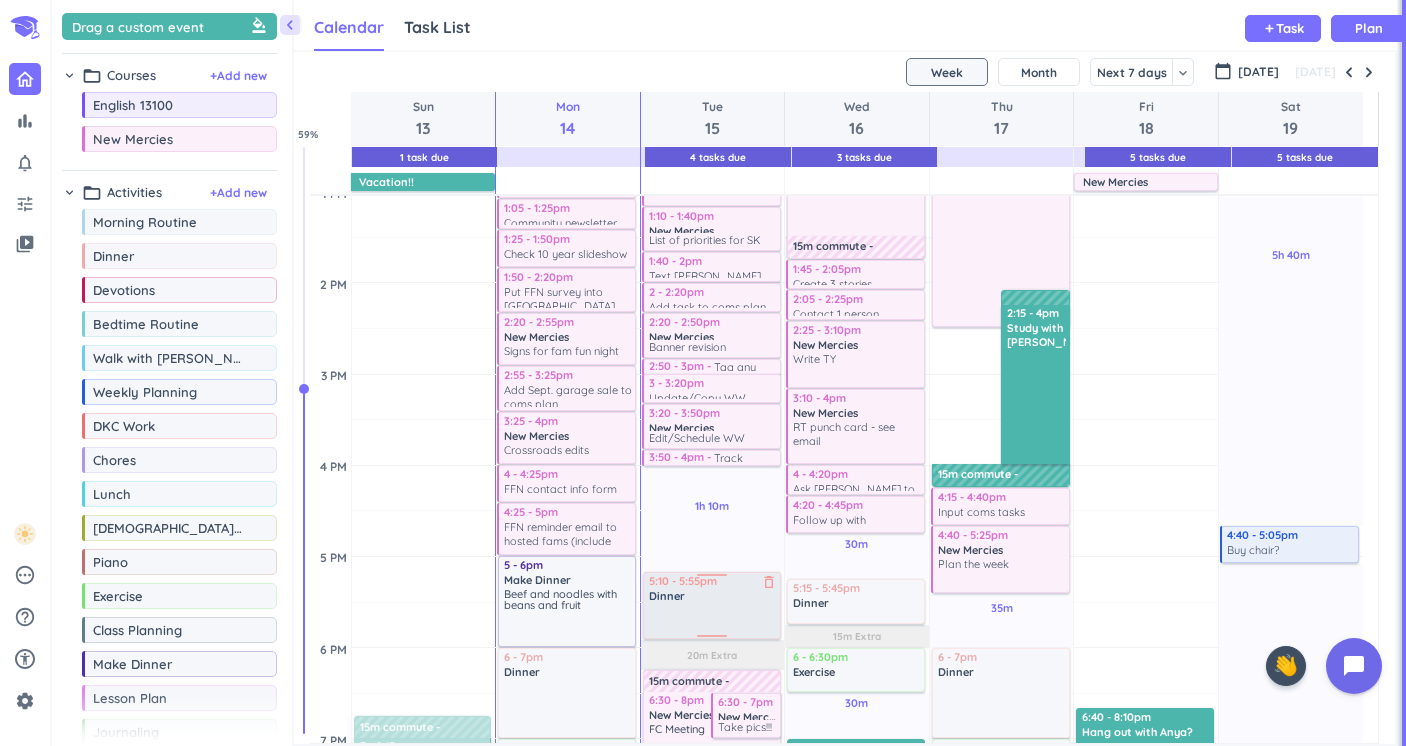 click at bounding box center [713, 620] 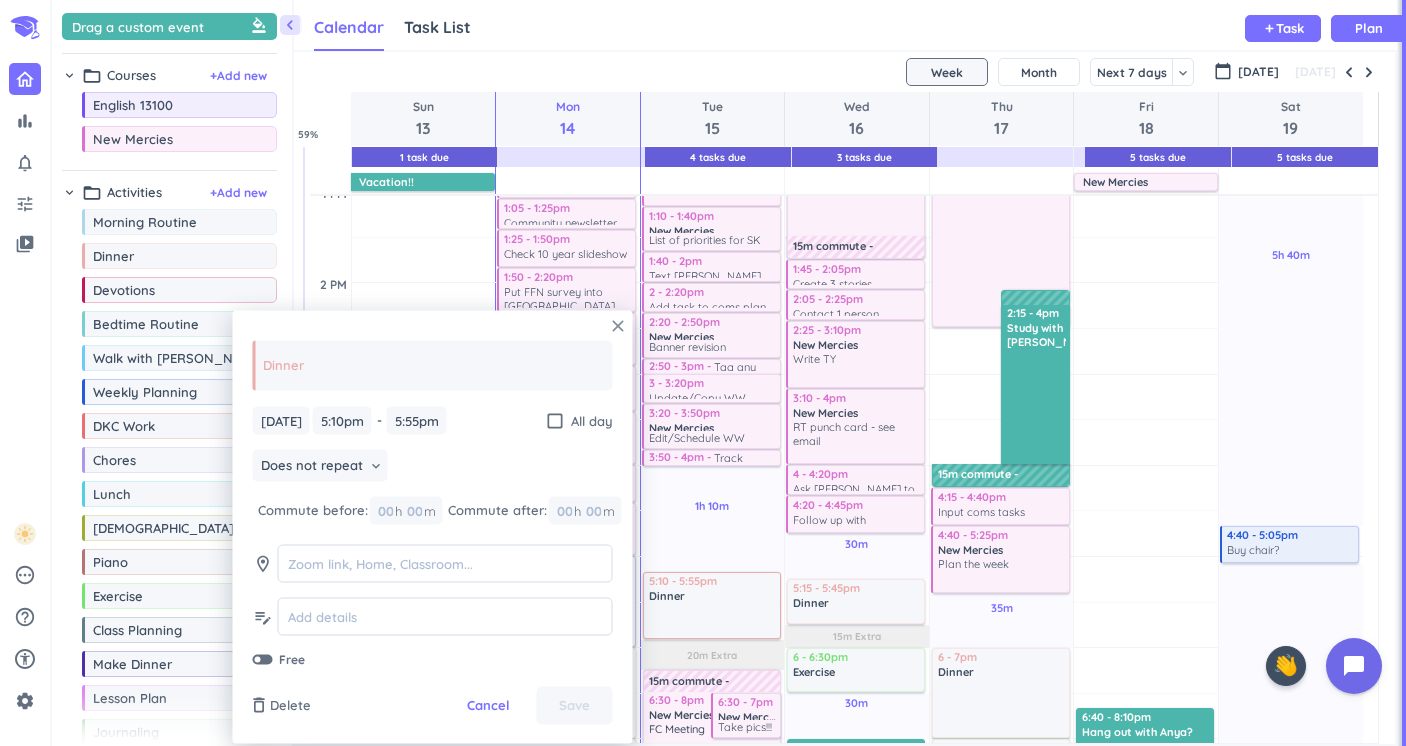 click on "close" at bounding box center [618, 326] 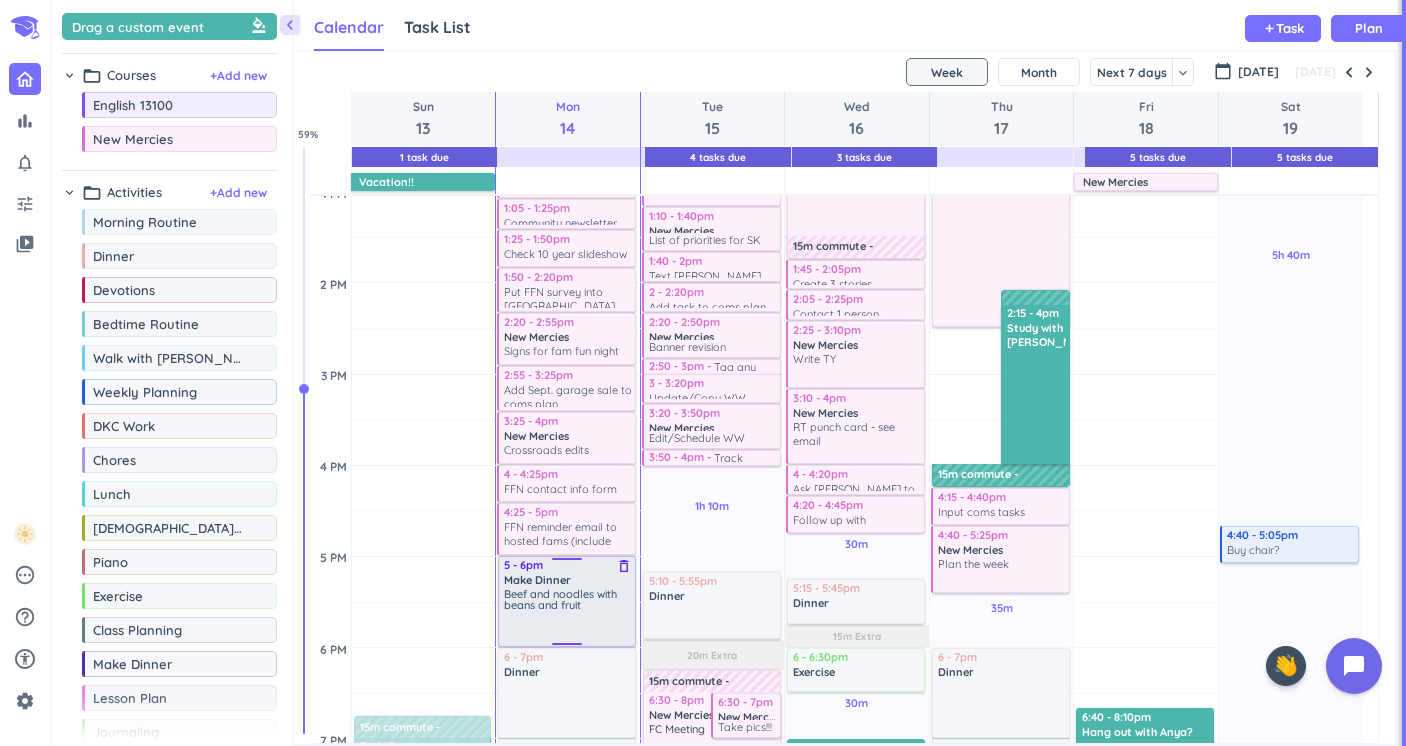 click on "Beef and noodles with beans and fruit" at bounding box center (568, 616) 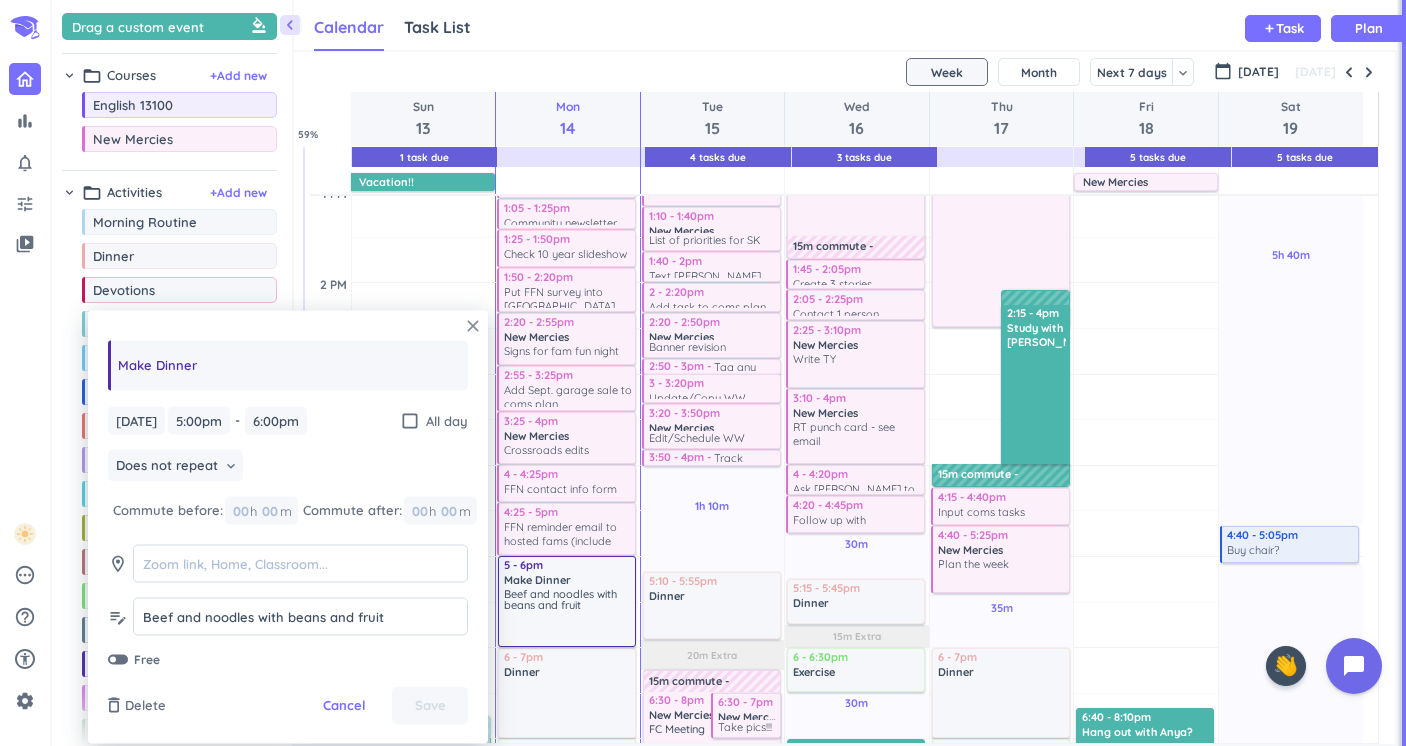click on "close" at bounding box center (473, 326) 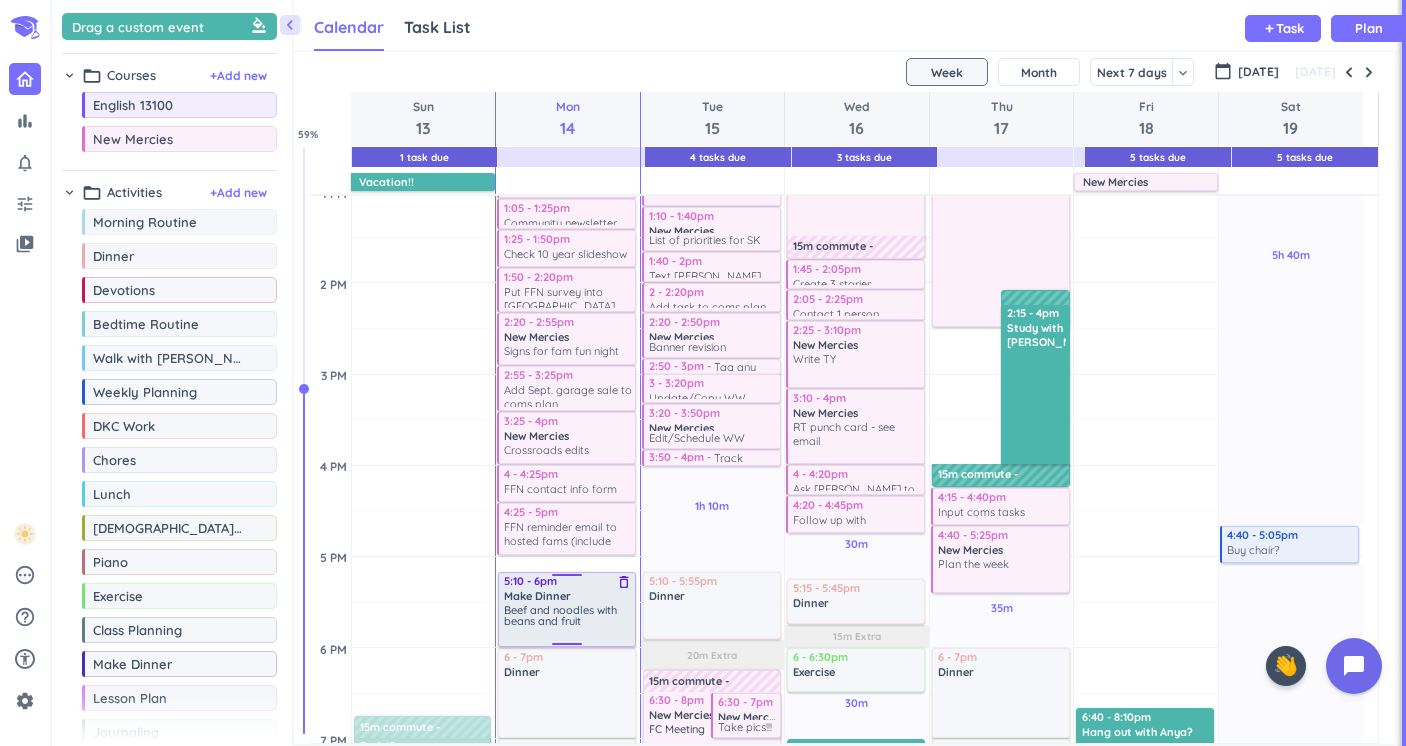 drag, startPoint x: 566, startPoint y: 563, endPoint x: 566, endPoint y: 577, distance: 14 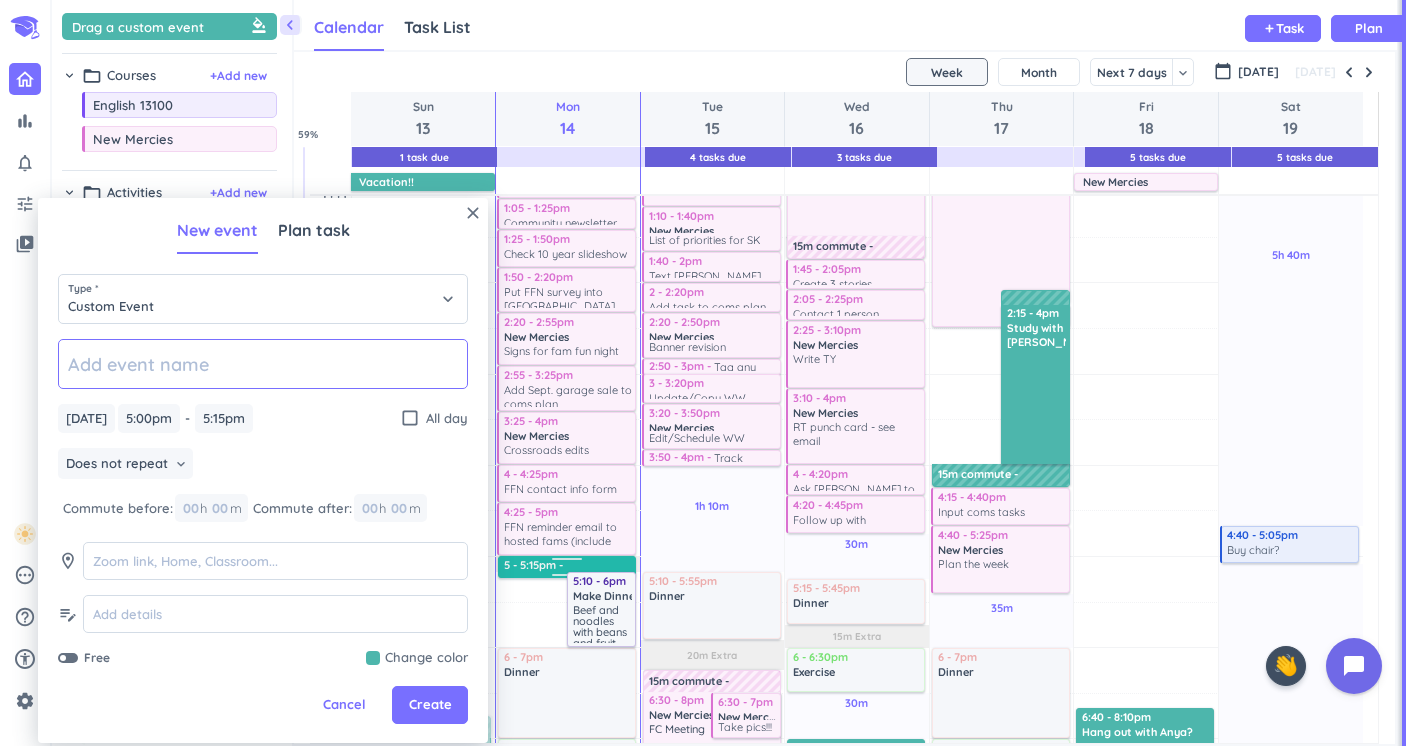 type on "b" 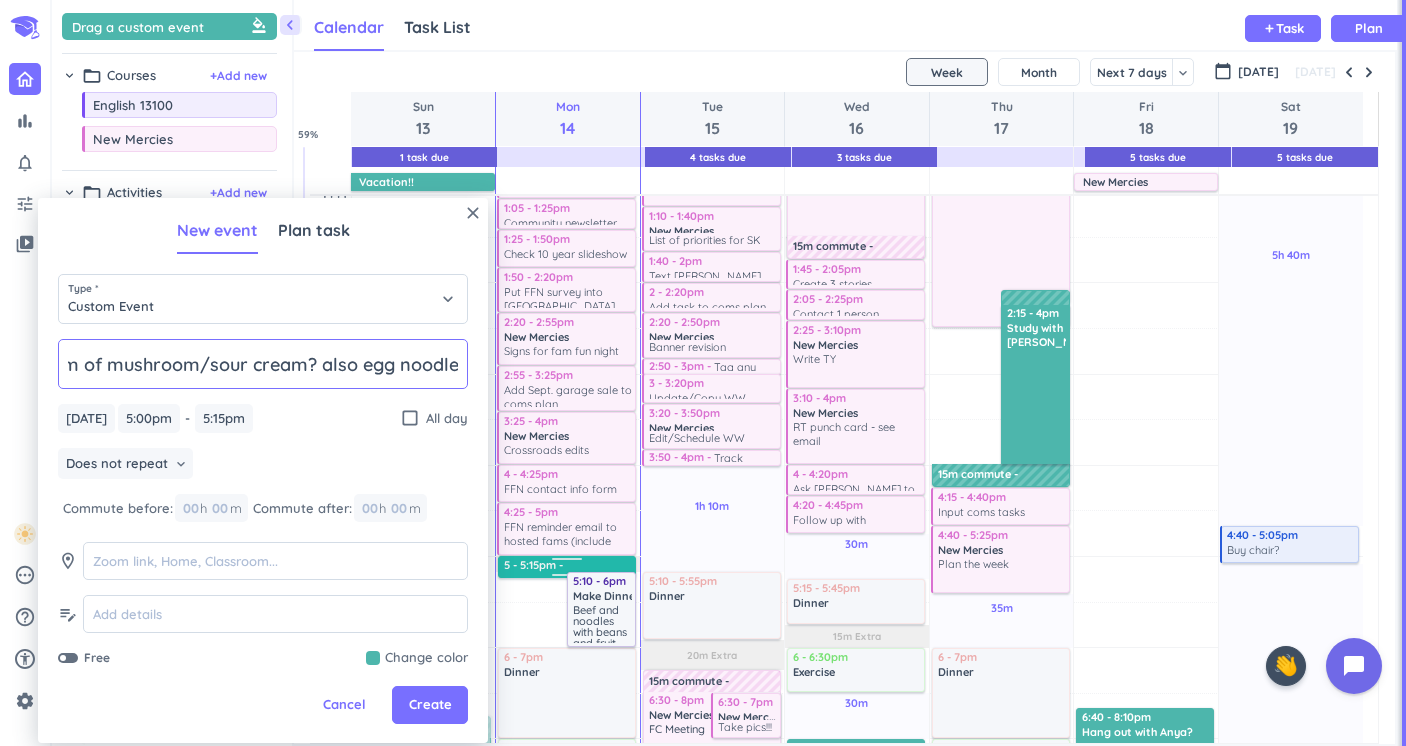 type on "Buy cream of mushroom/sour cream? also egg noodles" 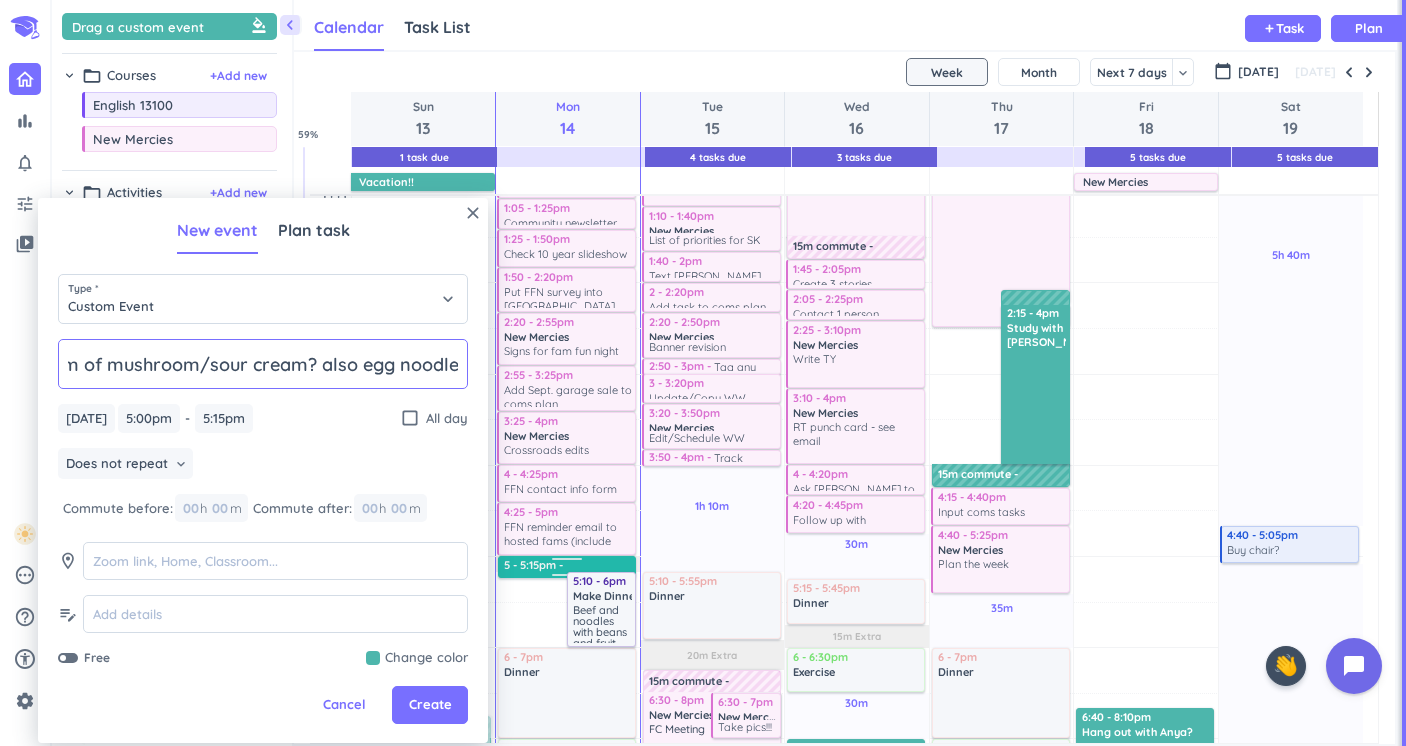 scroll, scrollTop: 0, scrollLeft: 90, axis: horizontal 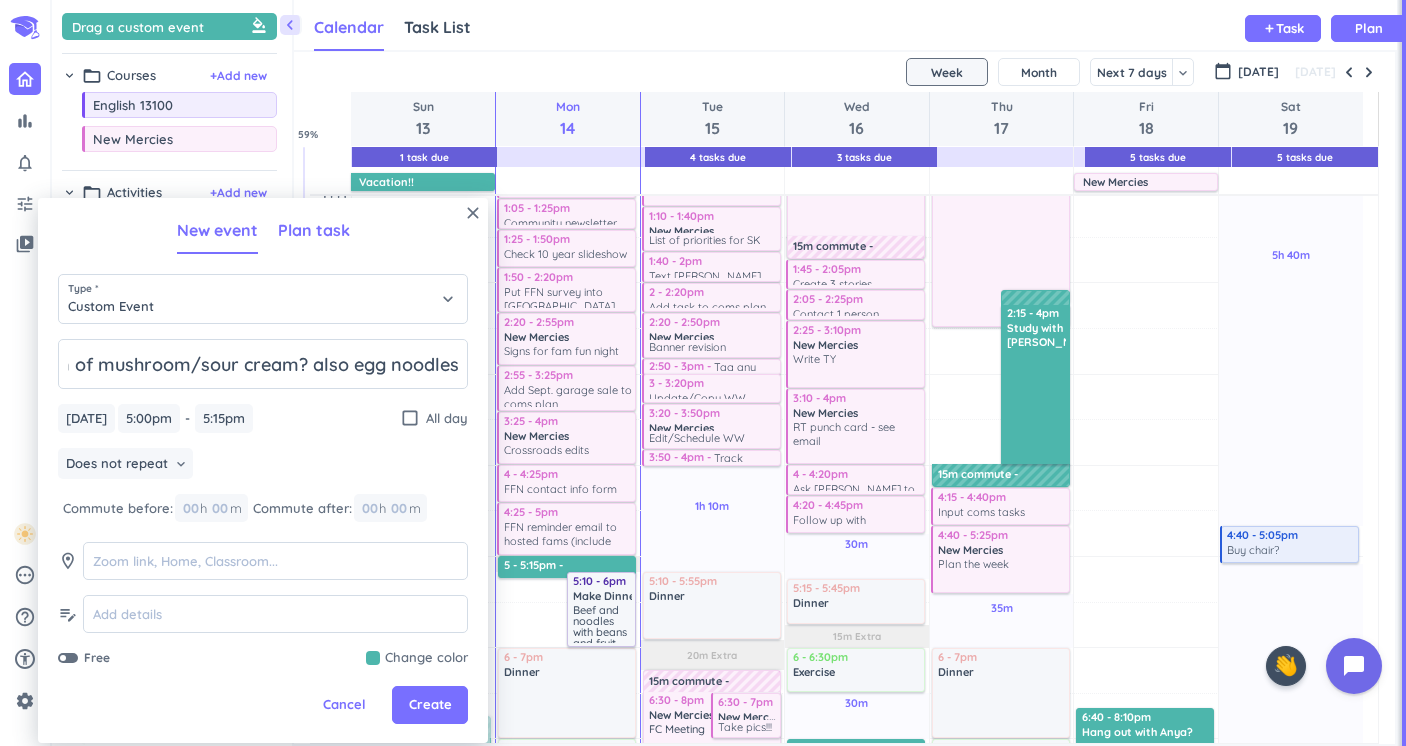 click on "Plan task" at bounding box center [314, 230] 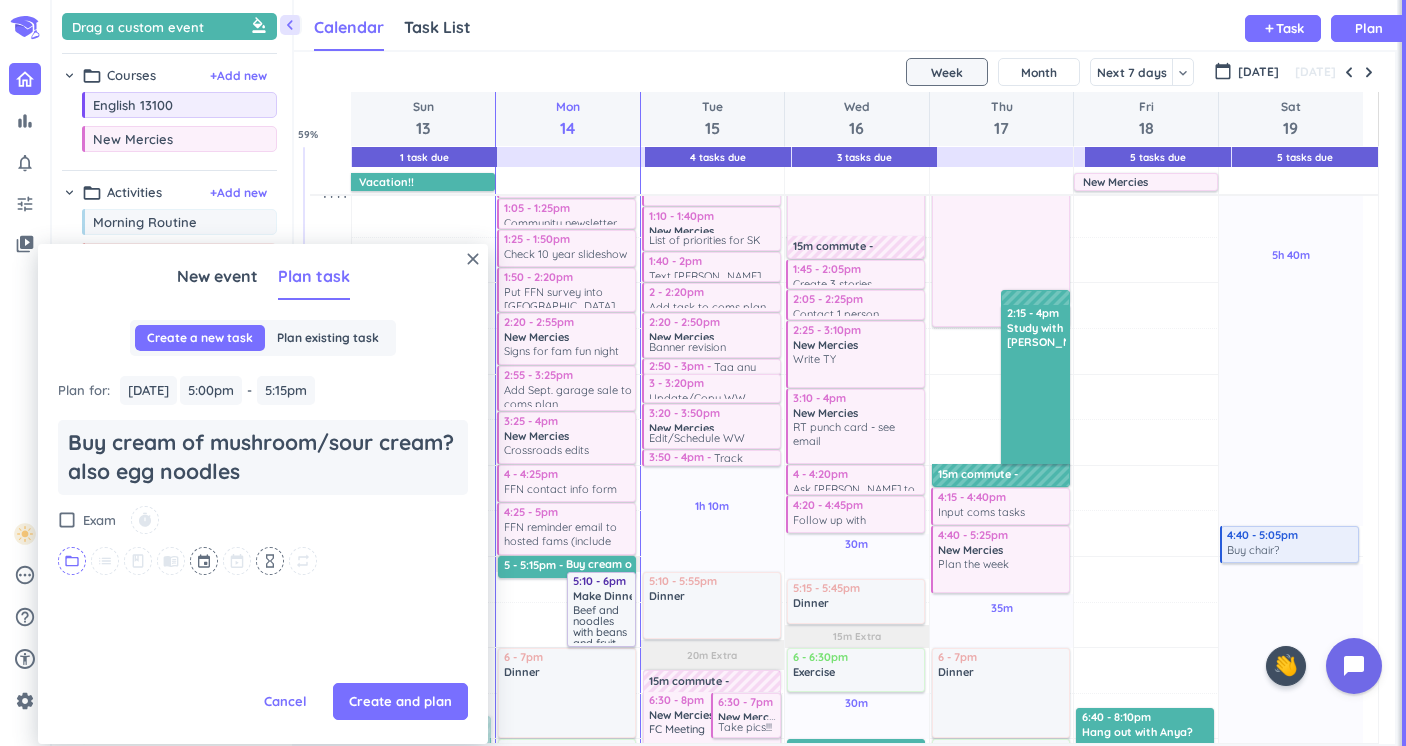 click on "folder_open" at bounding box center [72, 561] 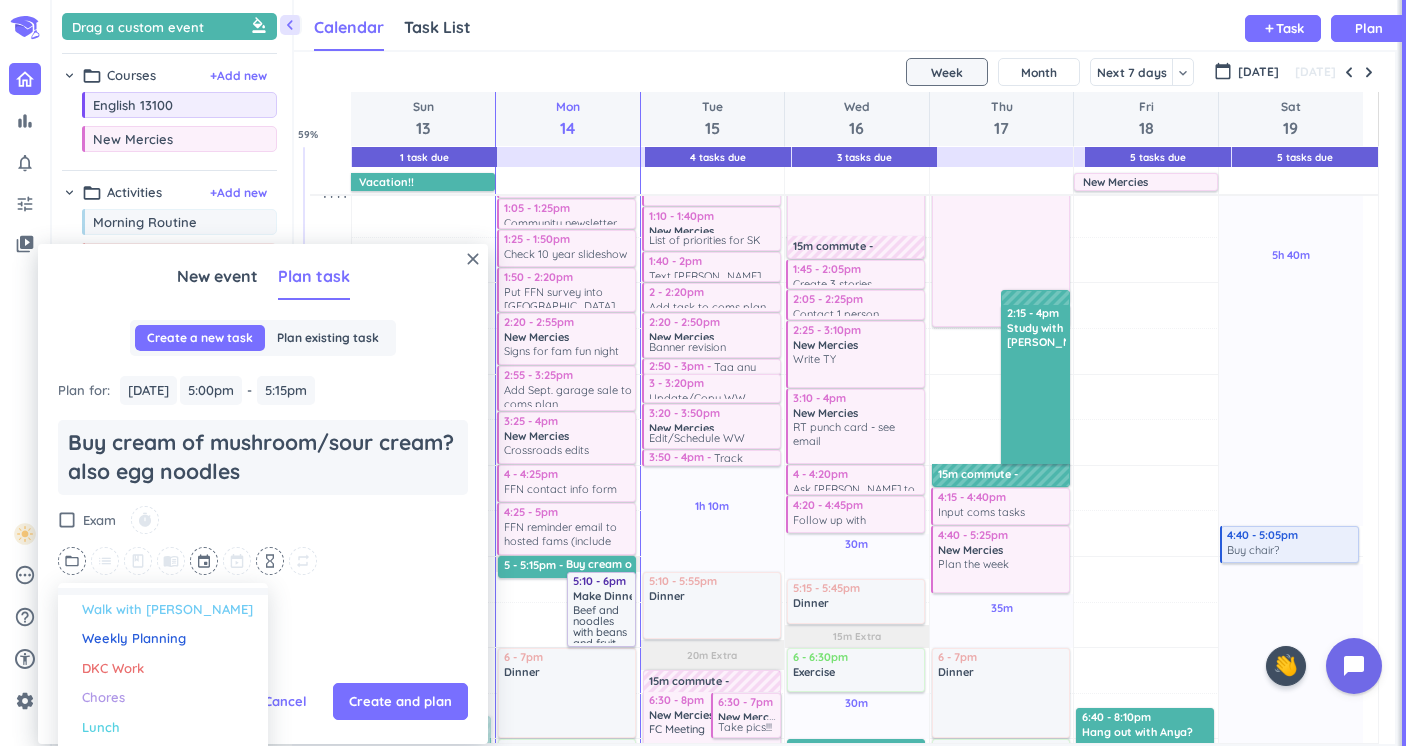 scroll, scrollTop: 264, scrollLeft: 0, axis: vertical 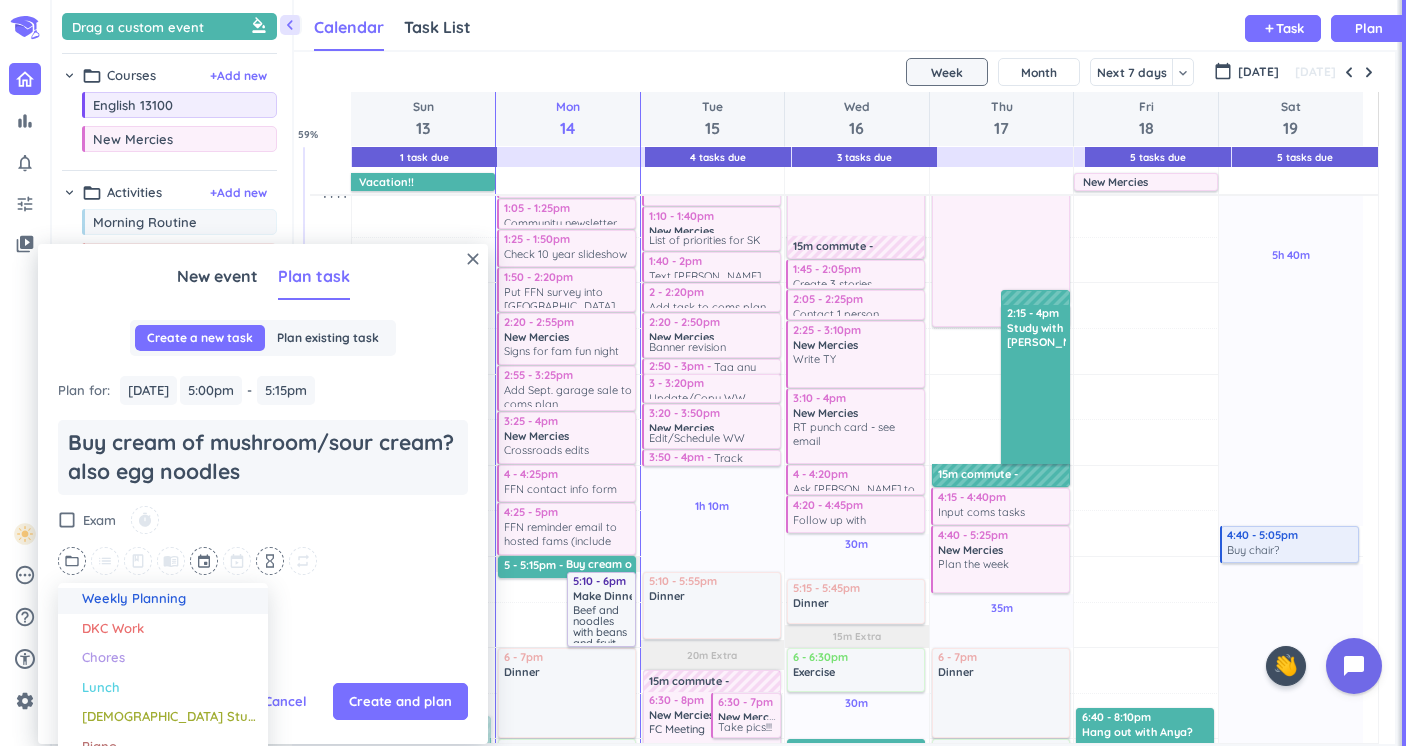 click on "Weekly Planning" at bounding box center (134, 599) 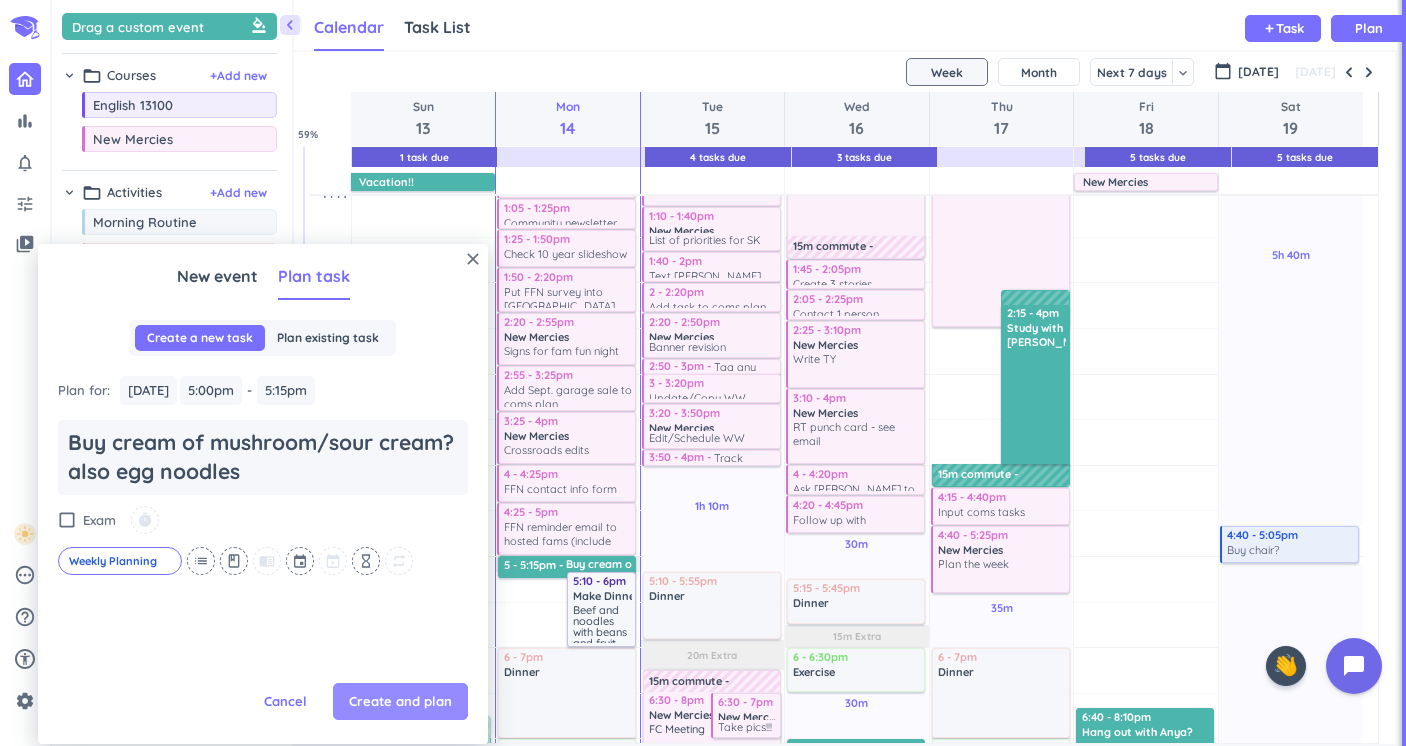 click on "Create and plan" at bounding box center [400, 702] 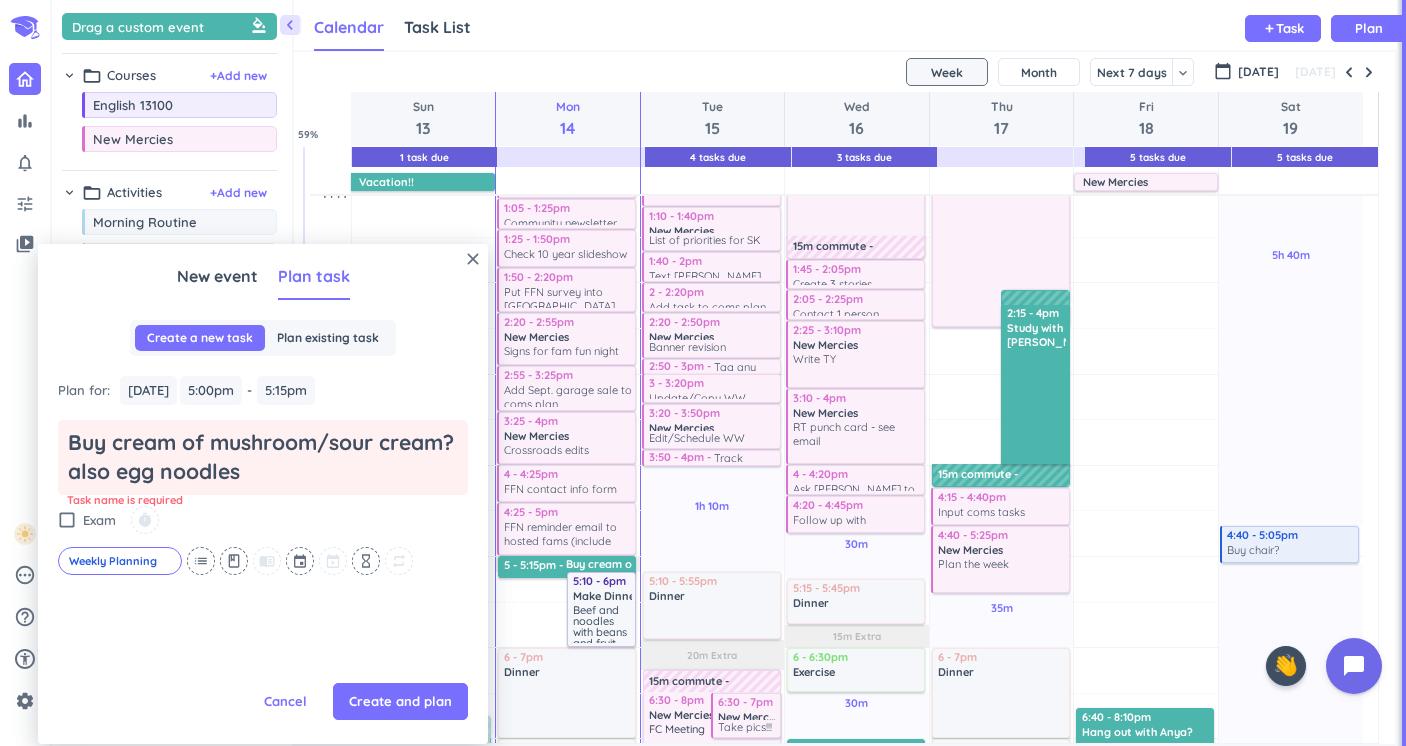 click on "Buy cream of mushroom/sour cream? also egg noodles" at bounding box center (263, 457) 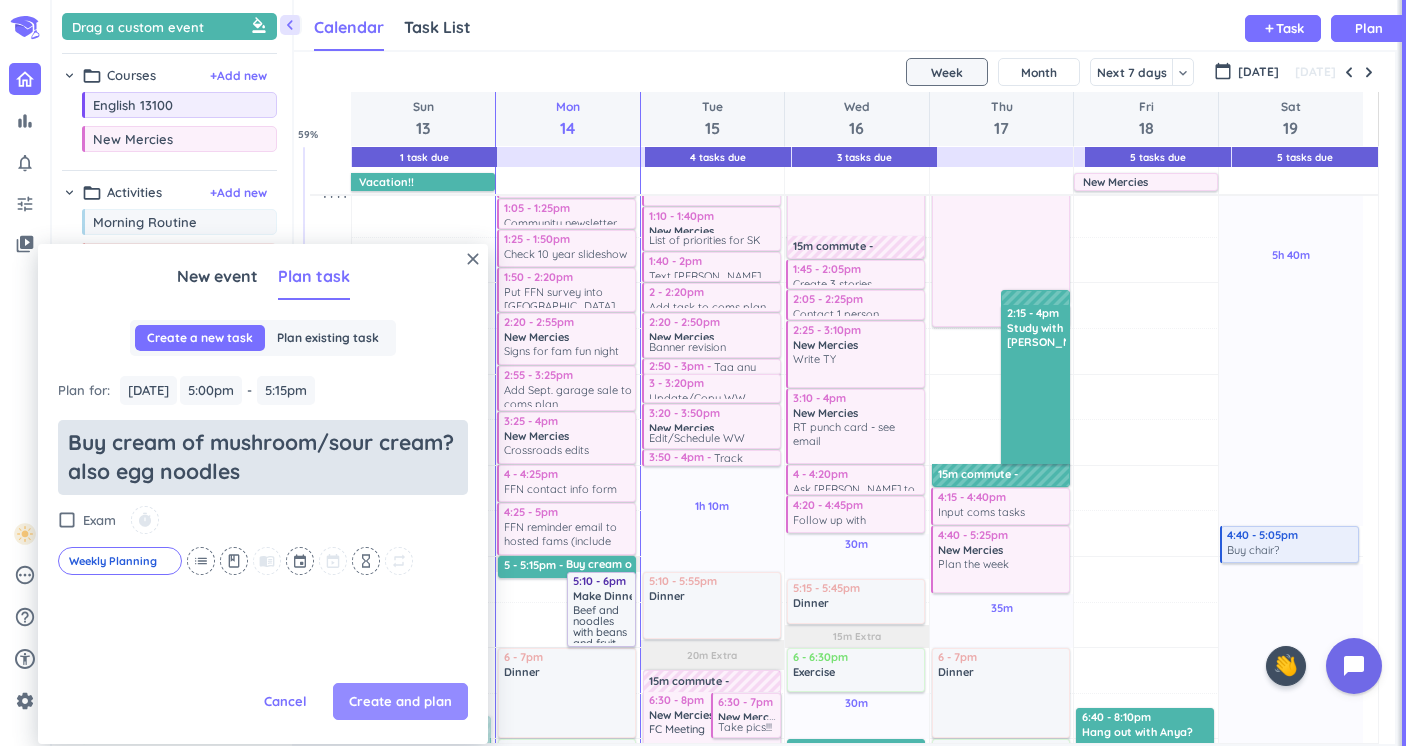 type on "Buy cream of mushroom/sour cream? also egg noodles" 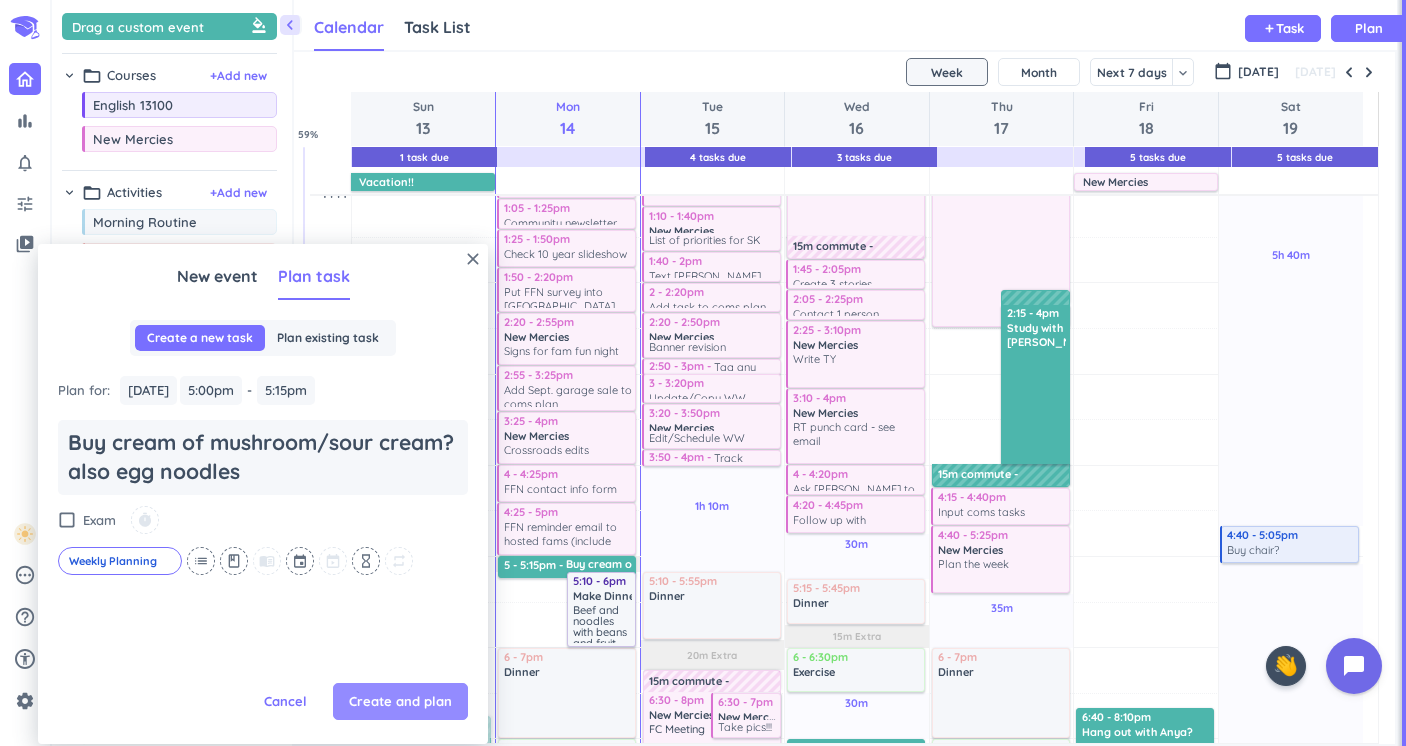 click on "Create and plan" at bounding box center (400, 702) 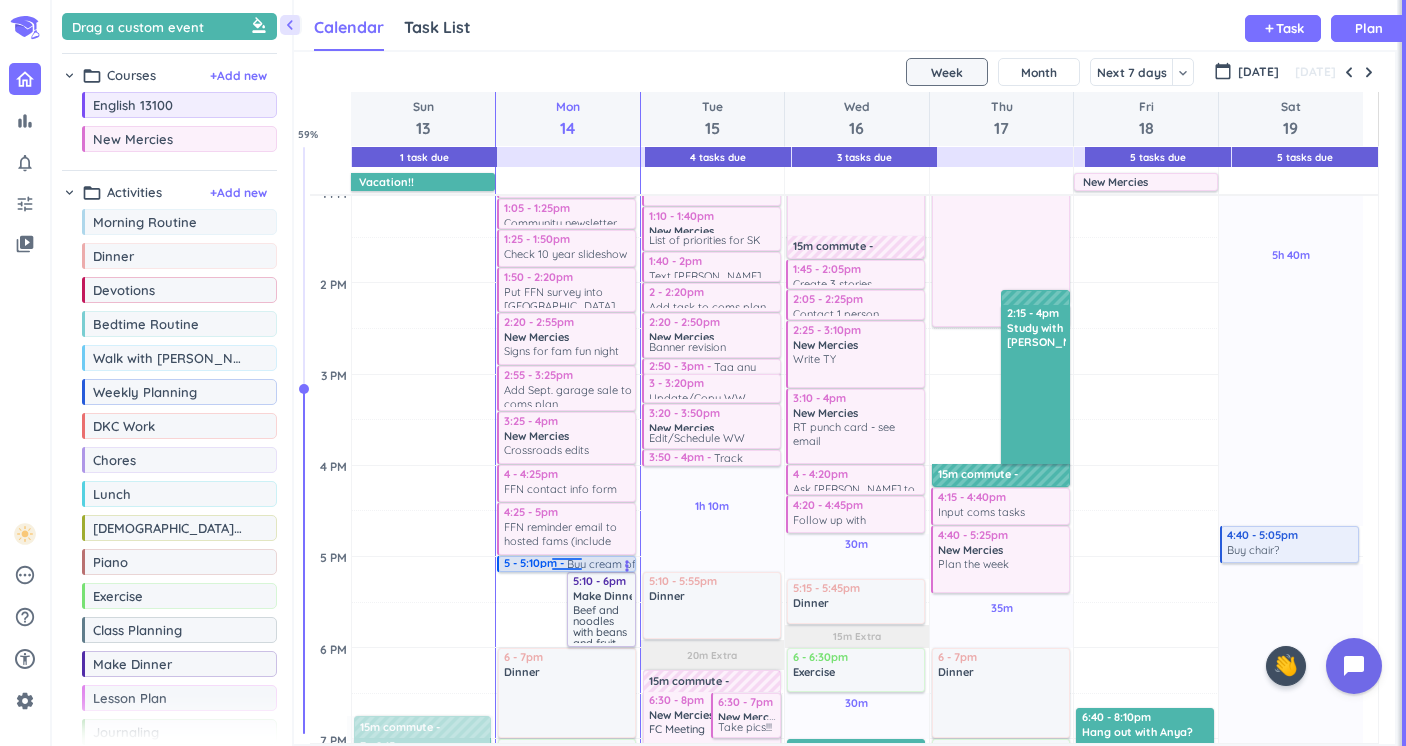 click on "Time has passed Past due Plan Time has passed Past due Plan 2h 20m Past due Plan Time has passed 05m Extra Adjust Awake Time Adjust Awake Time 5 - 5:15pm Buy cream of mushroom/sour cream? also egg noodles  more_vert 5:10 - 6pm Make Dinner delete_outline Beef and noodles with beans and fruit 7:15 - 7:45am Morning Routine delete_outline 9:10 - 9:20am New Mercies delete_outline Emails/to-dos 10:15 - 11:45am New Mercies Submit Crossroads  more_vert check_circle   11:45am - 12:20pm New Mercies List for 1-1 with [PERSON_NAME] more_vert 12:20 - 12:25pm Lunch delete_outline 12:30 - 12:45pm Email about leaving early from staff meeting  more_vert 12:45 - 1:05pm Schedule newsletter  more_vert 1:05 - 1:25pm Community newsletter  more_vert 1:25 - 1:50pm Check 10 year slideshow for blurring faces - get back with BD  more_vert 1:50 - 2:20pm New Mercies Put FFN survey into Canva  more_vert 2:20 - 2:55pm New Mercies Signs for fam fun night  more_vert 2:55 - 3:25pm New Mercies Add Sept. garage sale to coms plan  more_vert 3:25 - 4pm" at bounding box center [568, 465] 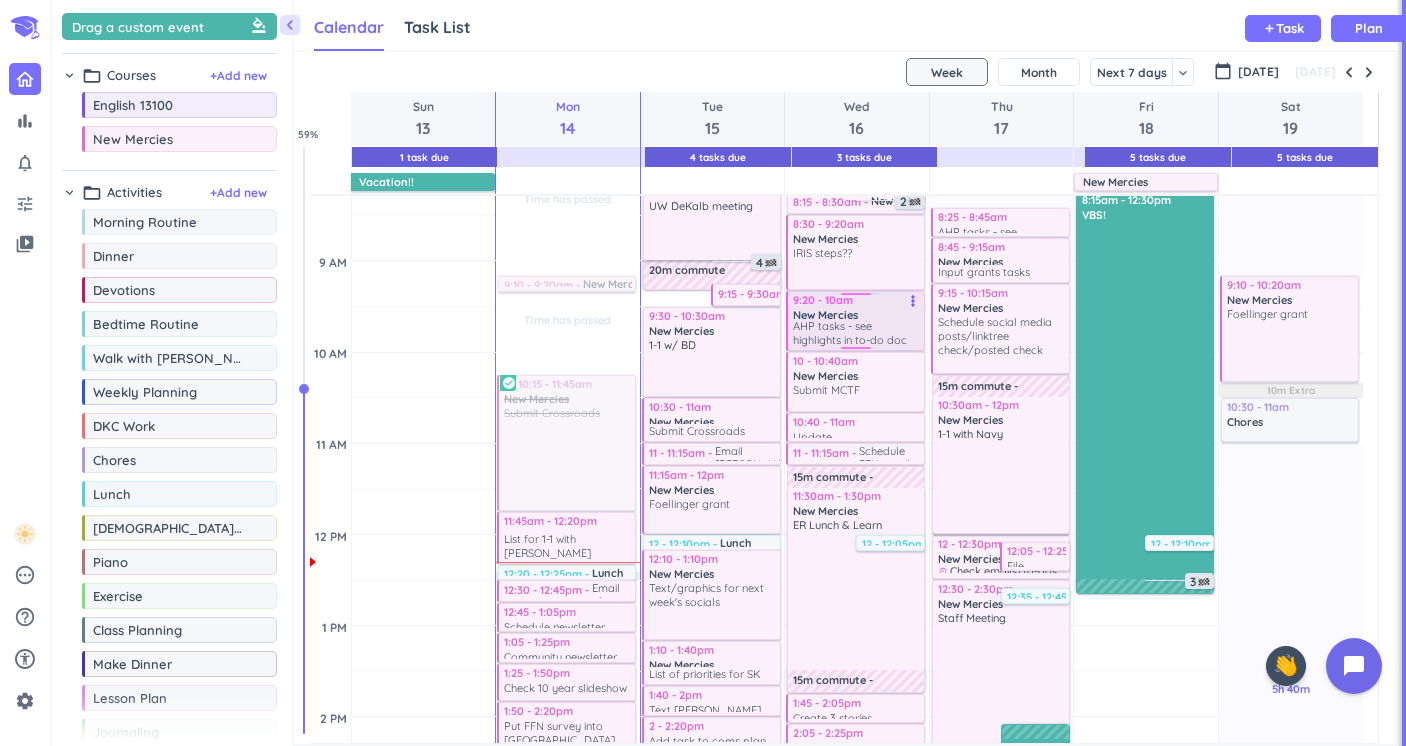scroll, scrollTop: 402, scrollLeft: 0, axis: vertical 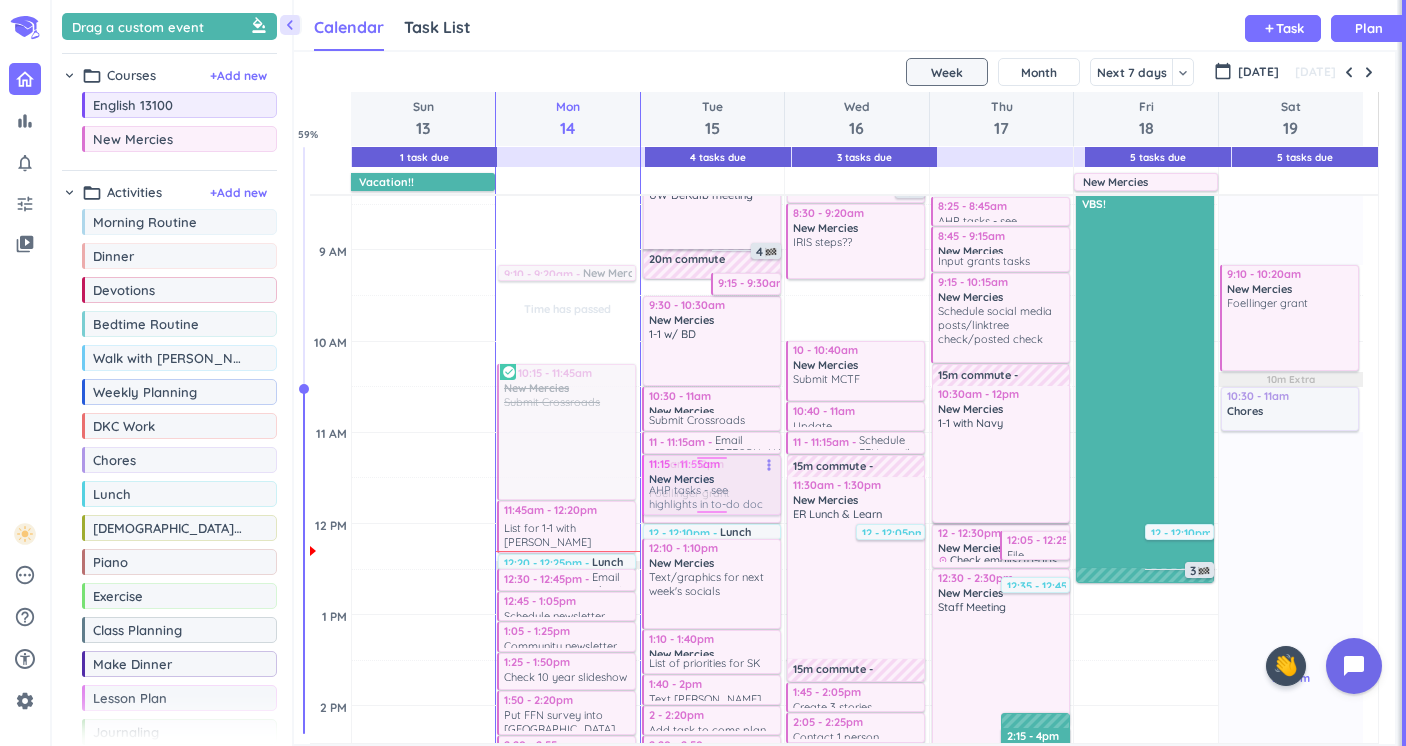 drag, startPoint x: 868, startPoint y: 308, endPoint x: 682, endPoint y: 474, distance: 249.30302 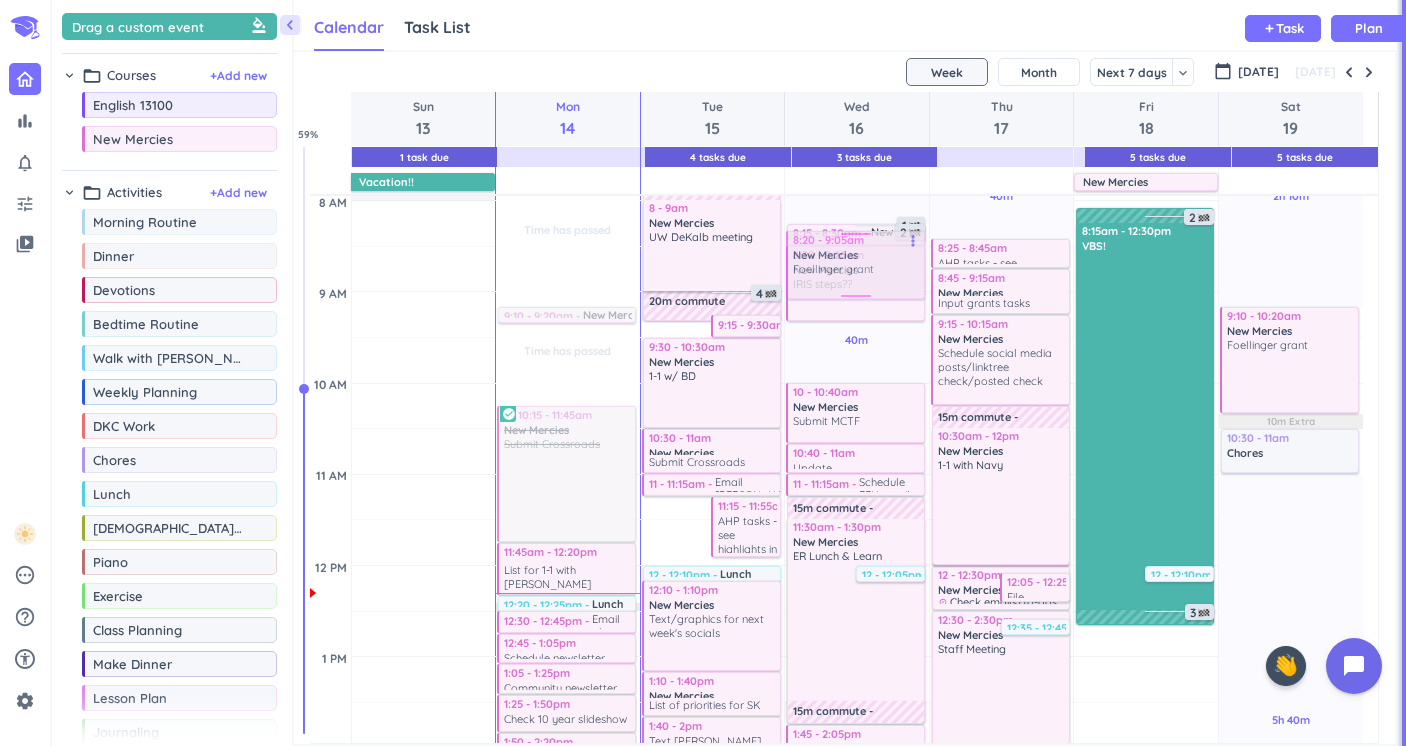 scroll, scrollTop: 360, scrollLeft: 0, axis: vertical 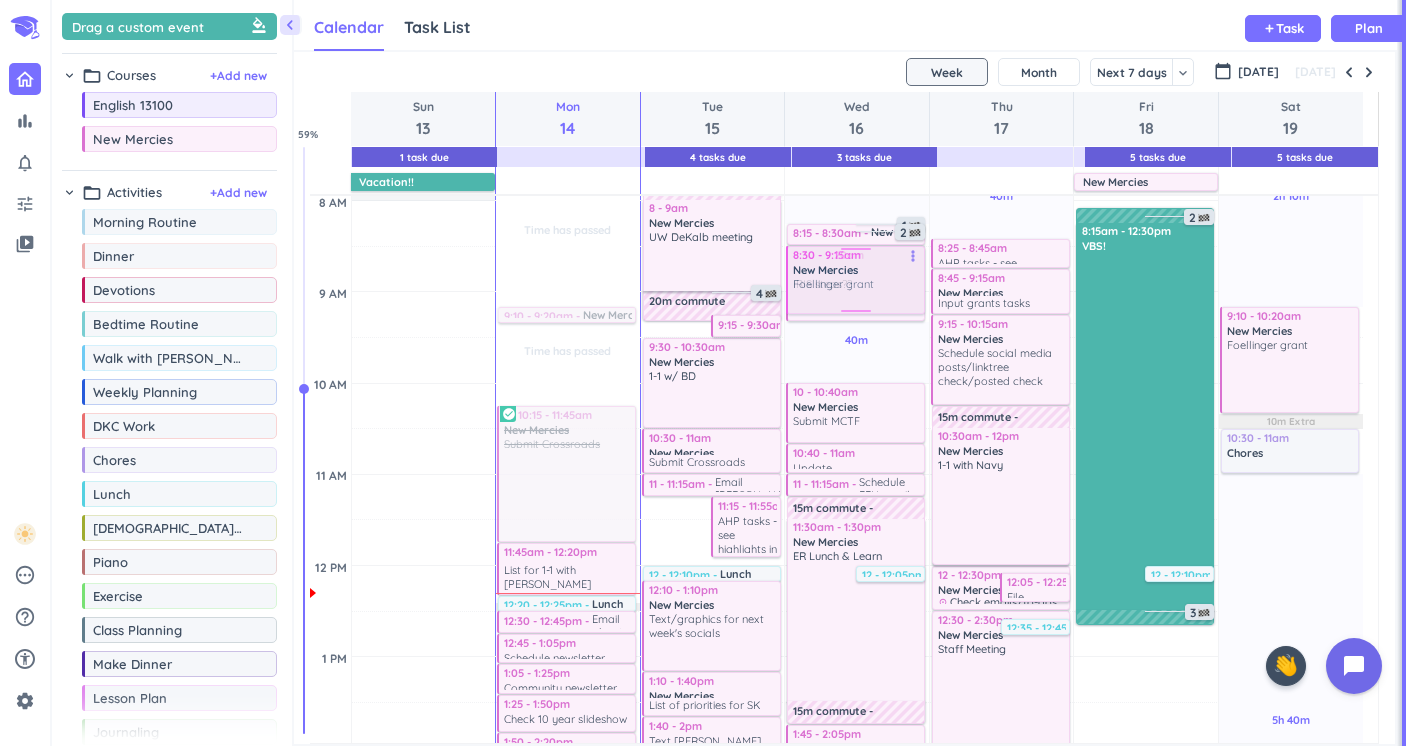 drag, startPoint x: 685, startPoint y: 496, endPoint x: 872, endPoint y: 284, distance: 282.68887 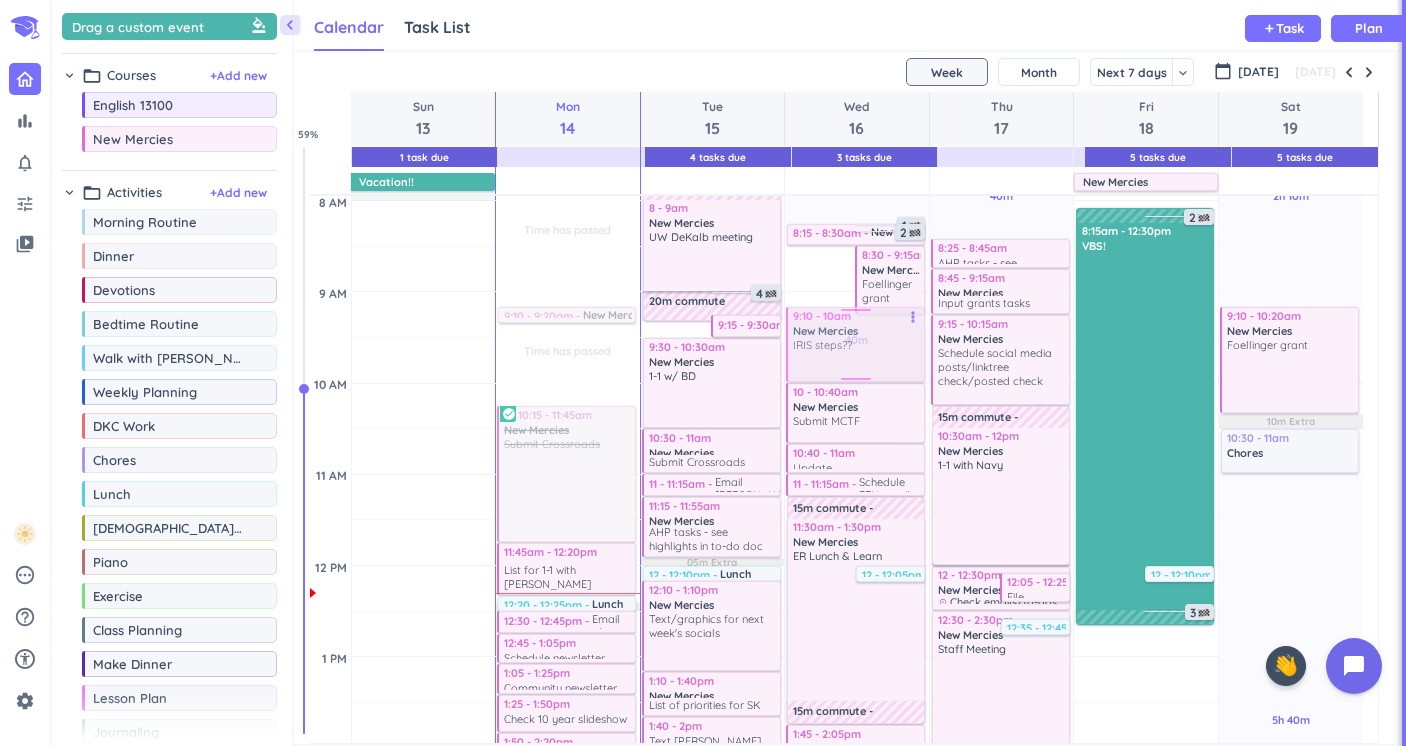 drag, startPoint x: 836, startPoint y: 292, endPoint x: 835, endPoint y: 344, distance: 52.009613 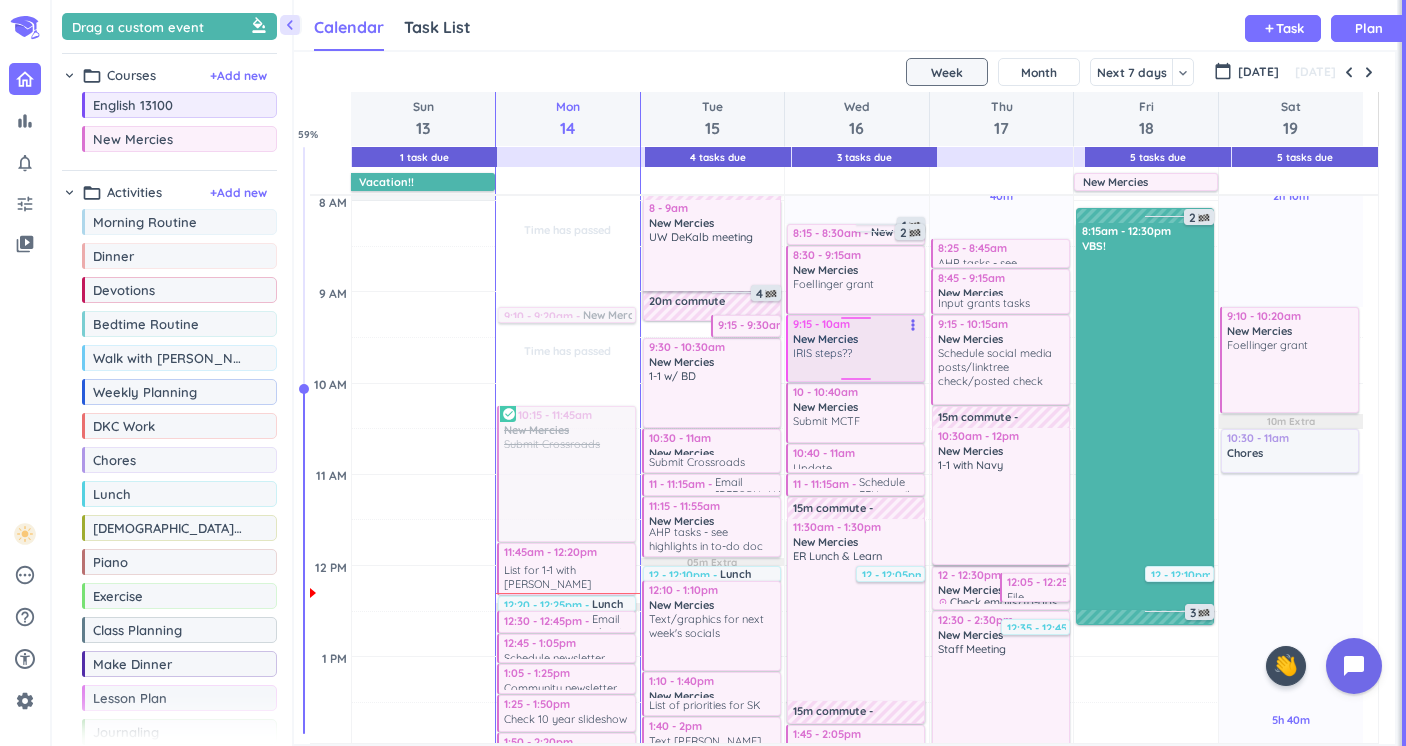 drag, startPoint x: 878, startPoint y: 311, endPoint x: 871, endPoint y: 320, distance: 11.401754 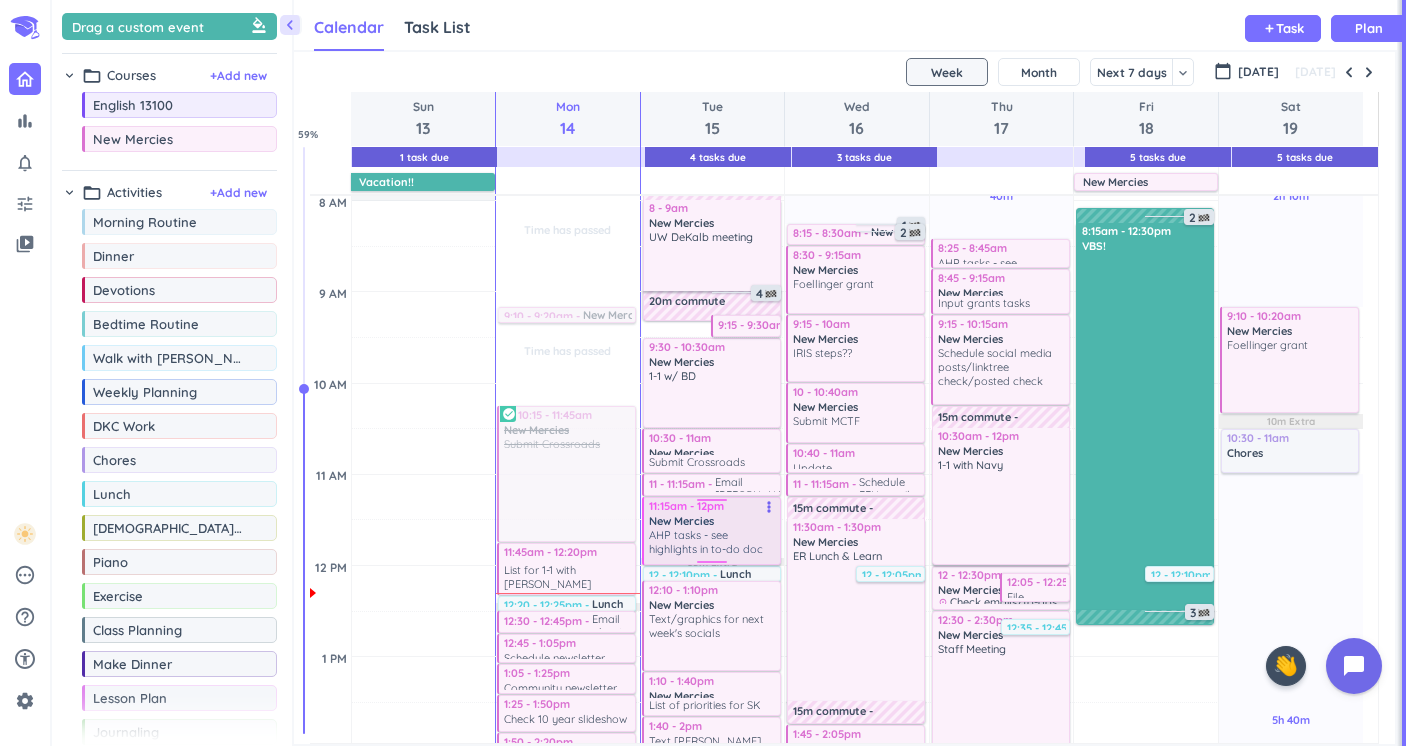click on "1h 10m Past due Plan 2h 35m Past due Plan 05m Extra 20m Extra Adjust Awake Time Adjust Awake Time 20m commute 4  9:15 - 9:30am Payroll  more_vert 6:30 - 8pm New Mercies delete_outline FC Meeting 6:30 - 7pm New Mercies Take pics!!!  more_vert 7 - 7:30am Morning Routine delete_outline 30m commute 8 - 9am New Mercies delete_outline UW DeKalb meeting 9:30 - 10:30am New Mercies delete_outline 1-1 w/ BD 10:30 - 11am New Mercies Submit Crossroads  more_vert 11 - 11:15am Email [PERSON_NAME] with blank survey form  also question on how people are counted more_vert 11:15 - 11:55am New Mercies AHP tasks - see highlights in to-do doc  more_vert 12 - 12:10pm Lunch delete_outline 12:10 - 1:10pm New Mercies Text/graphics for next week's socials more_vert 1:10 - 1:40pm New Mercies List of priorities for SK  more_vert 1:40 - 2pm Text [PERSON_NAME] about map  more_vert 2 - 2:20pm Add task to coms plan for bitly data/website analytics  more_vert 2:20 - 2:50pm New Mercies Banner revision  more_vert 2:50 - 3pm more_vert 3 - 3:20pm more_vert" at bounding box center (713, 930) 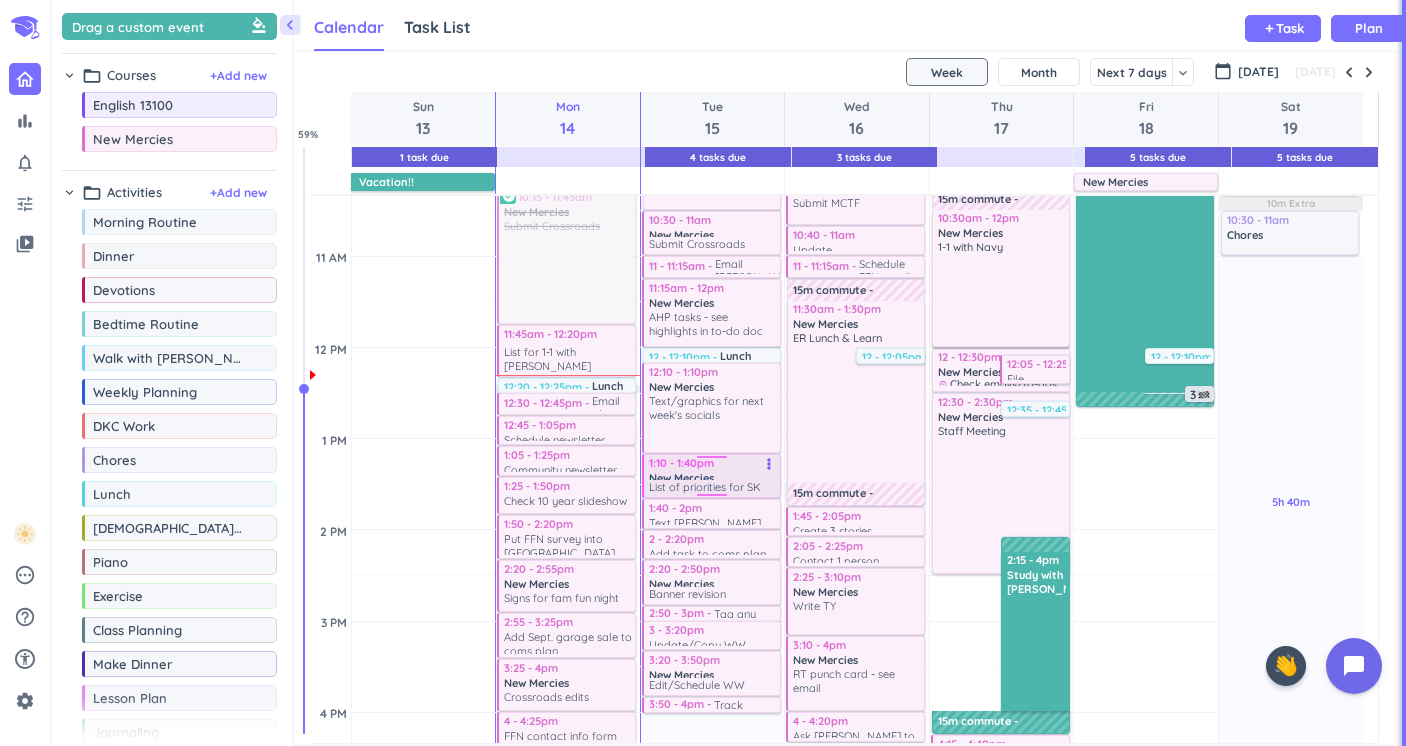 scroll, scrollTop: 516, scrollLeft: 0, axis: vertical 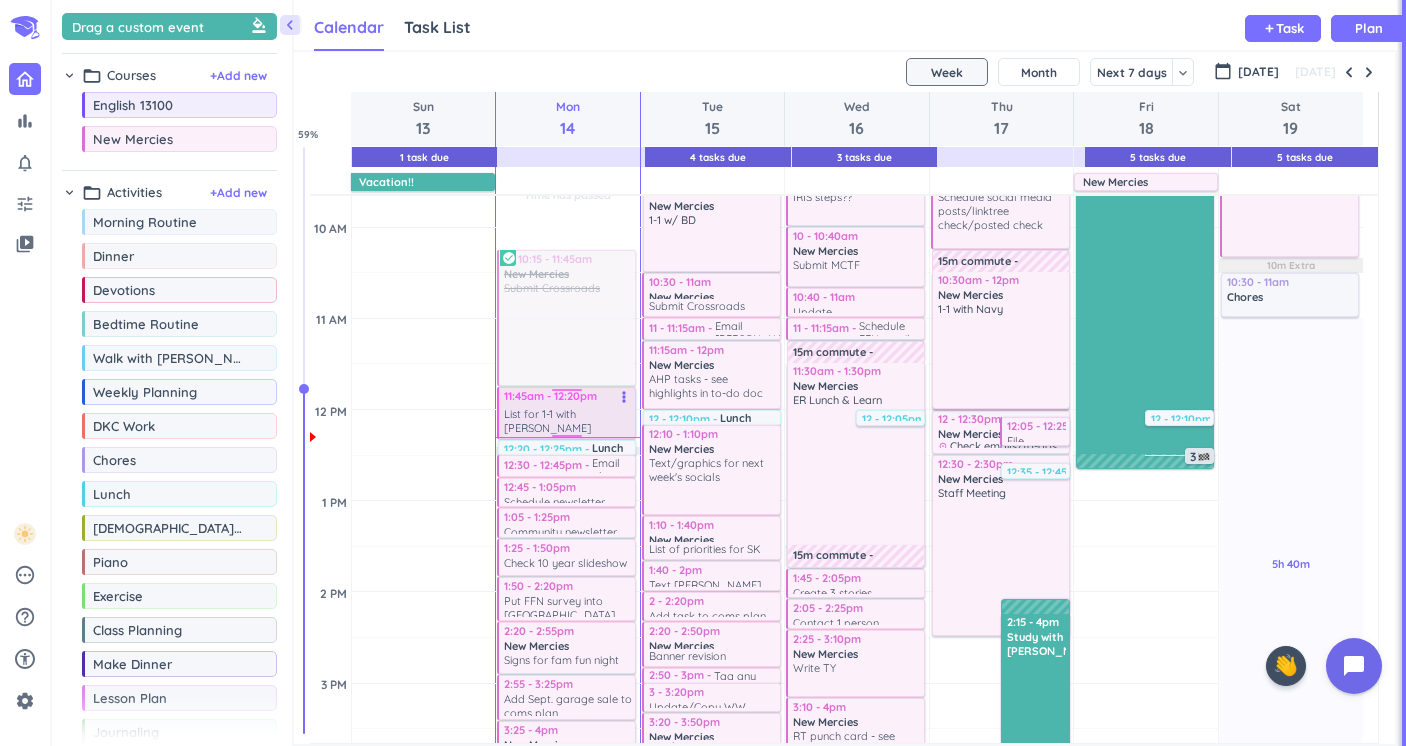 click on "11:45am - 12:20pm" at bounding box center (568, 396) 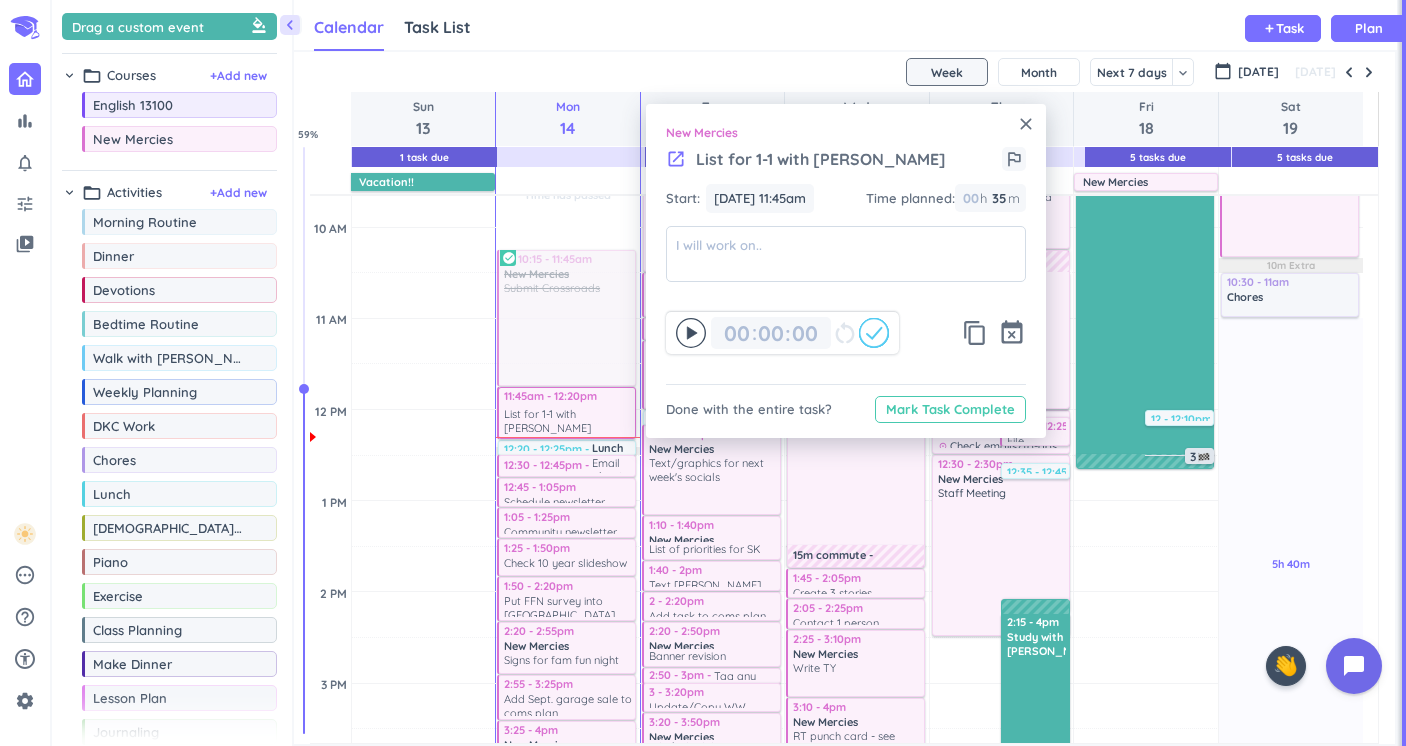 click on "Mark Task Complete" at bounding box center (950, 409) 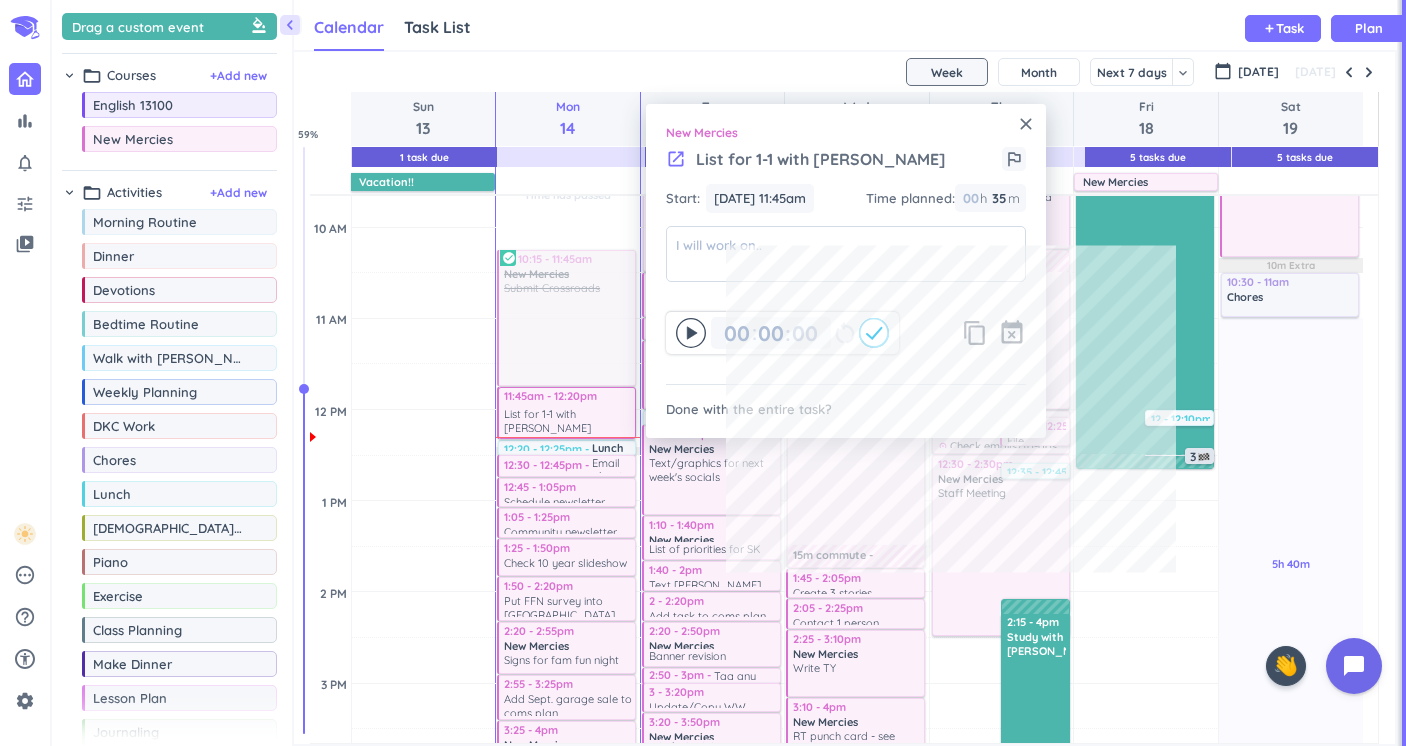 click on "close" at bounding box center (1026, 124) 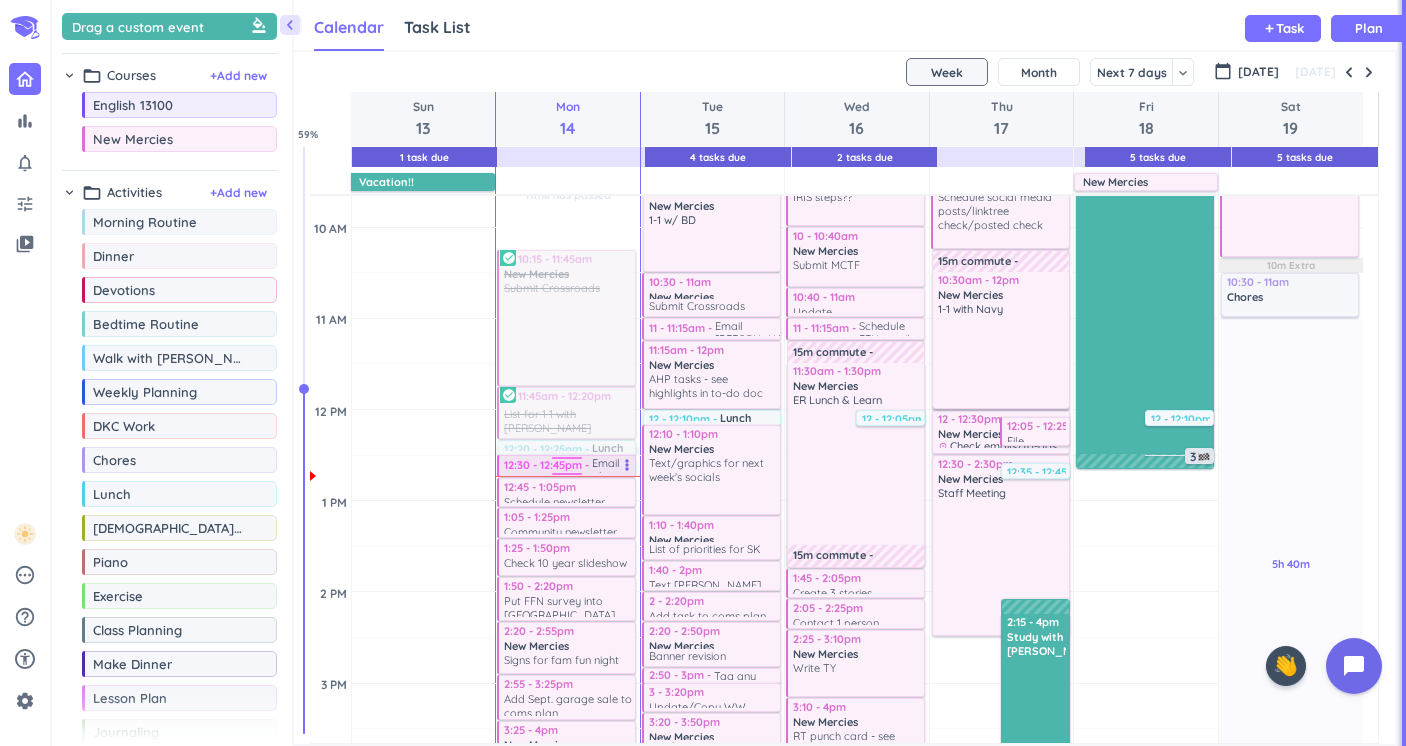 click on "Email about leaving early from staff meeting" at bounding box center [613, 465] 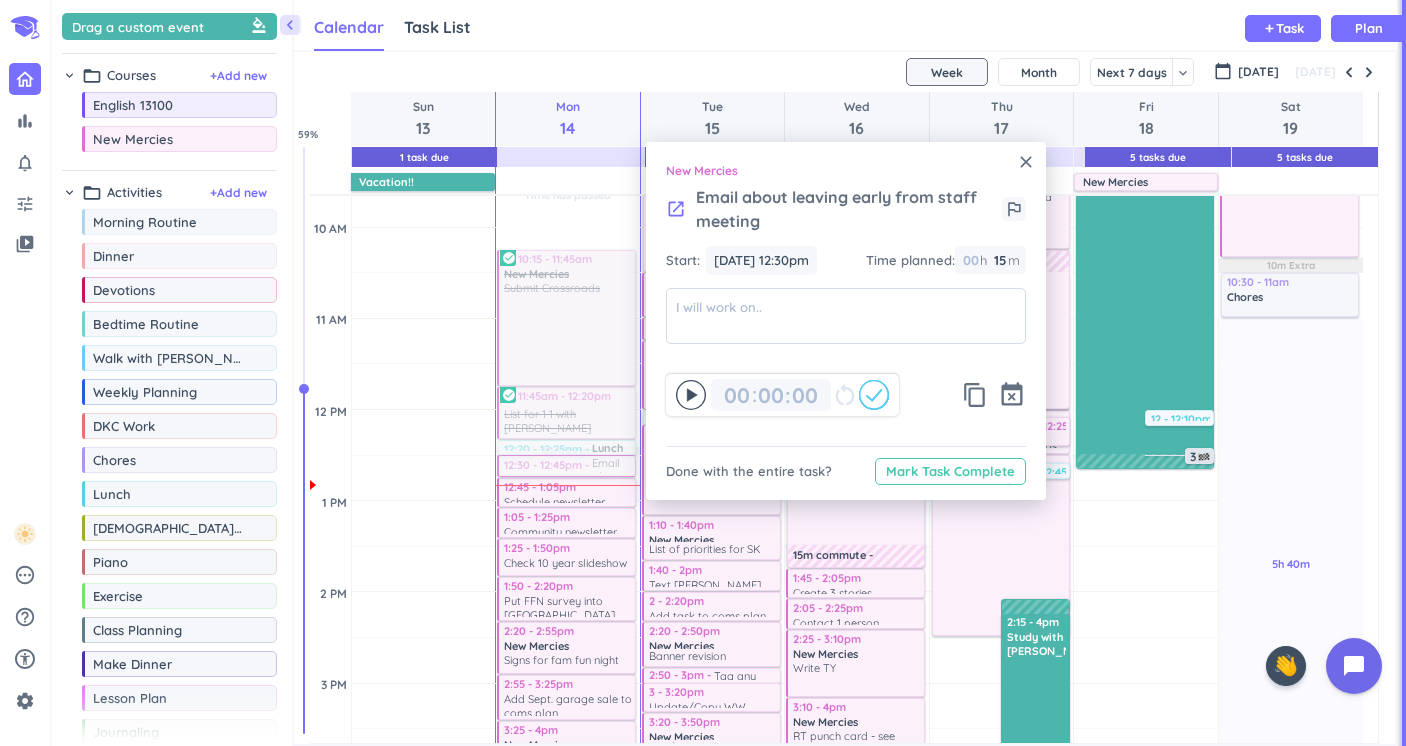 click on "Mark Task Complete" at bounding box center (950, 471) 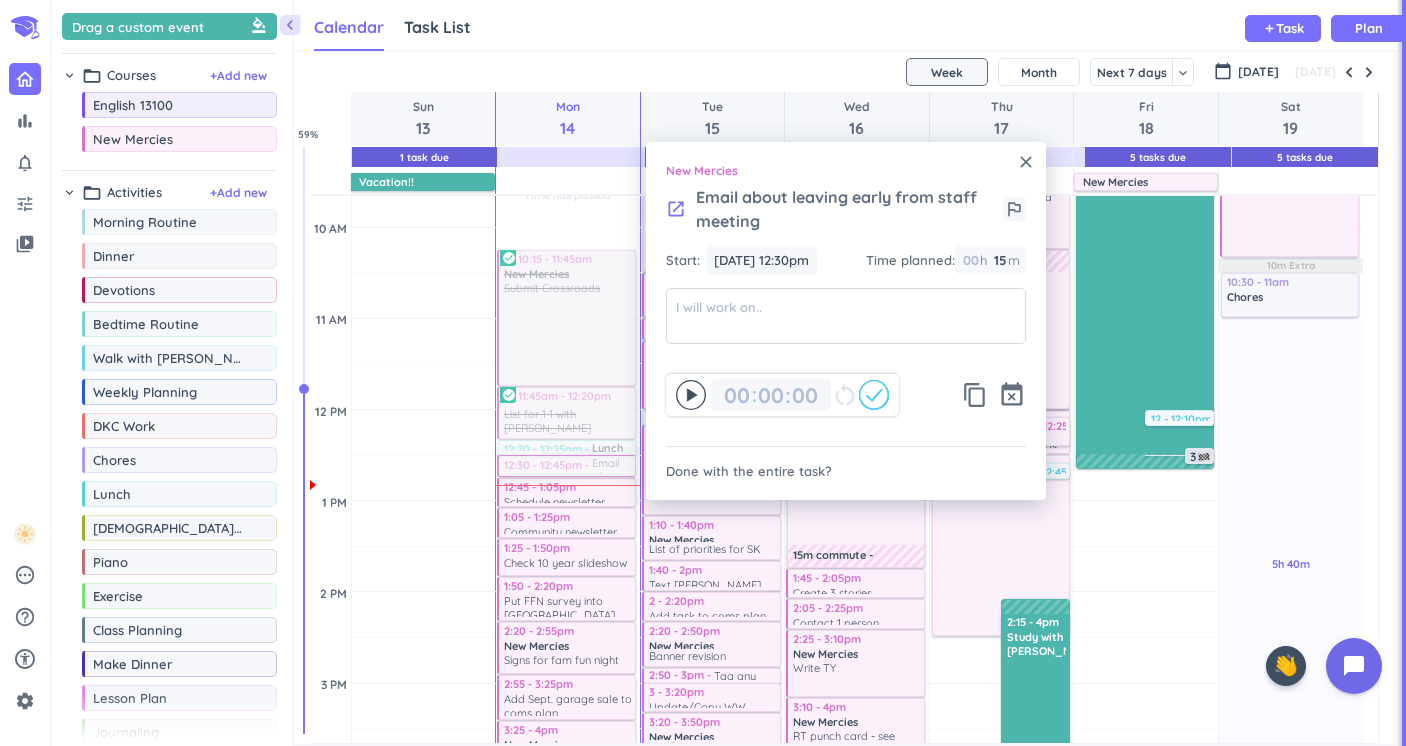 click on "close" at bounding box center [1026, 162] 